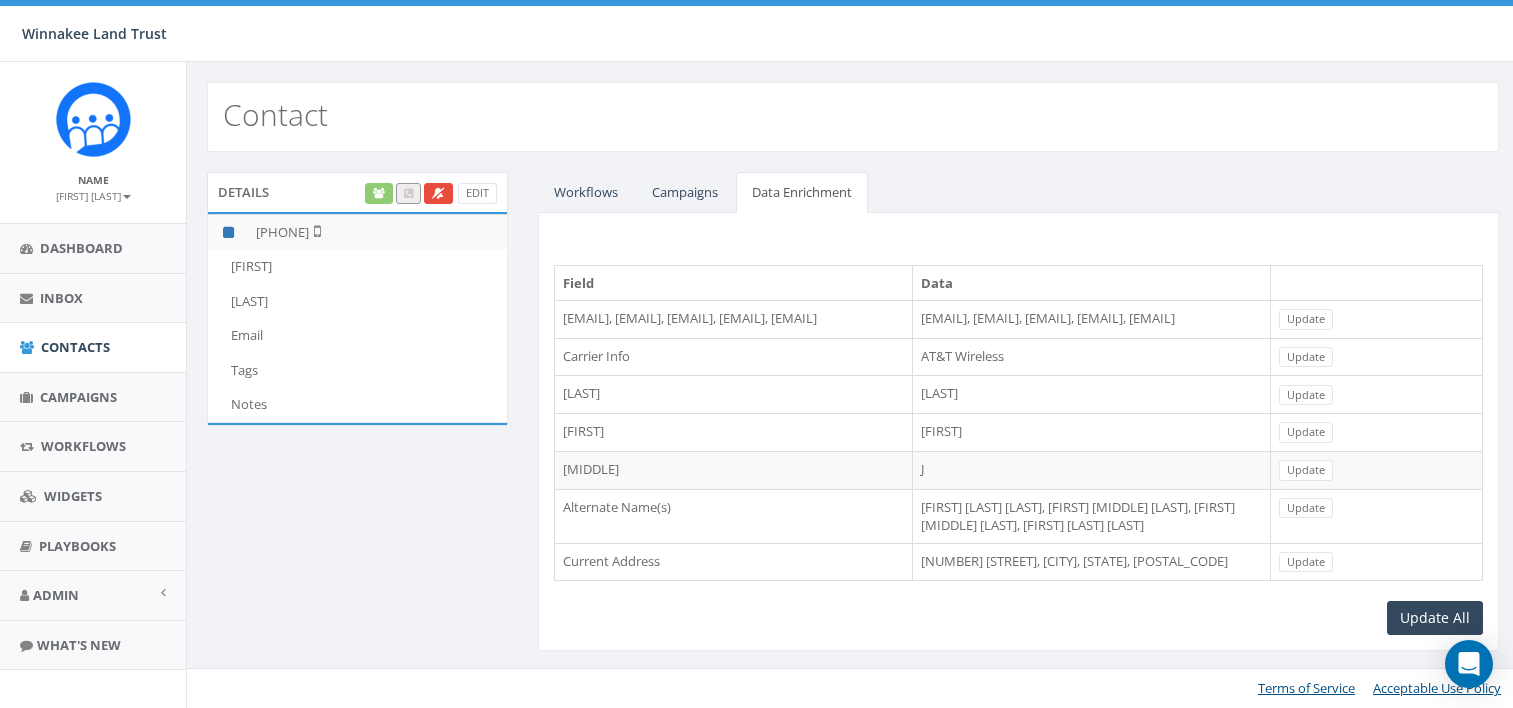 scroll, scrollTop: 0, scrollLeft: 0, axis: both 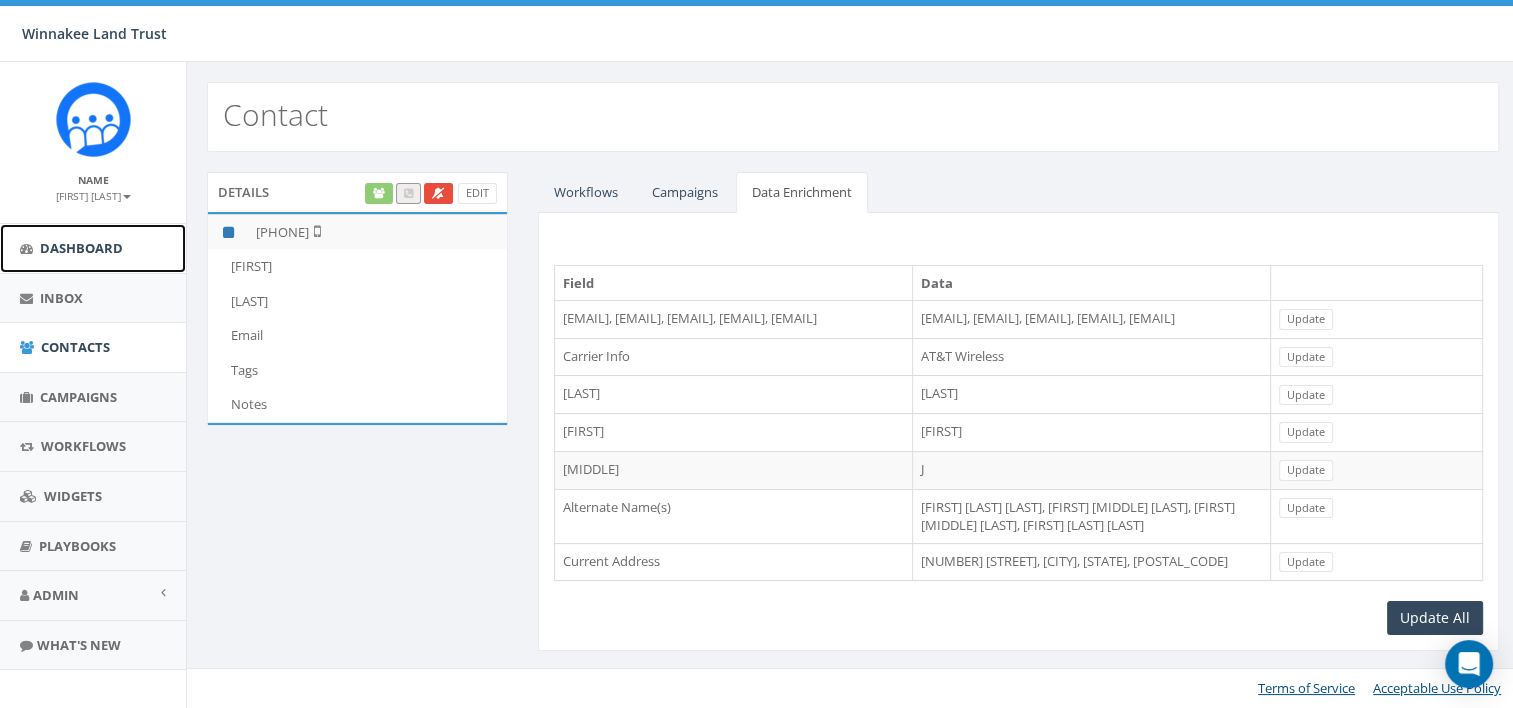 click on "Dashboard" at bounding box center [93, 248] 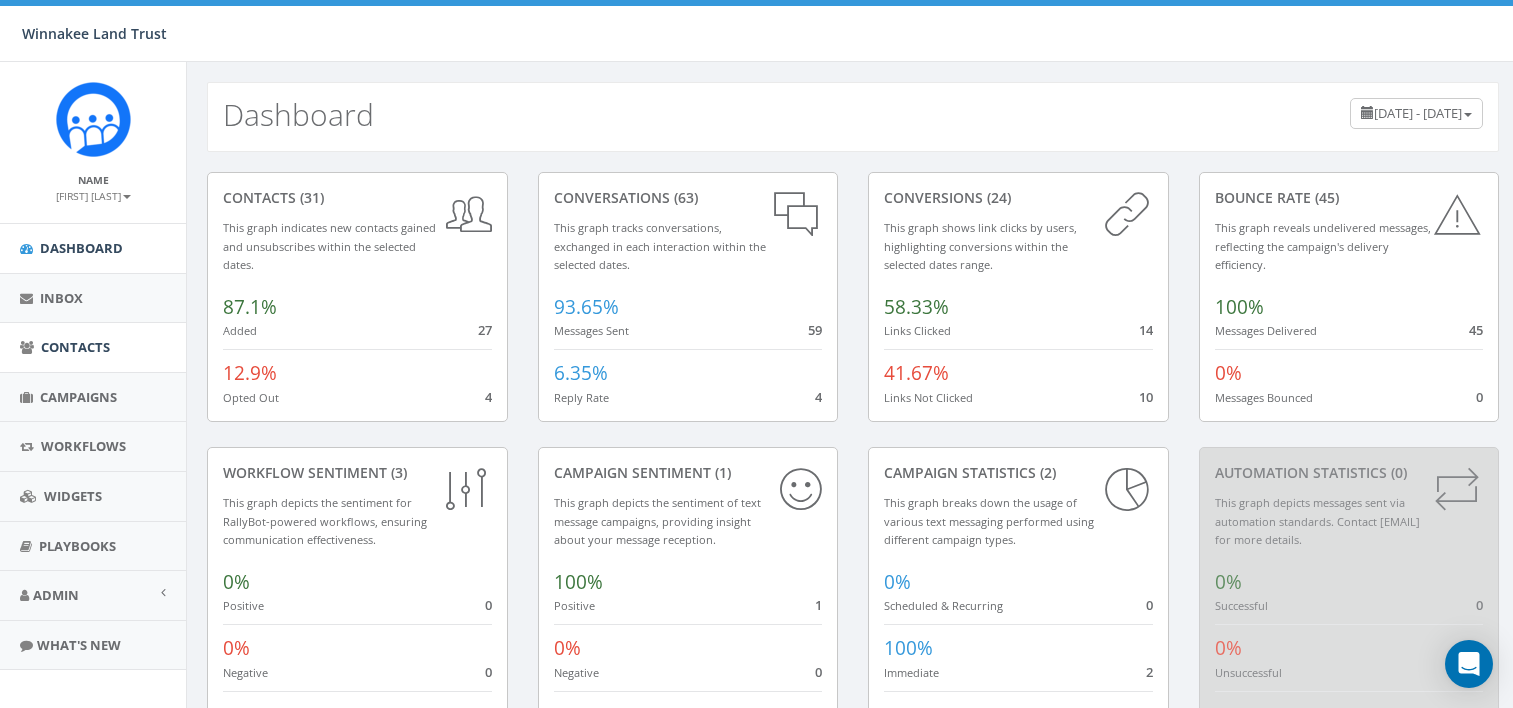 scroll, scrollTop: 0, scrollLeft: 0, axis: both 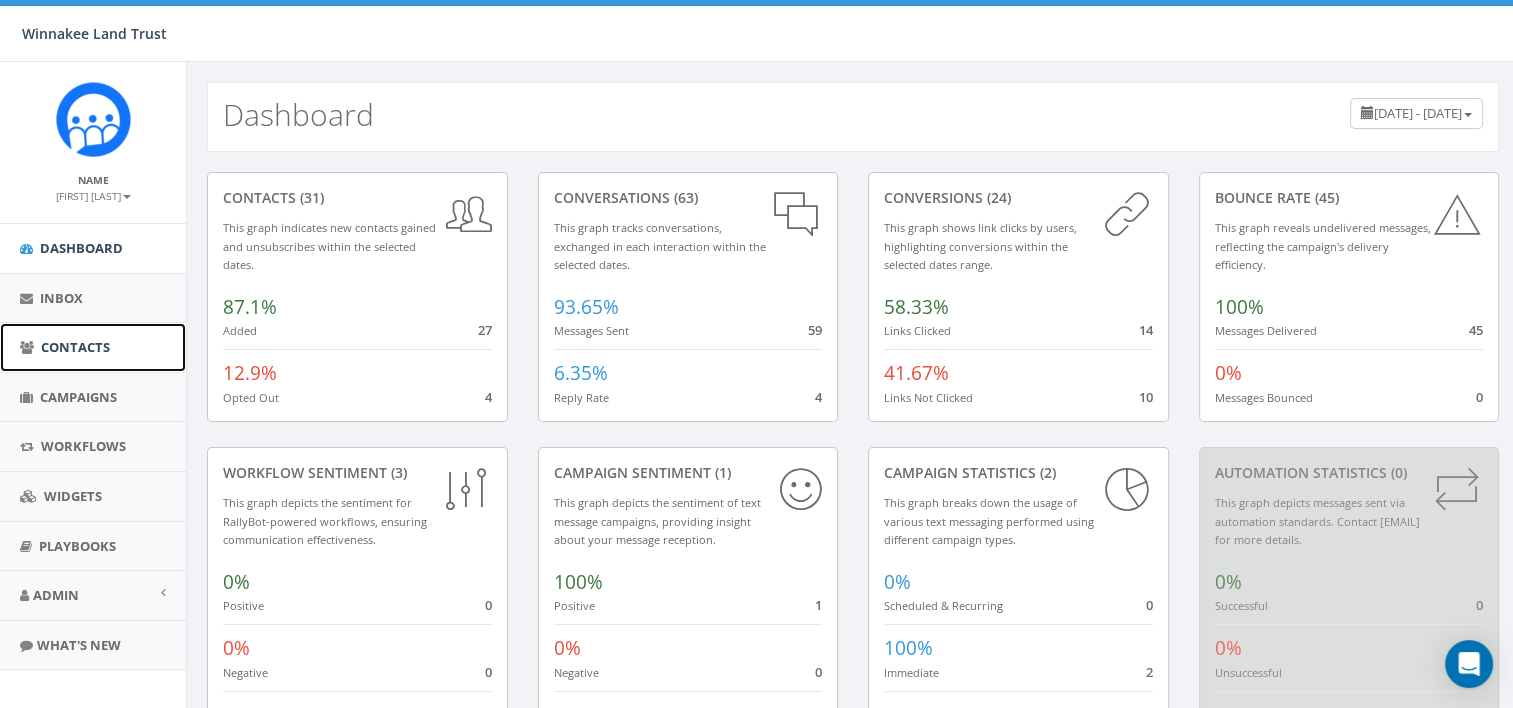 click on "[FIRST]" at bounding box center [93, 347] 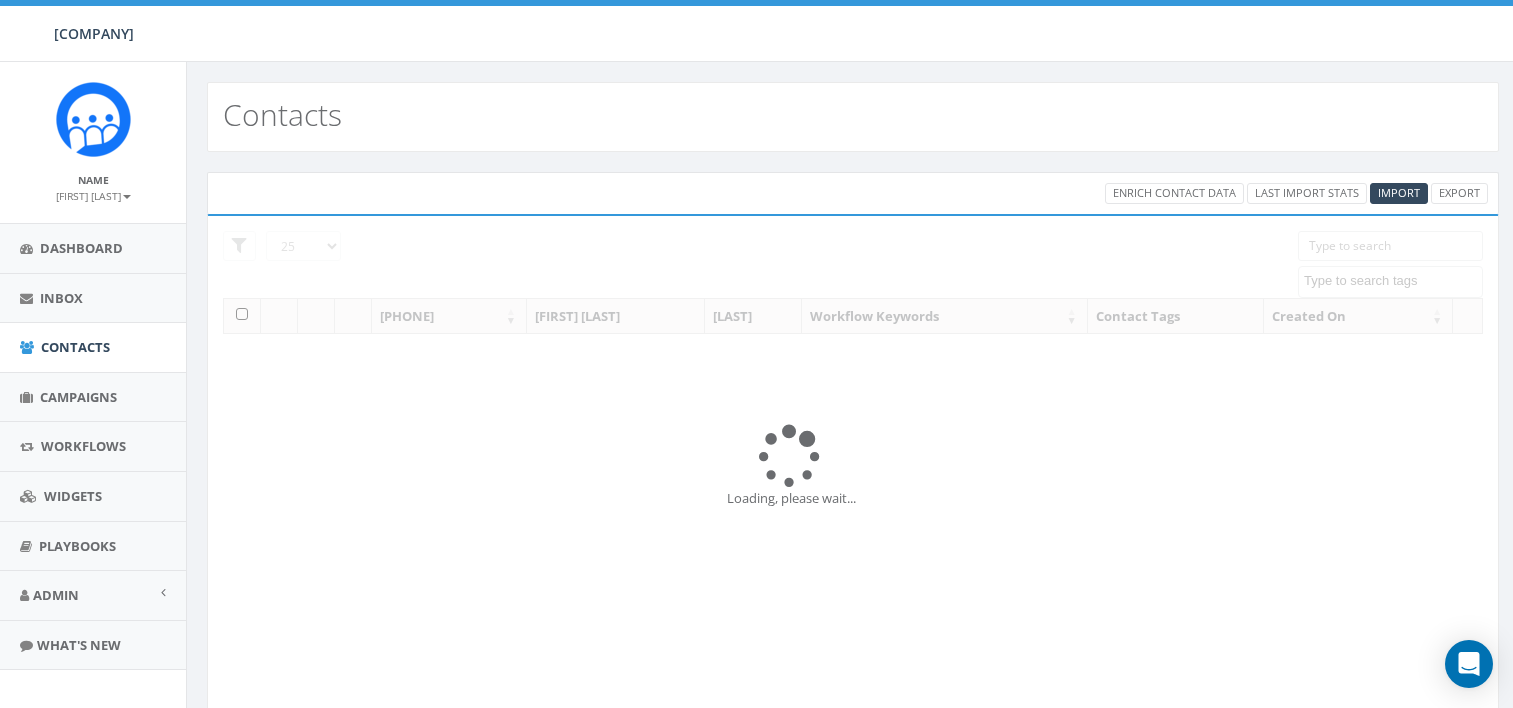 scroll, scrollTop: 0, scrollLeft: 0, axis: both 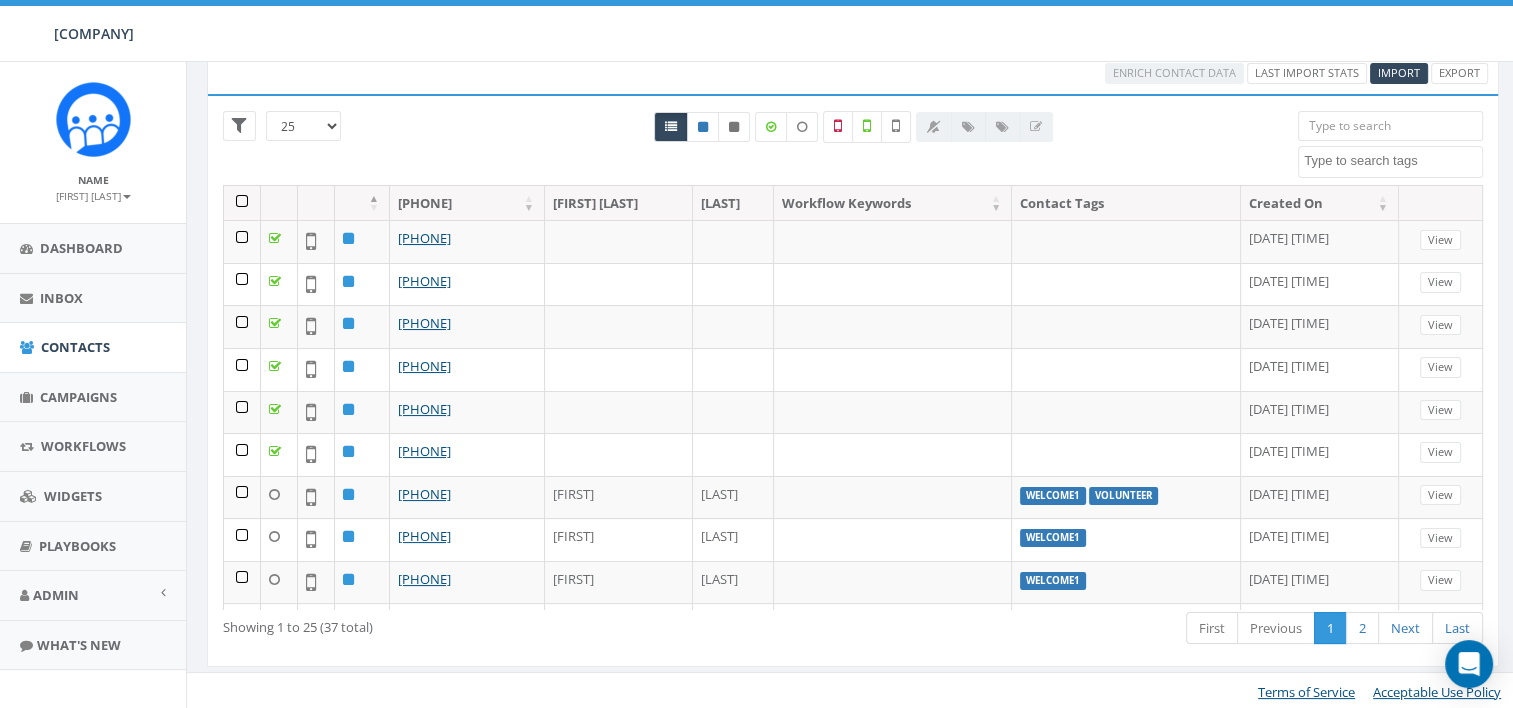click at bounding box center (1390, 126) 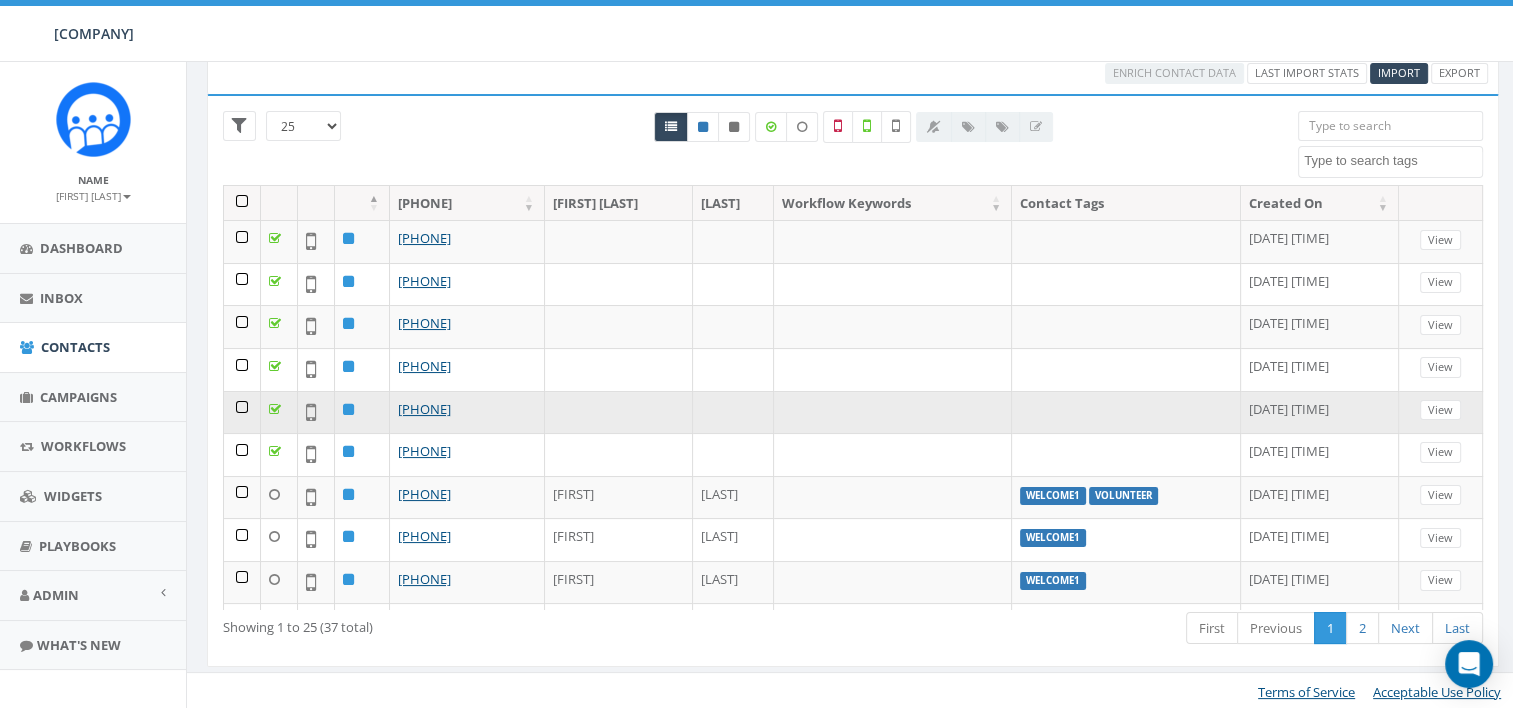 scroll, scrollTop: 0, scrollLeft: 0, axis: both 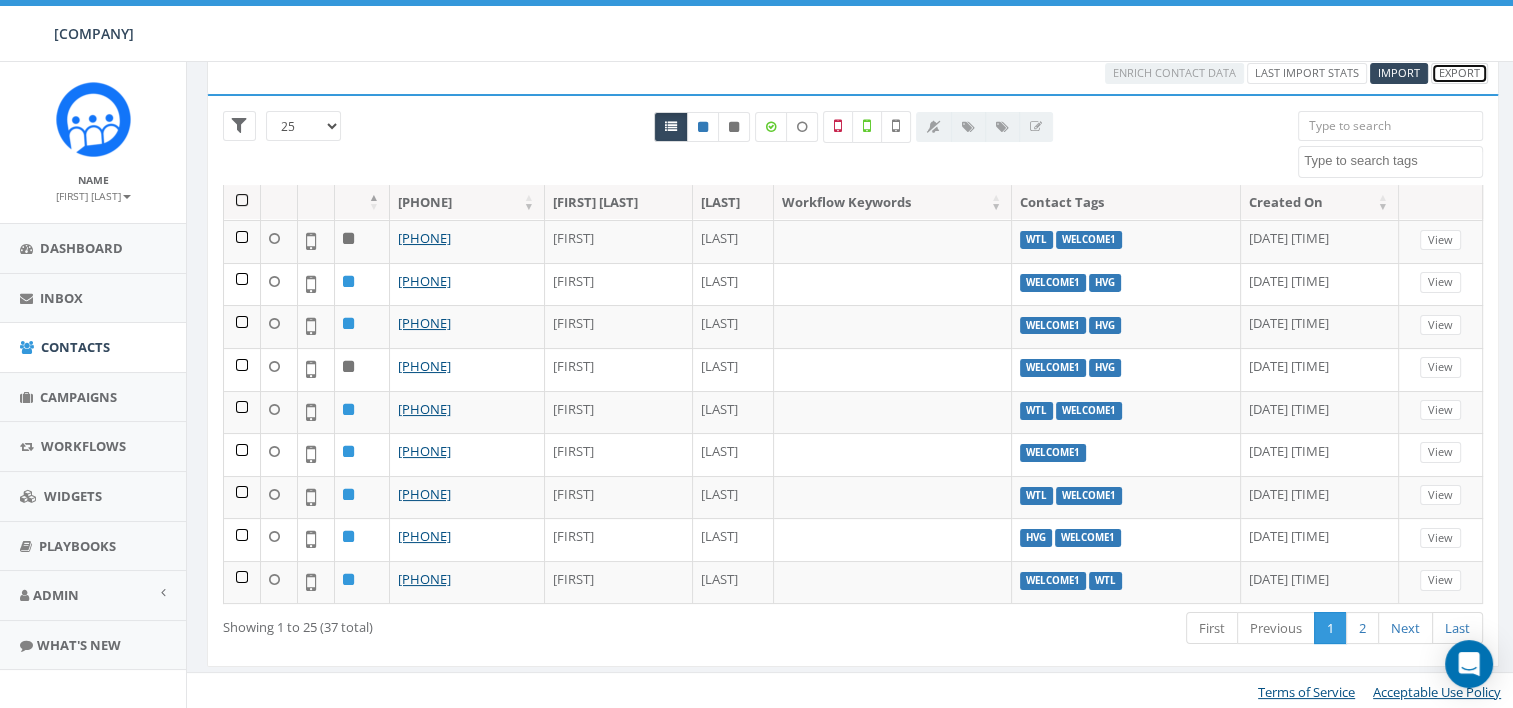 click on "Export" at bounding box center (1459, 73) 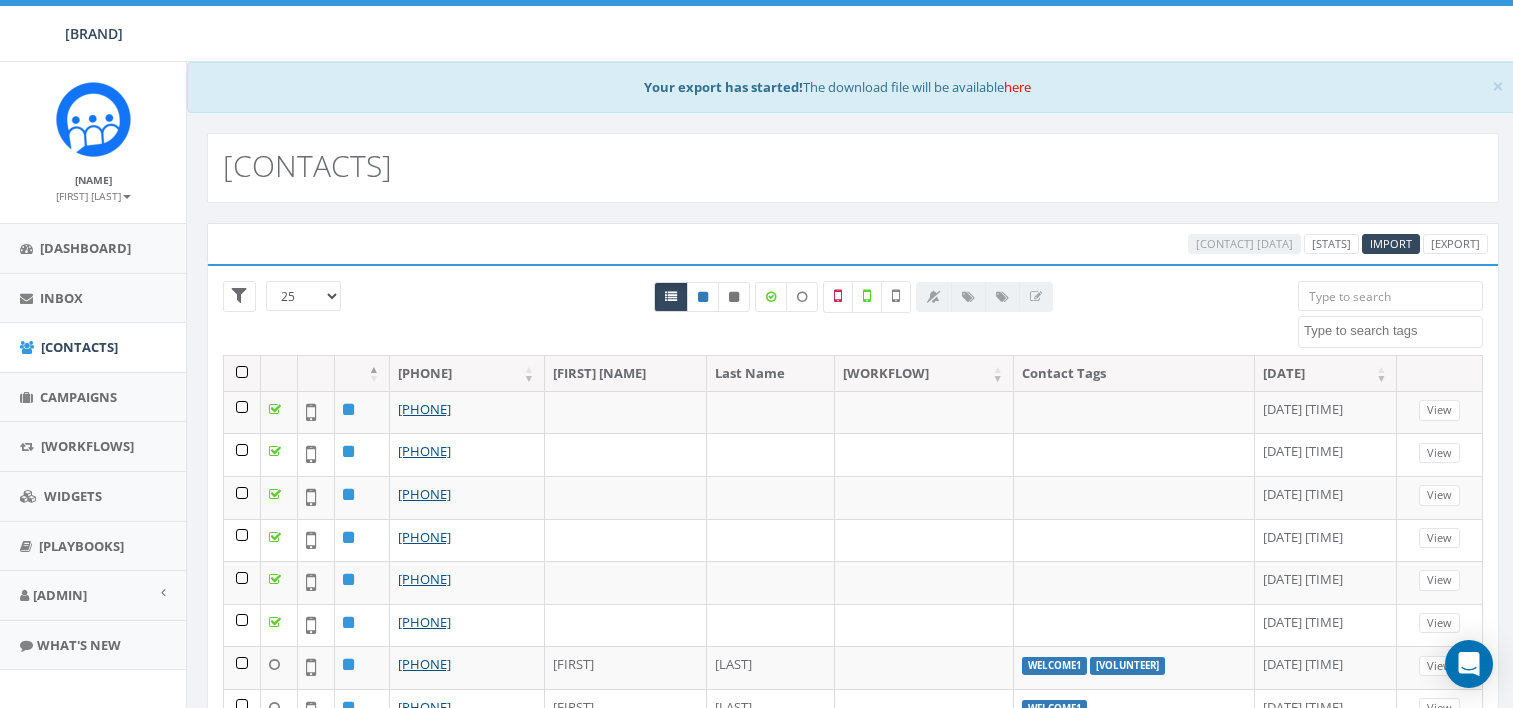scroll, scrollTop: 0, scrollLeft: 0, axis: both 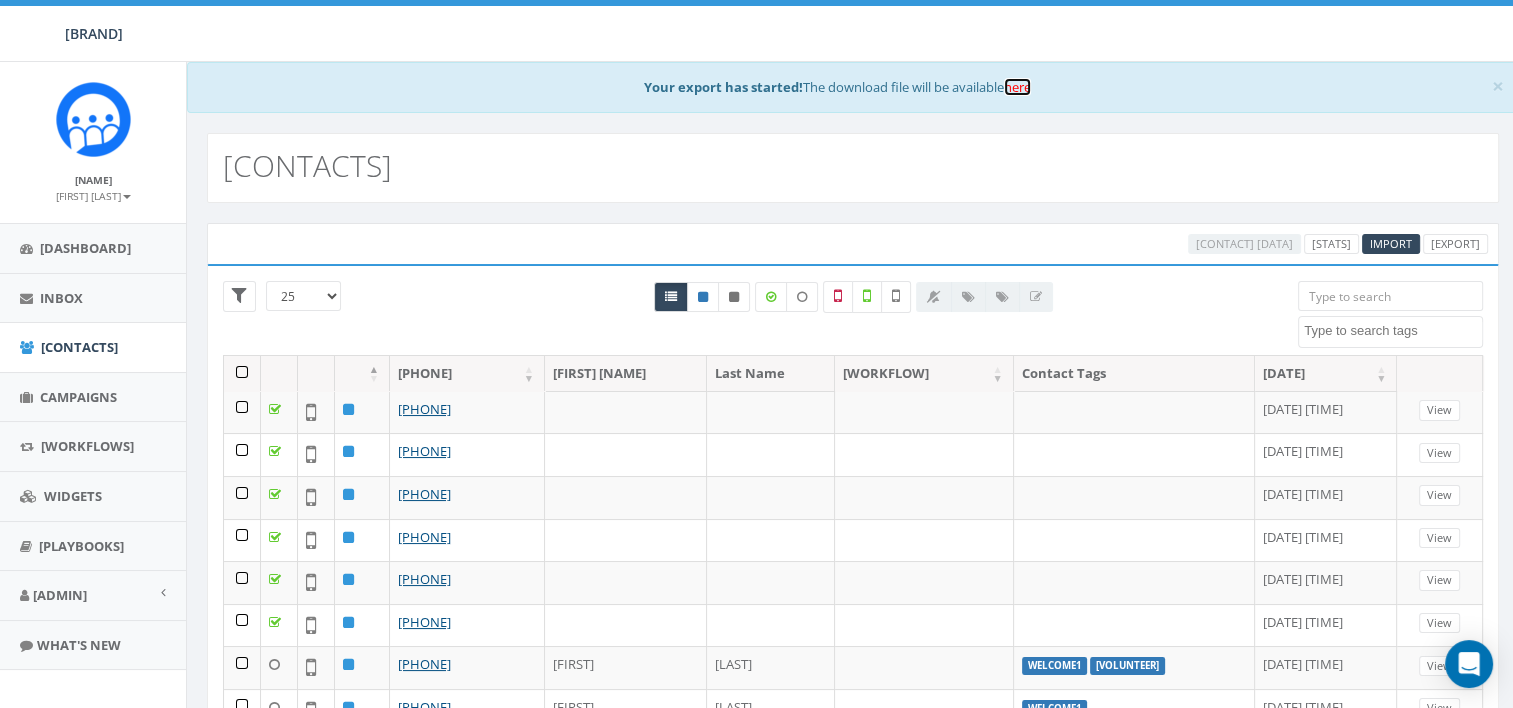 click on "here" at bounding box center (1017, 87) 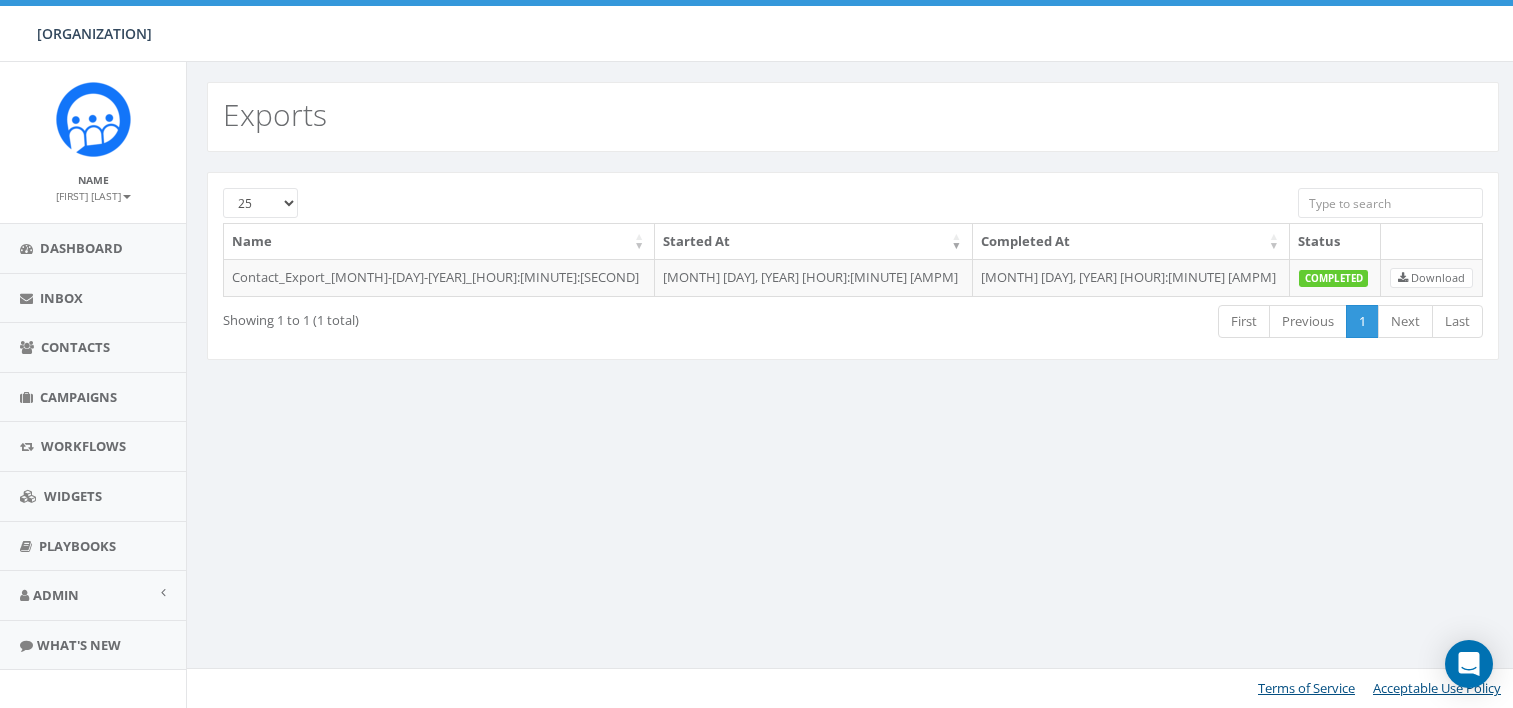 scroll, scrollTop: 0, scrollLeft: 0, axis: both 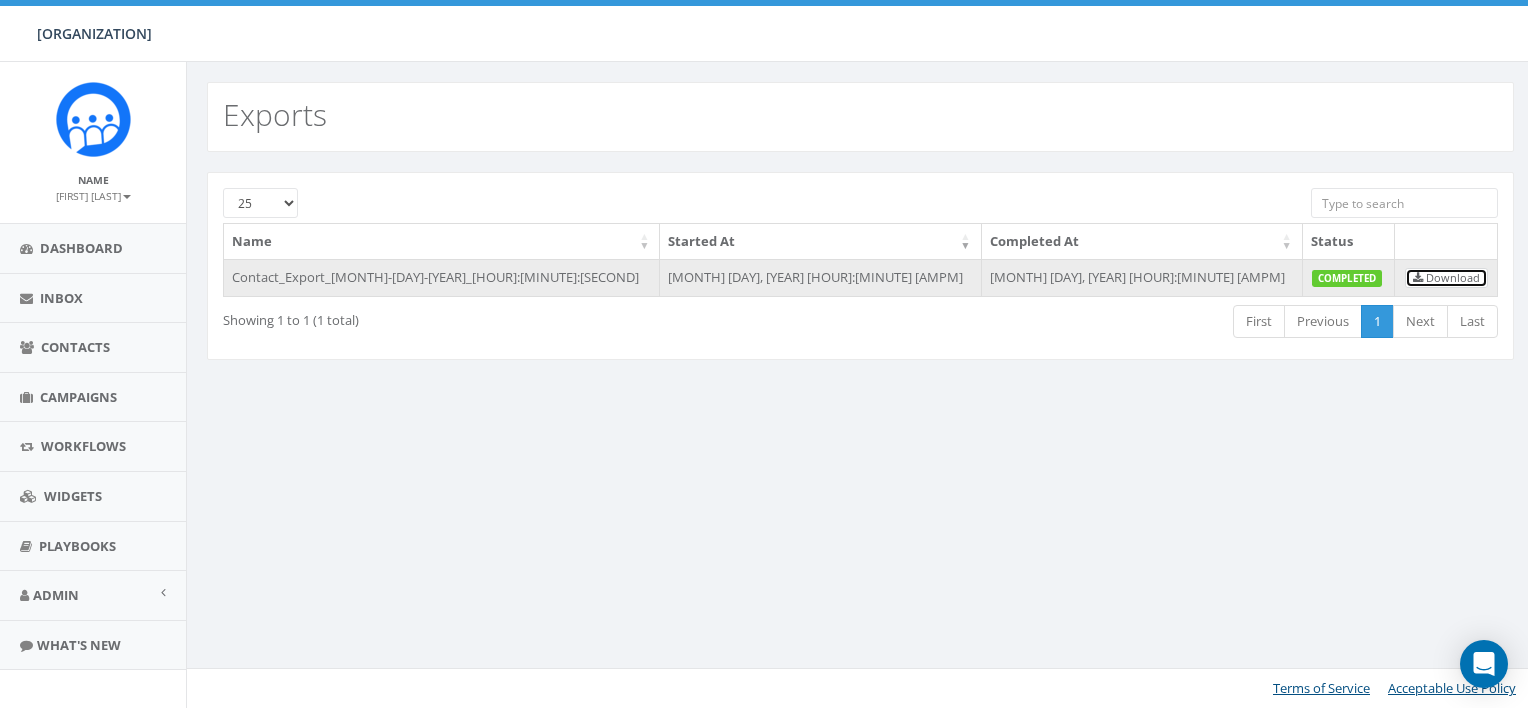 click on "Download" at bounding box center (1427, 277) 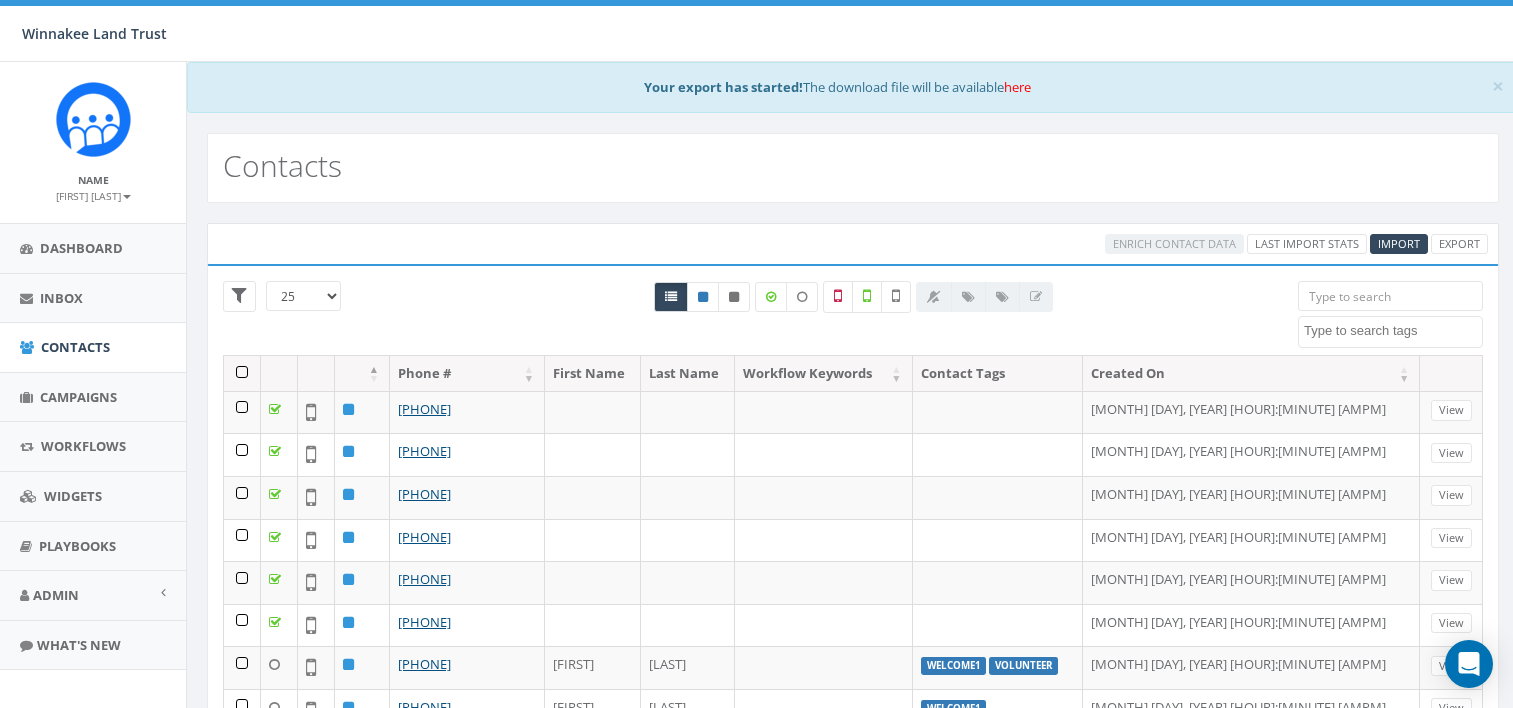 scroll, scrollTop: 0, scrollLeft: 0, axis: both 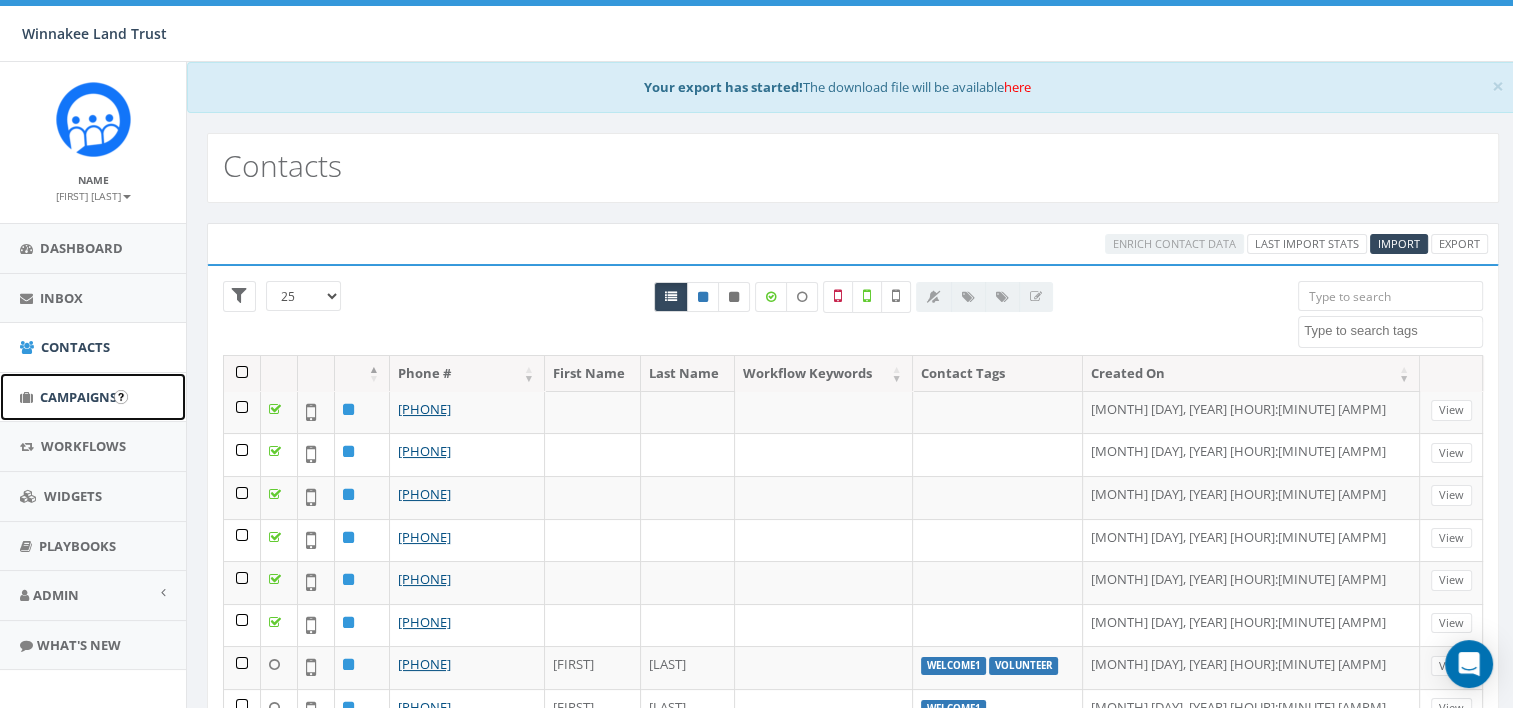 click on "Campaigns" at bounding box center (78, 397) 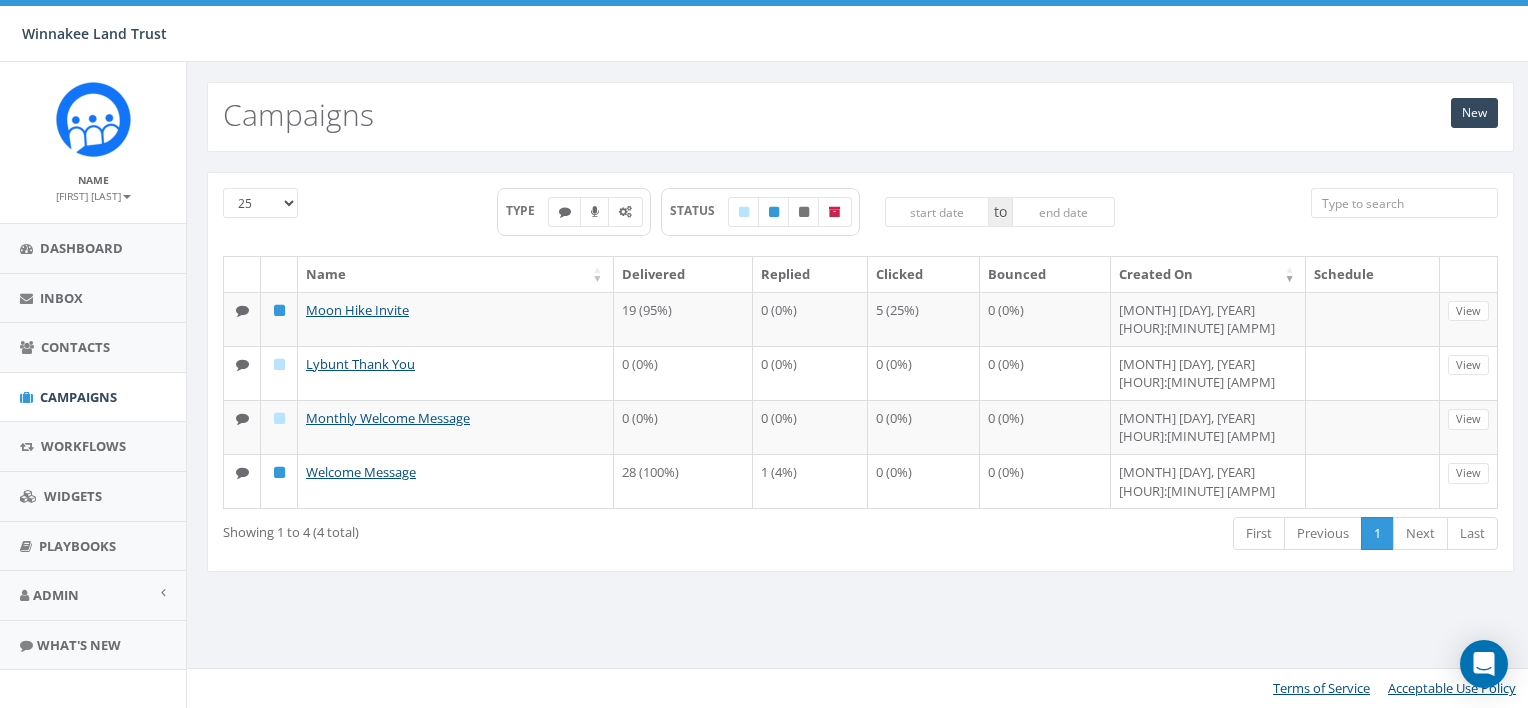 scroll, scrollTop: 0, scrollLeft: 0, axis: both 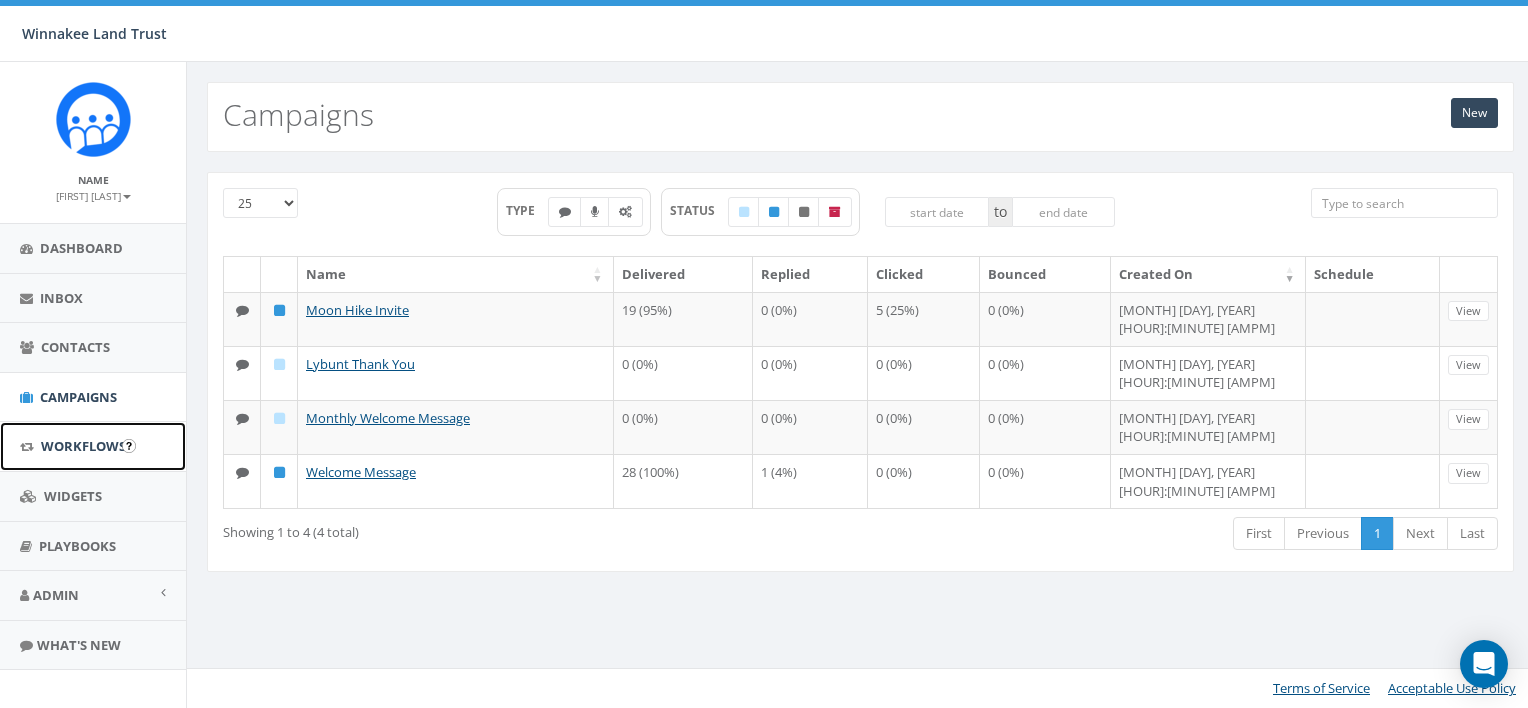 click on "Workflows" at bounding box center [83, 446] 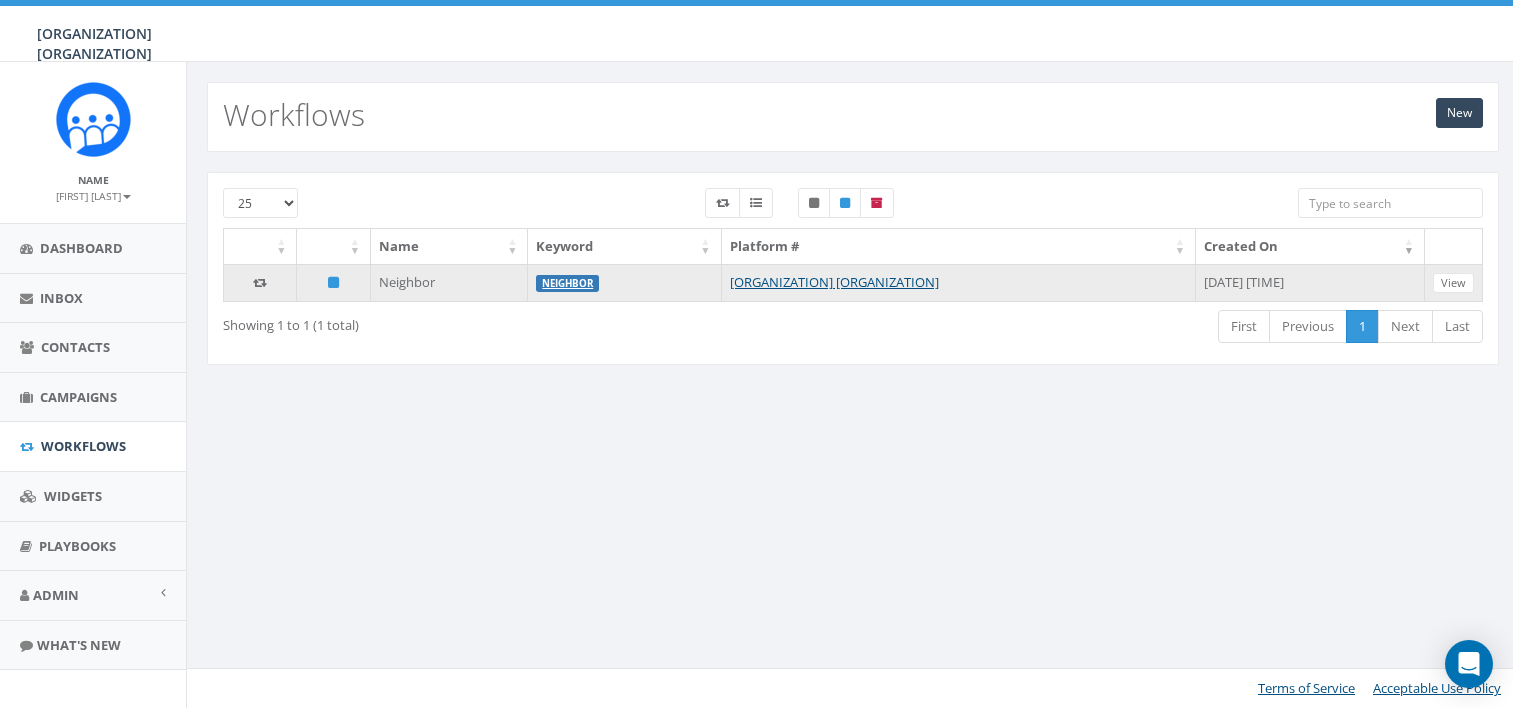 scroll, scrollTop: 0, scrollLeft: 0, axis: both 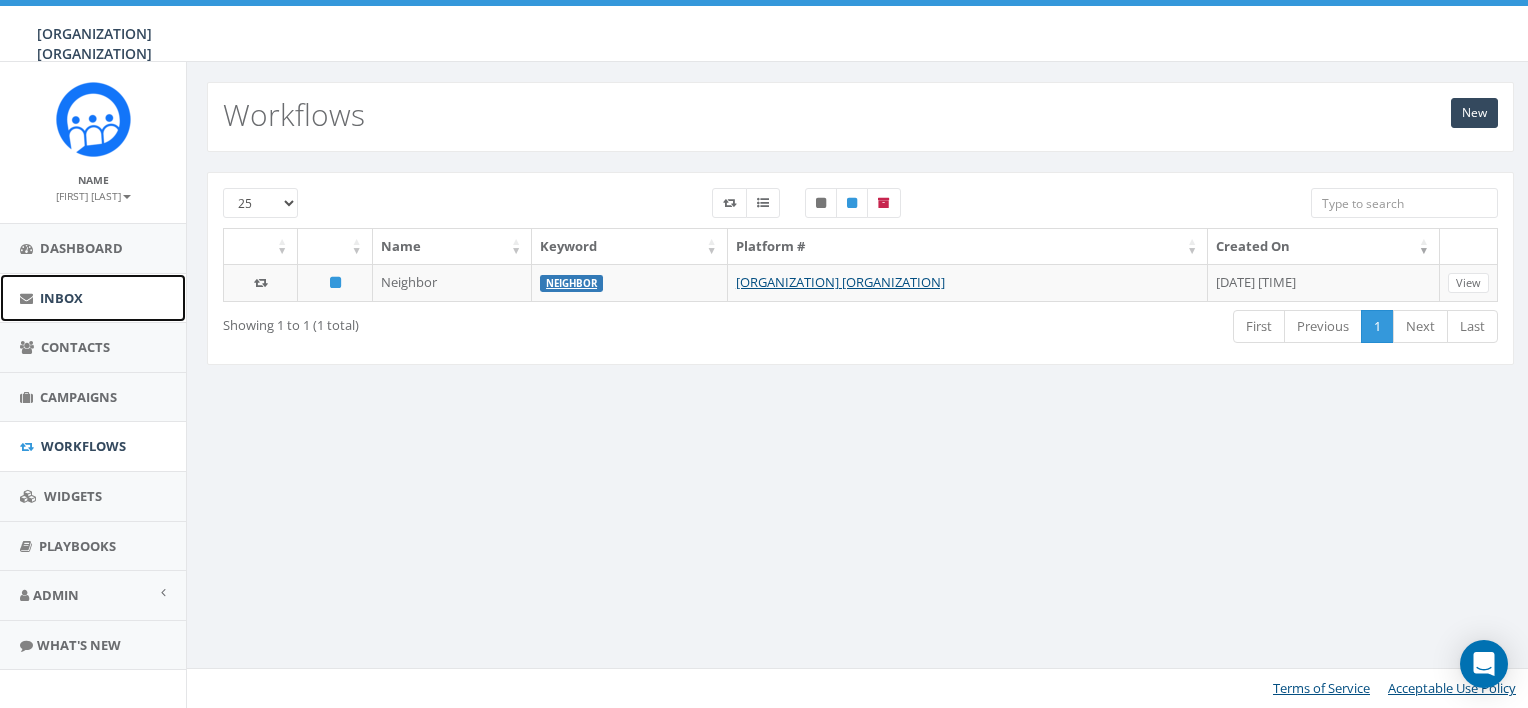 click on "Inbox" at bounding box center [61, 298] 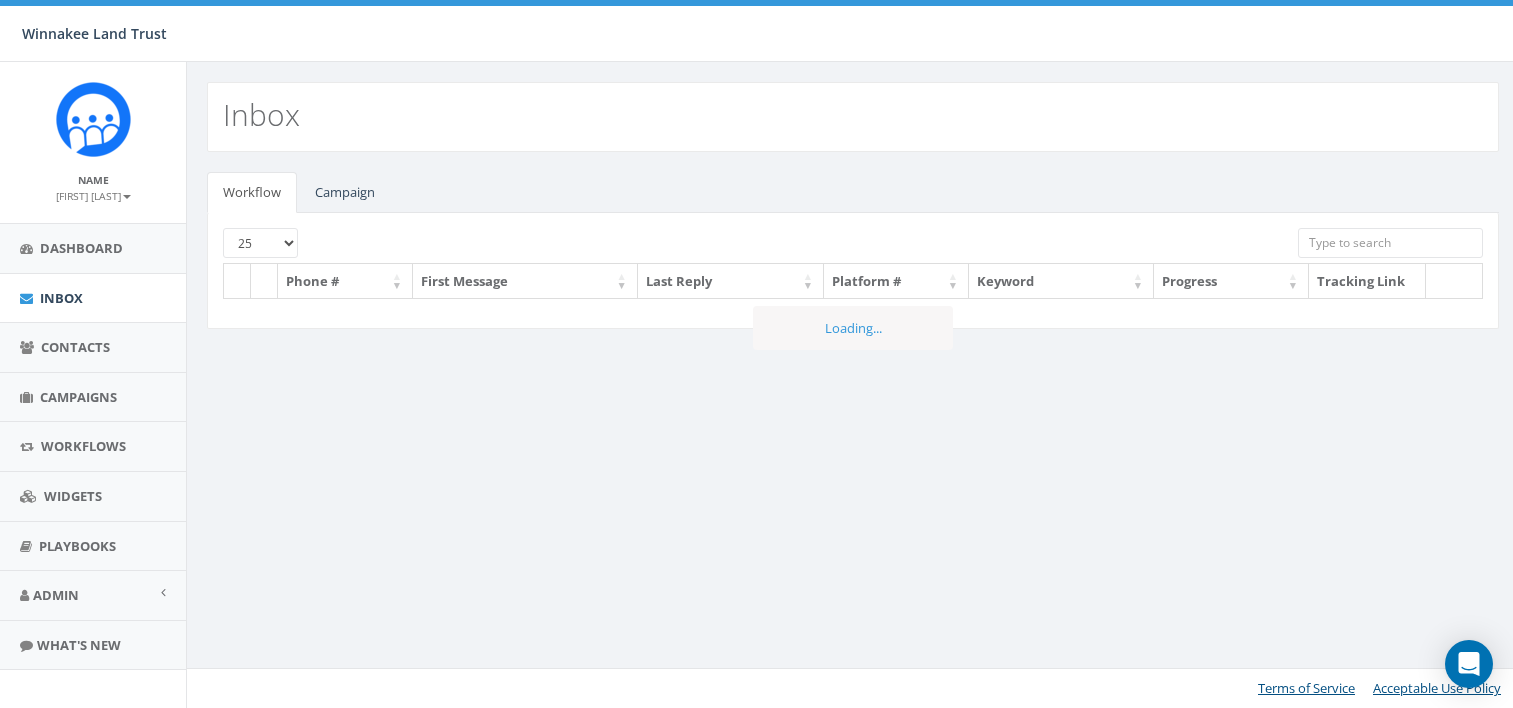 scroll, scrollTop: 0, scrollLeft: 0, axis: both 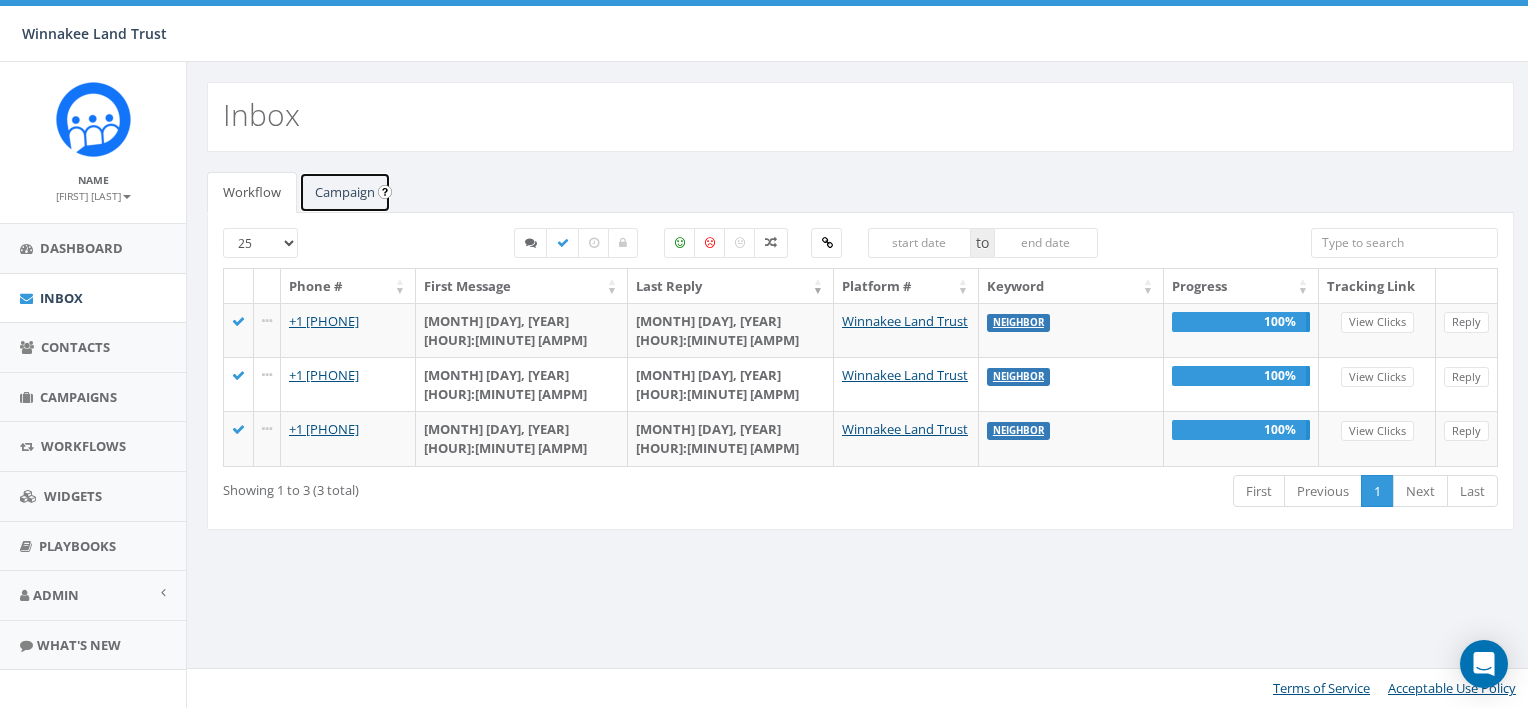 click on "Campaign" at bounding box center [345, 192] 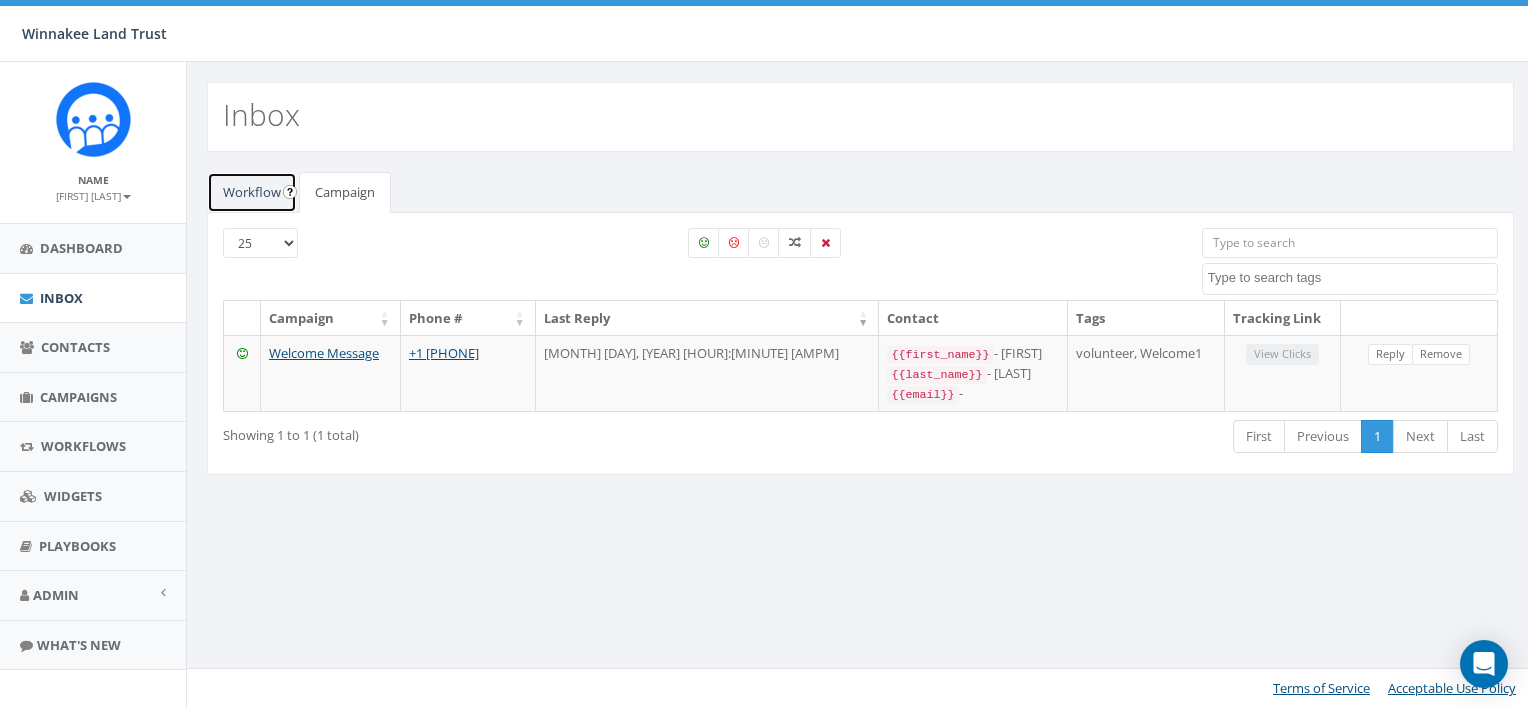 click on "Workflow" at bounding box center [252, 192] 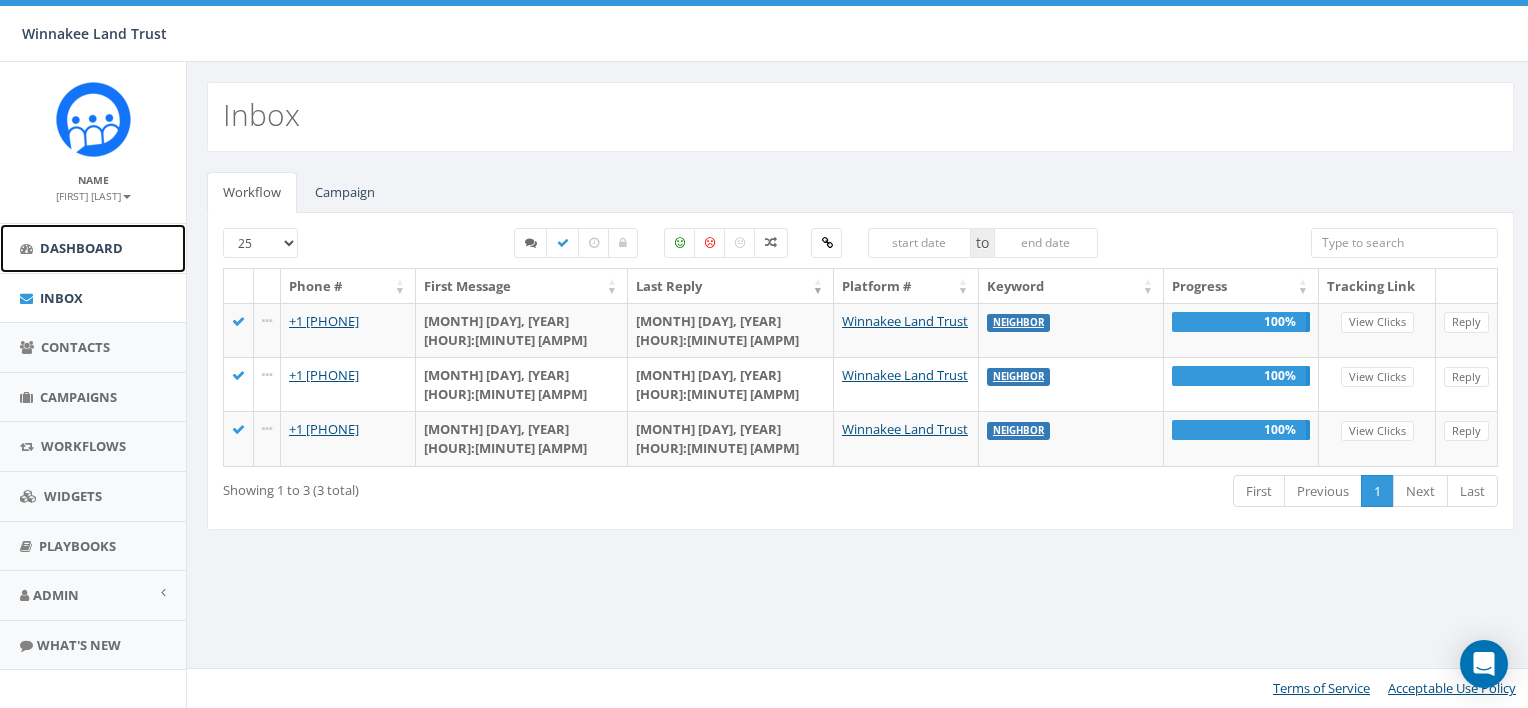 click on "Dashboard" at bounding box center (81, 248) 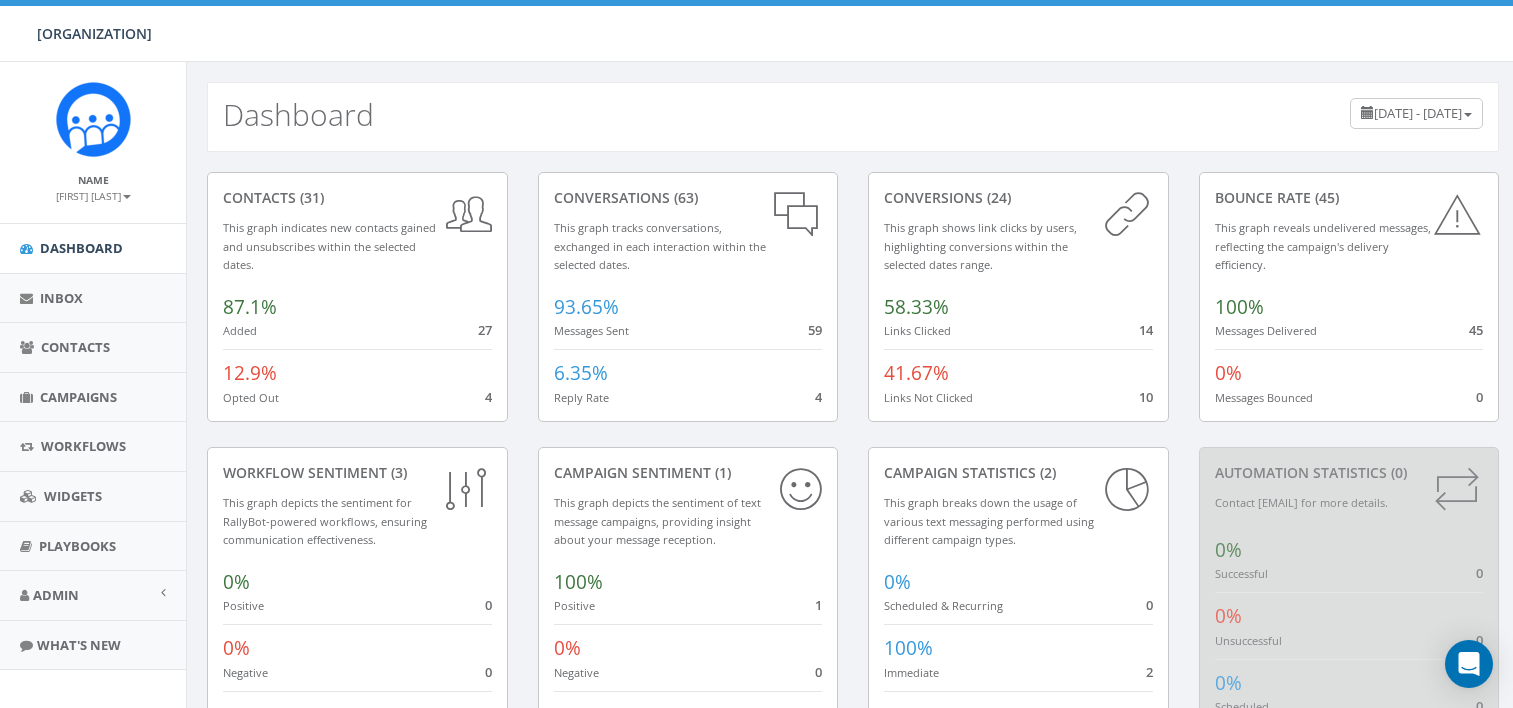 scroll, scrollTop: 0, scrollLeft: 0, axis: both 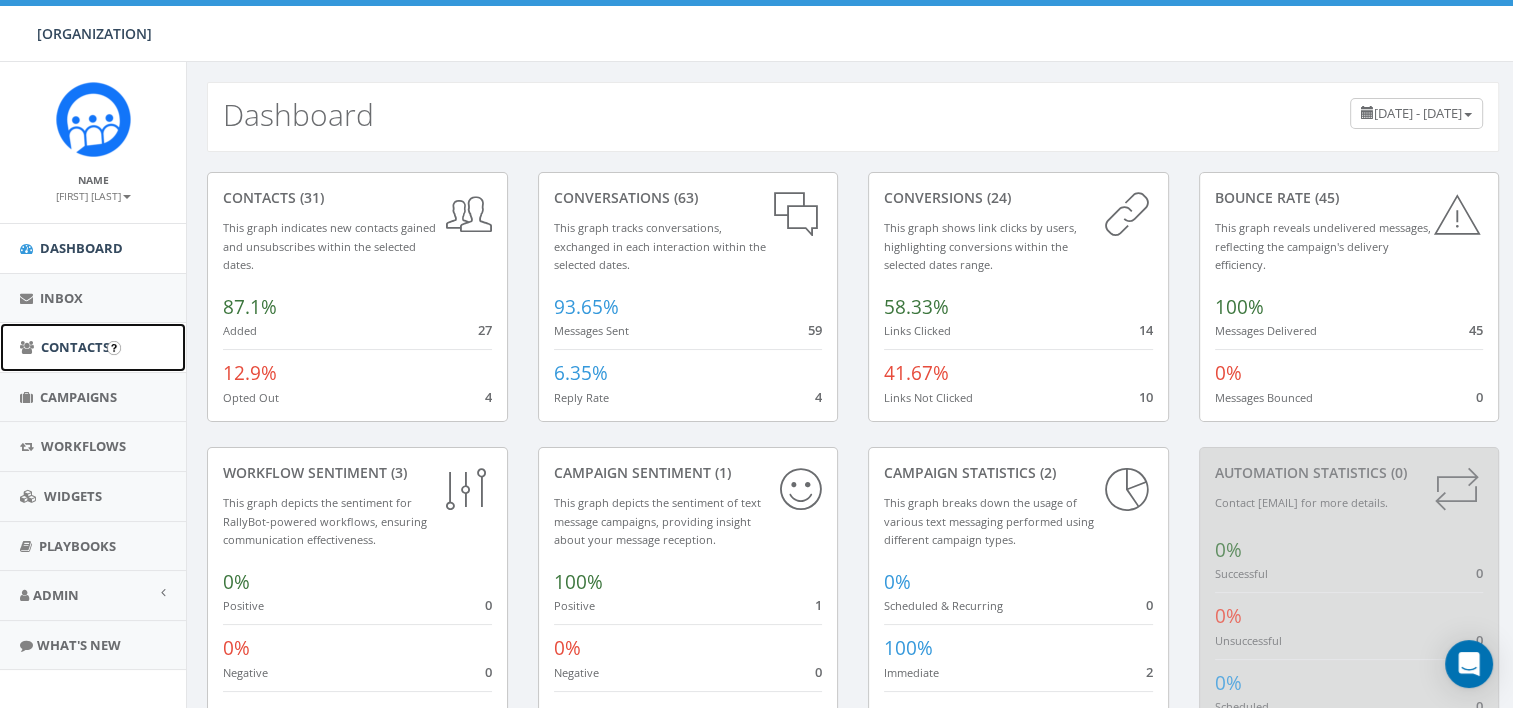 click on "Contacts" at bounding box center (75, 347) 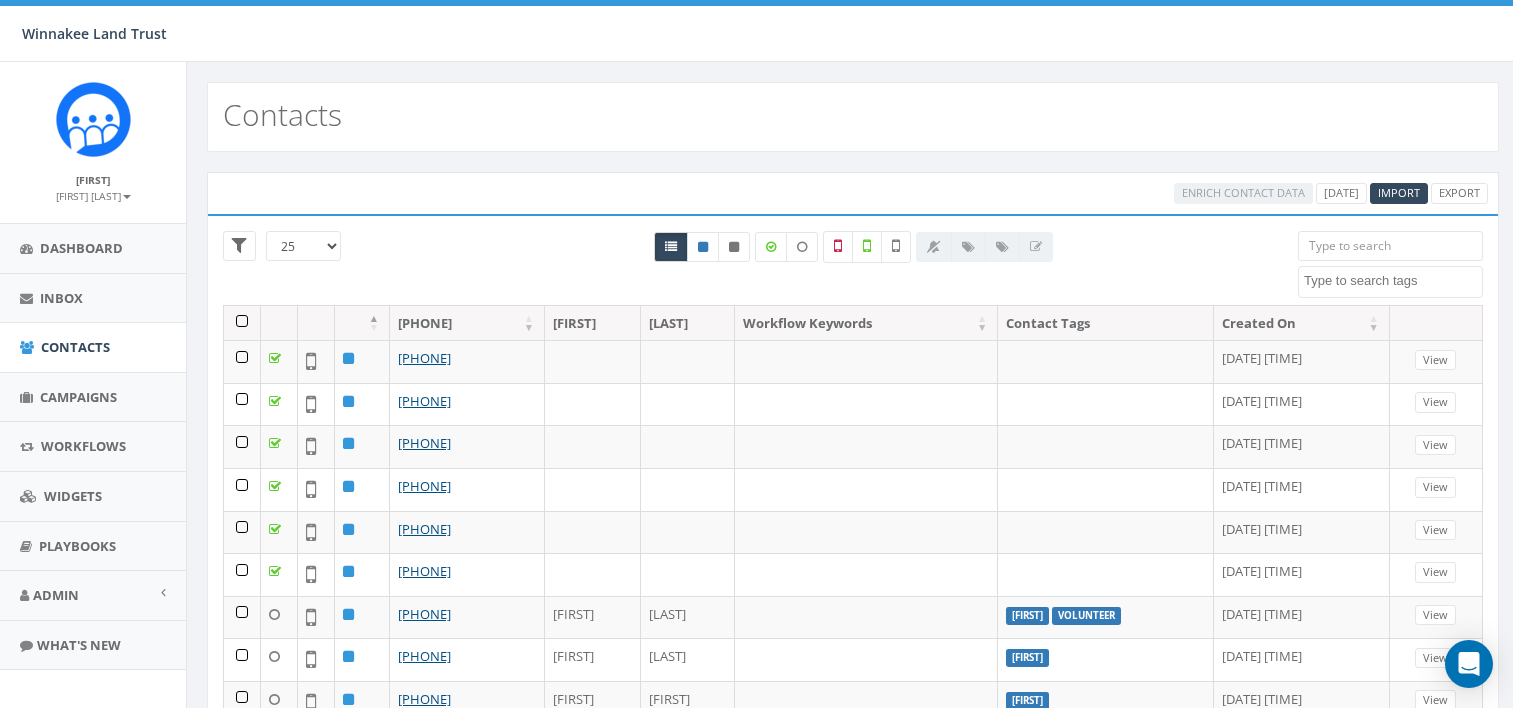 scroll, scrollTop: 0, scrollLeft: 0, axis: both 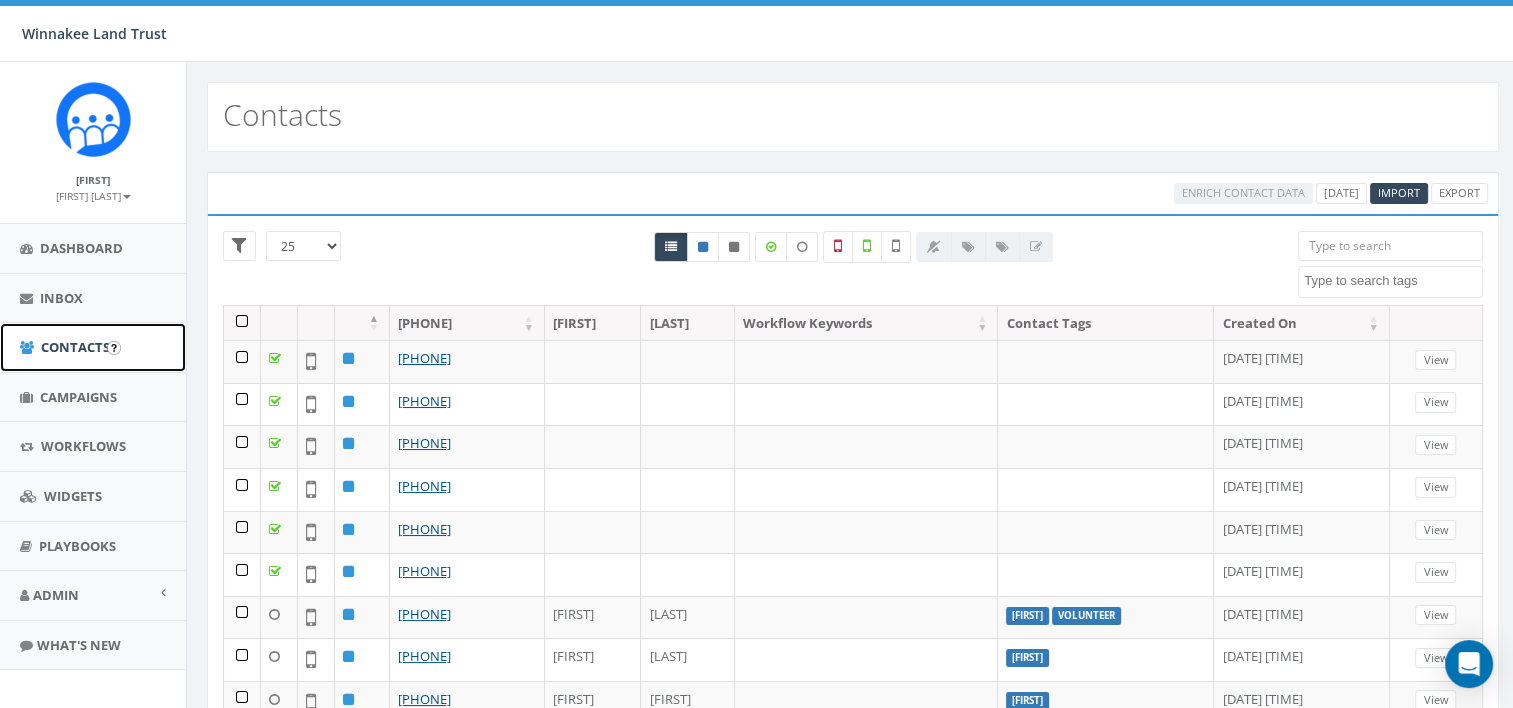 click on "Contacts" at bounding box center [75, 347] 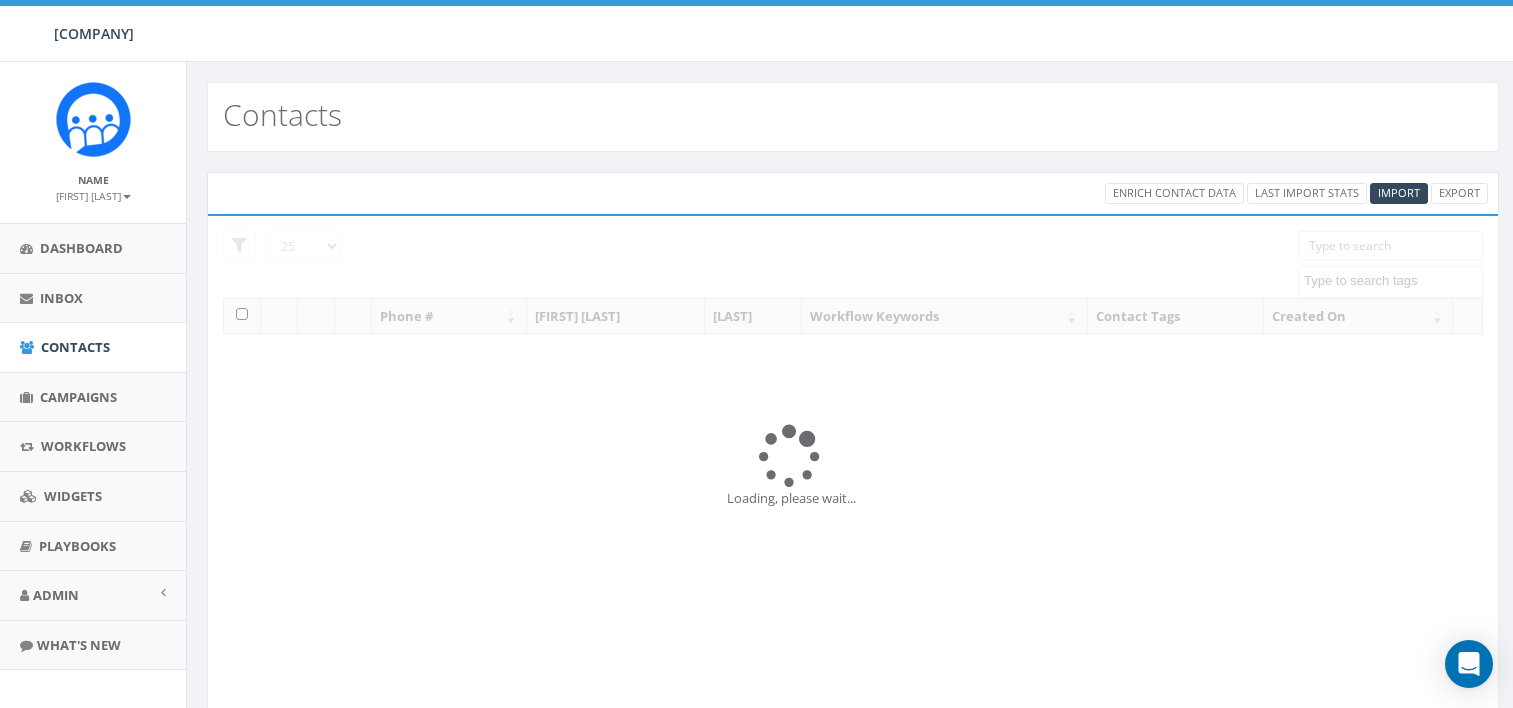 scroll, scrollTop: 0, scrollLeft: 0, axis: both 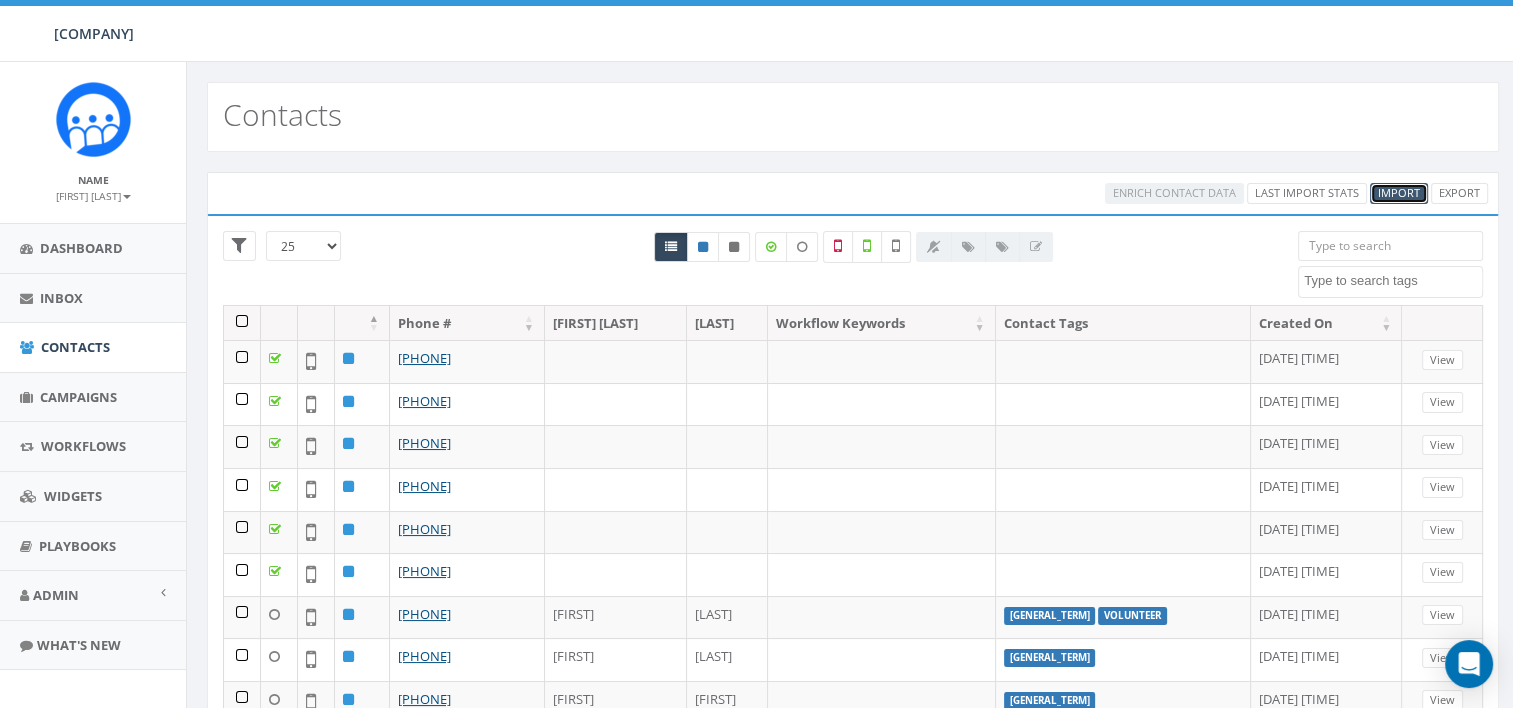 click on "[IMPORT]" at bounding box center (1395, 192) 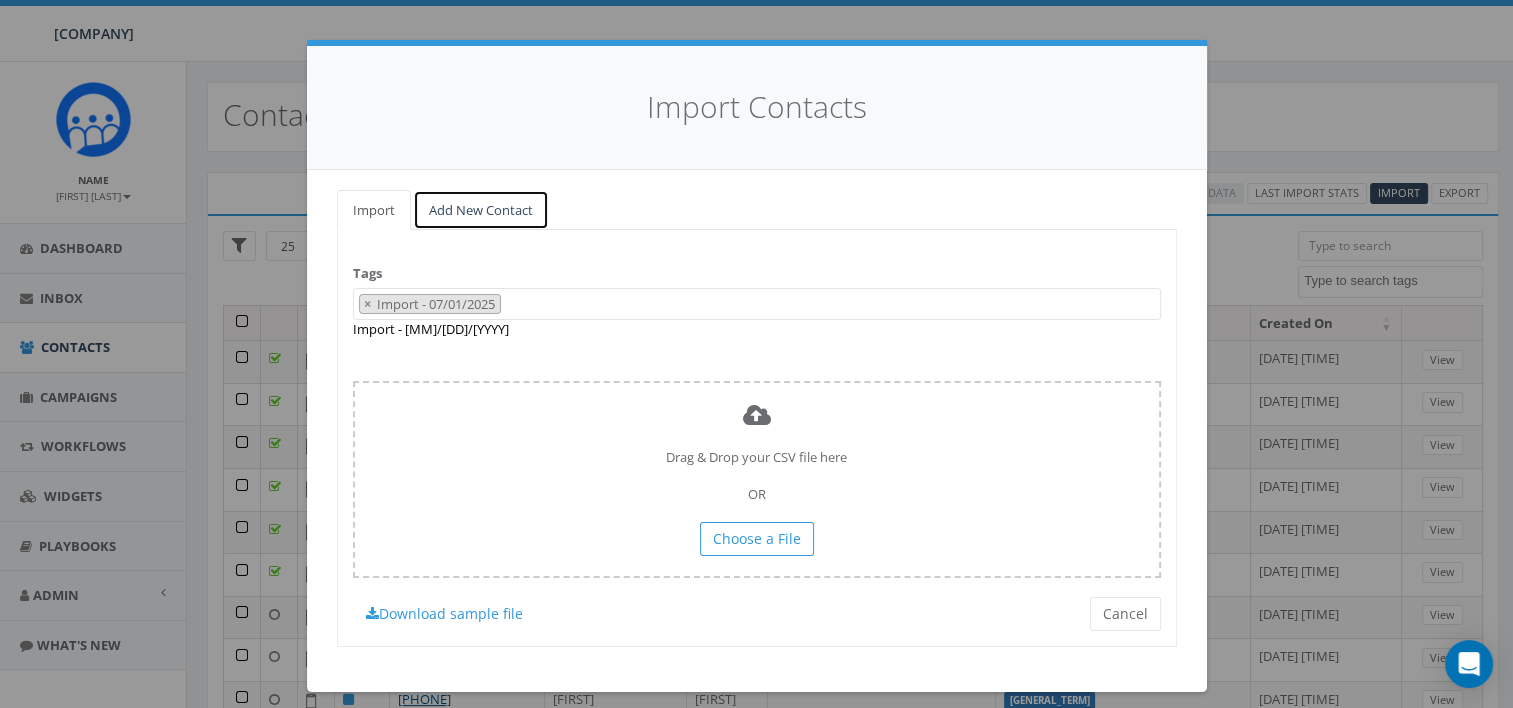 click on "Add New Contact" at bounding box center (515, 210) 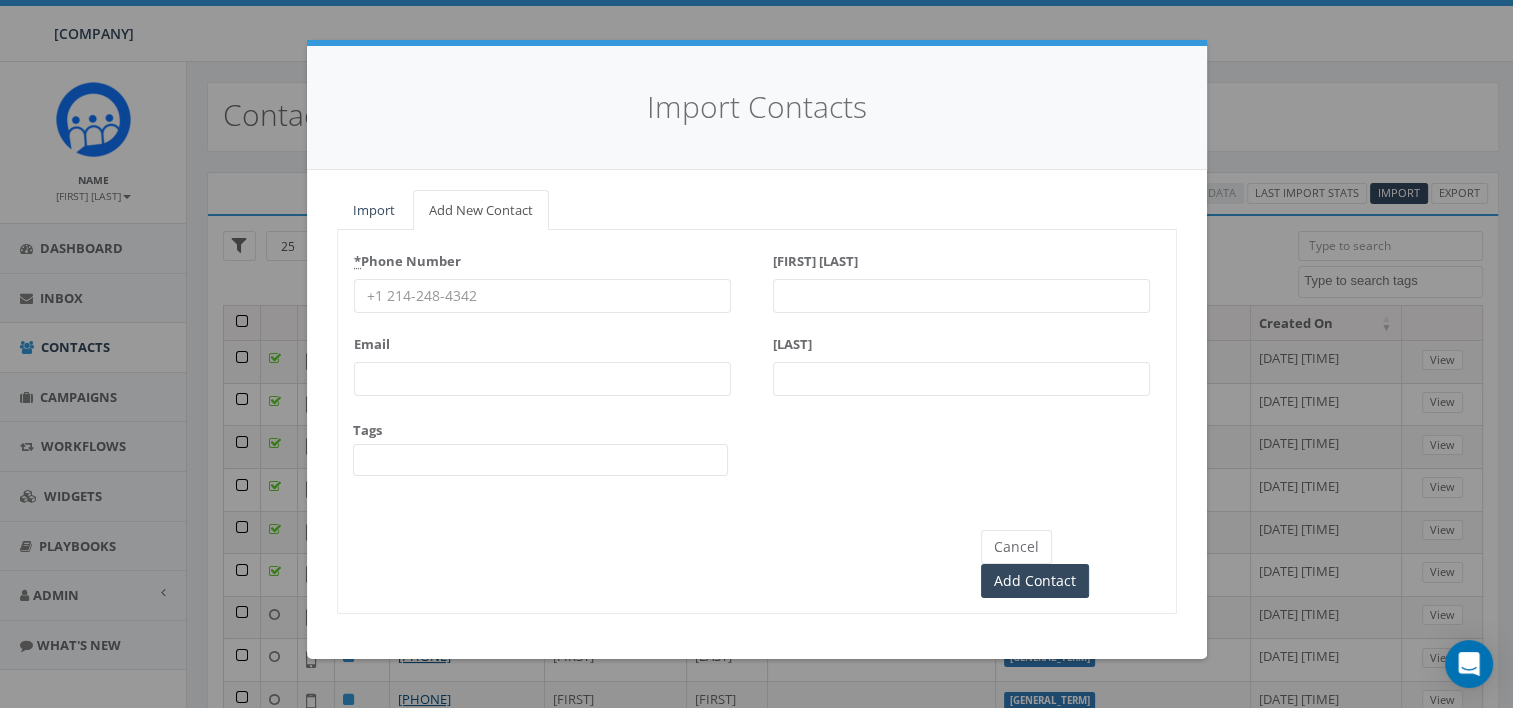 click on "*   Phone Number" at bounding box center (542, 296) 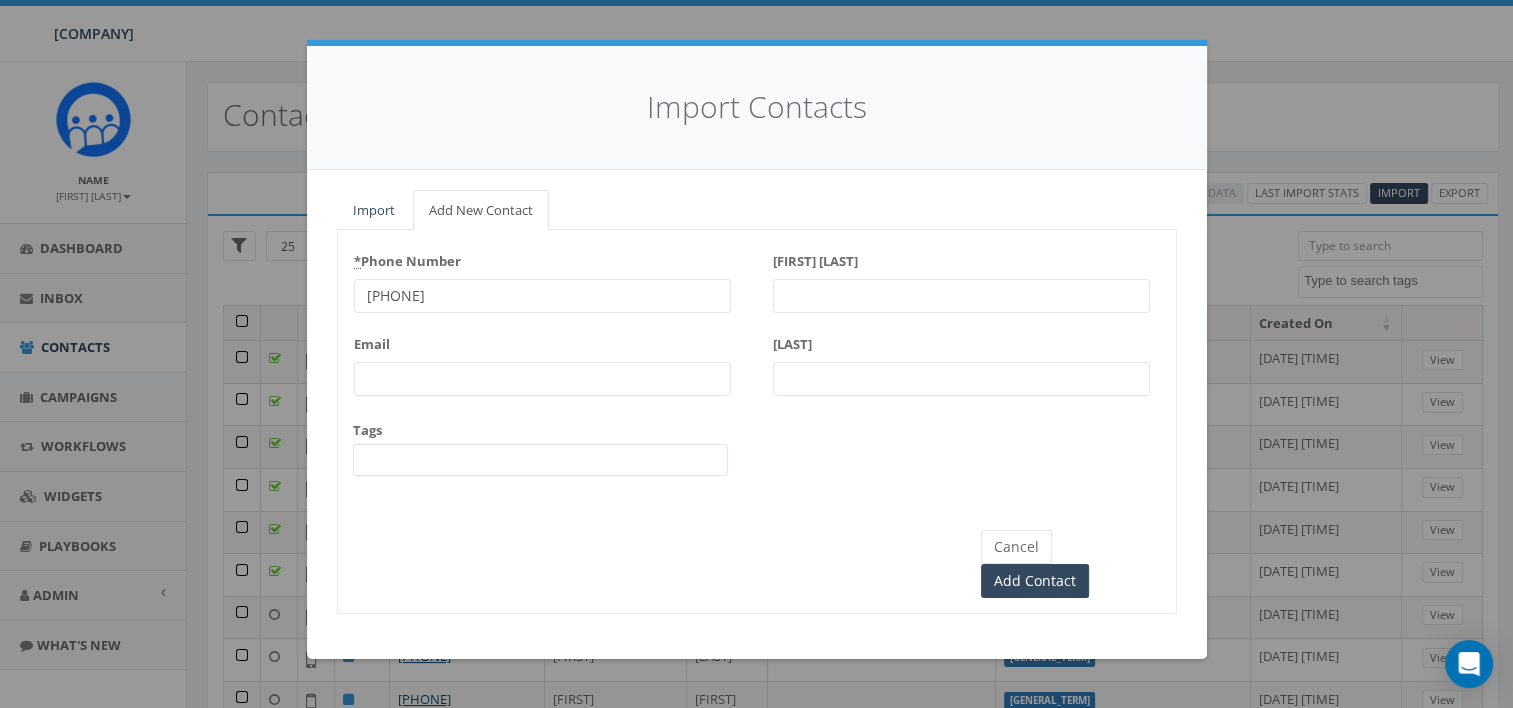 type on "914-204-3273" 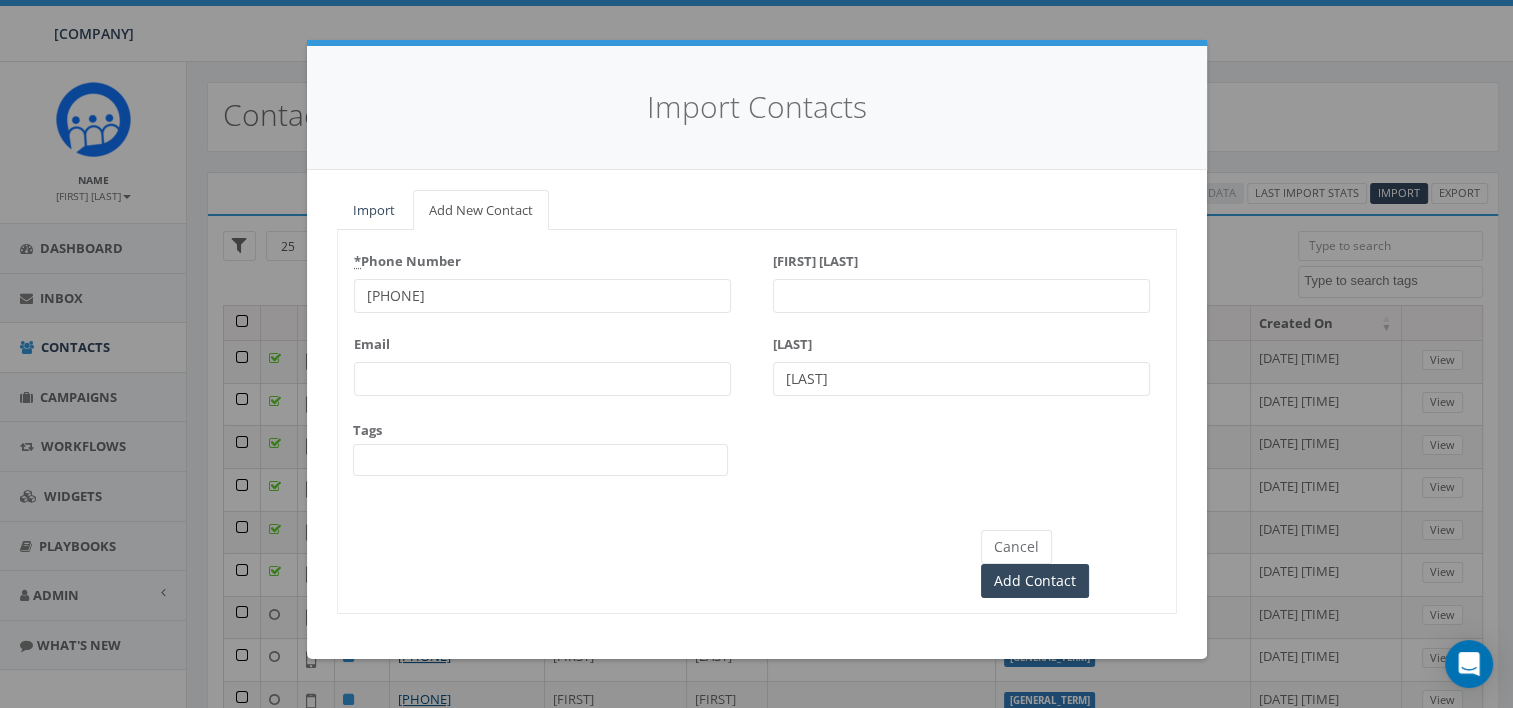 type on "[FIRST]" 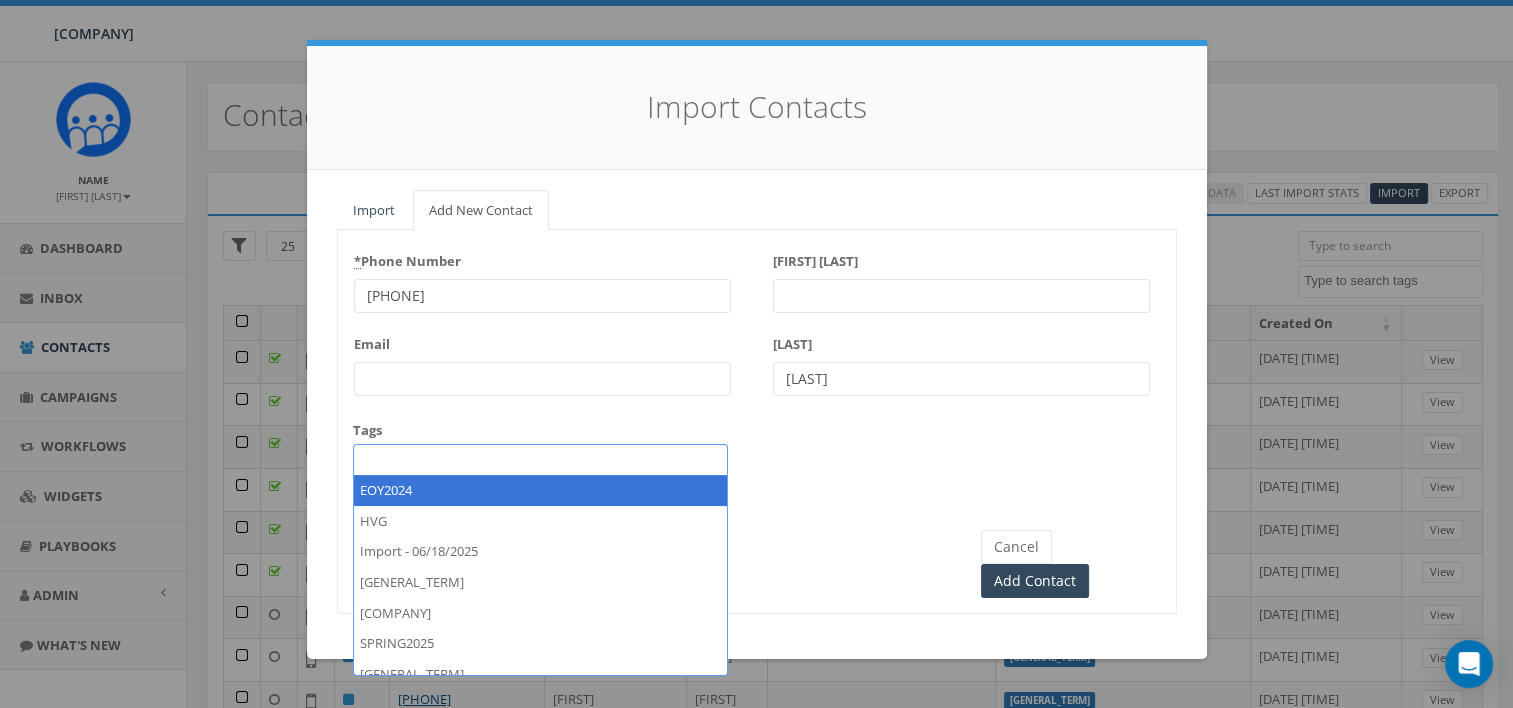 click on "Cancel   Add Contact" at bounding box center (757, 545) 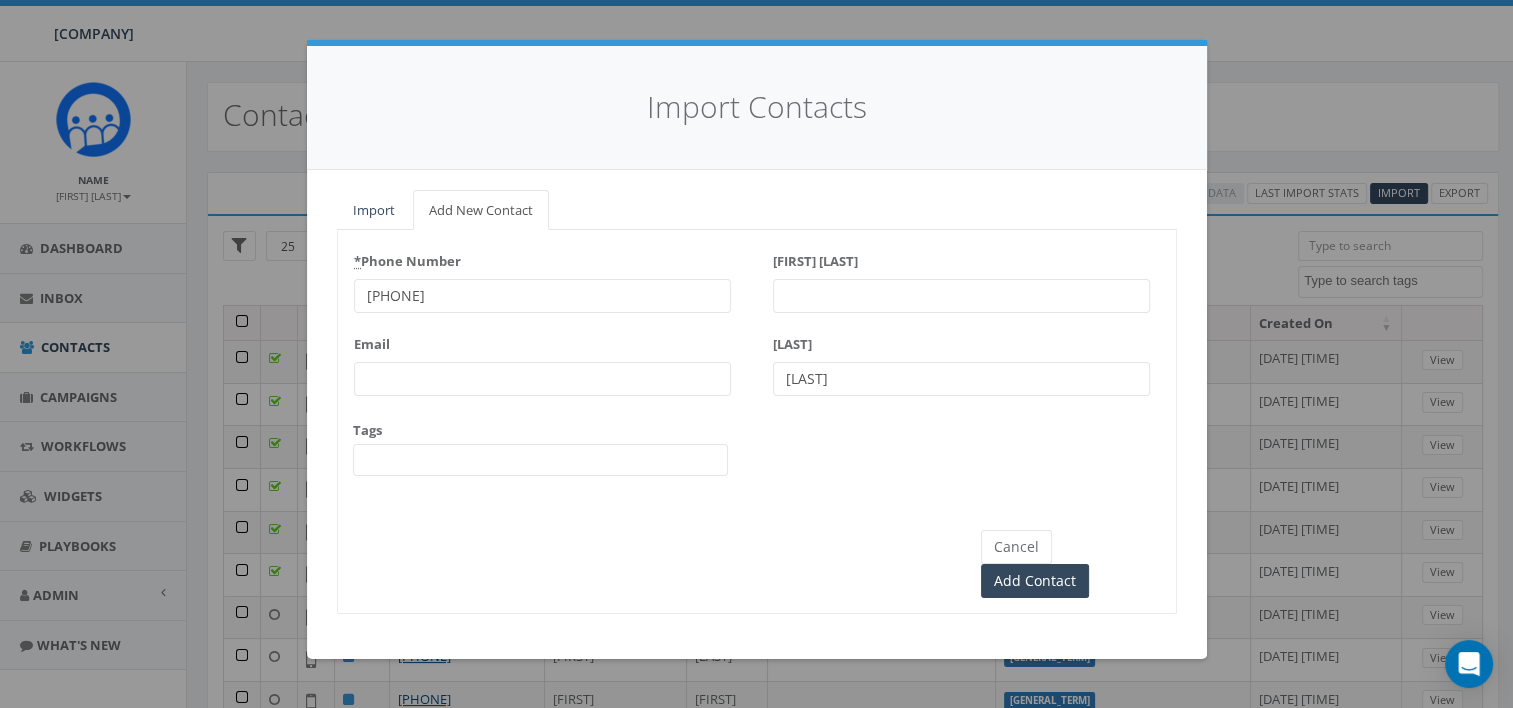 click at bounding box center (540, 460) 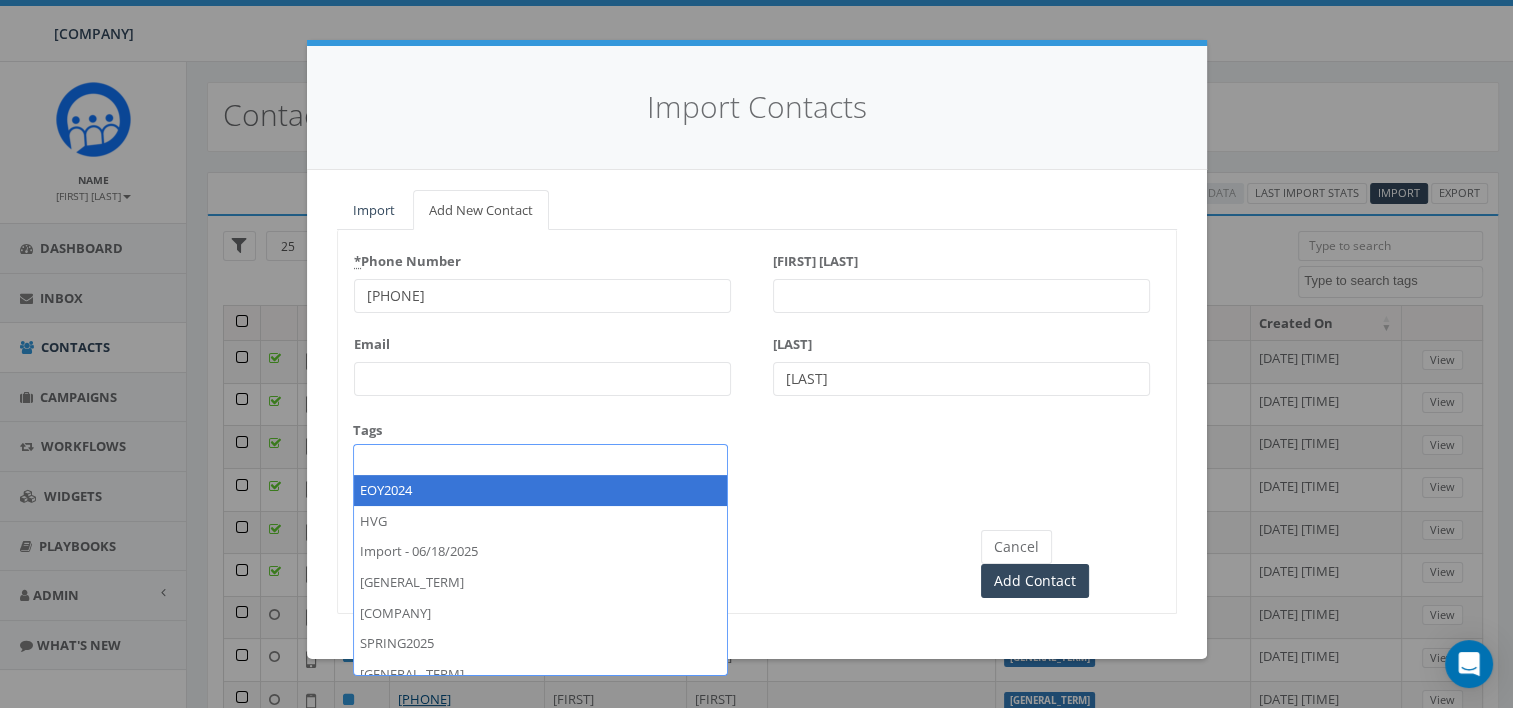 click on "*   Phone Number 914-204-3273 Email Tags EOY2024 HVG Import - 06/18/2025 Neighbor Rally Corp SPRING2025 Staff Test SMS volunteer Welcome1 WTL First Name Last Name Shron" at bounding box center [757, 369] 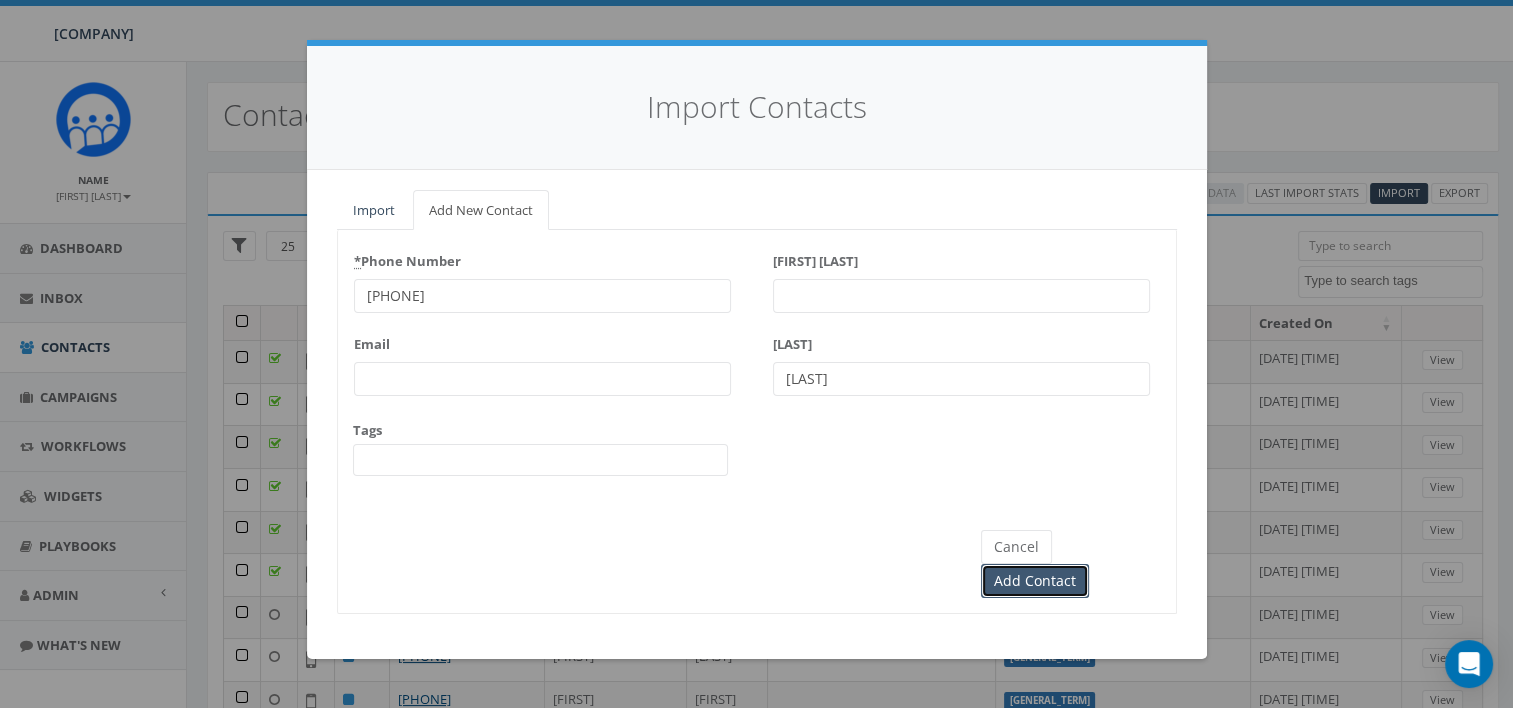 click on "Add Contact" at bounding box center [1053, 581] 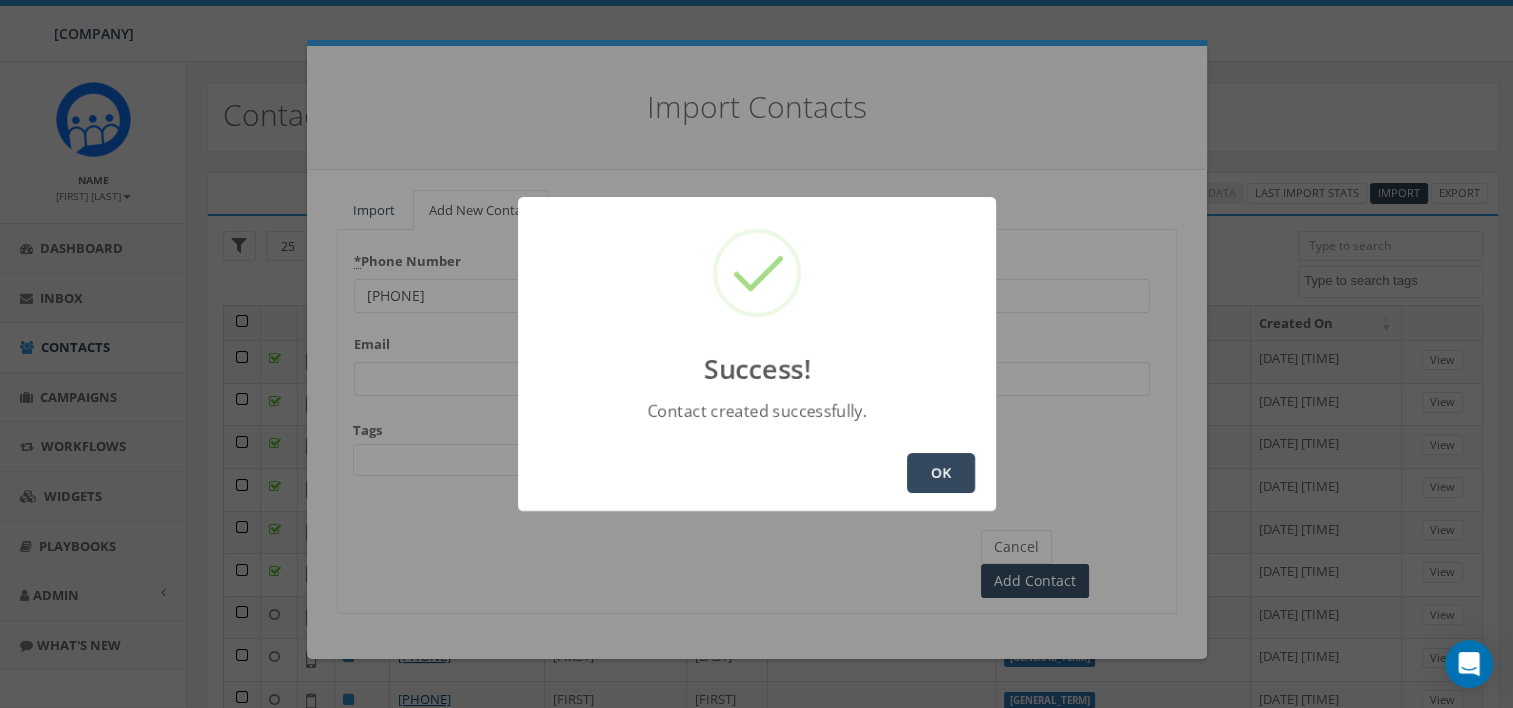 click on "OK" at bounding box center [941, 473] 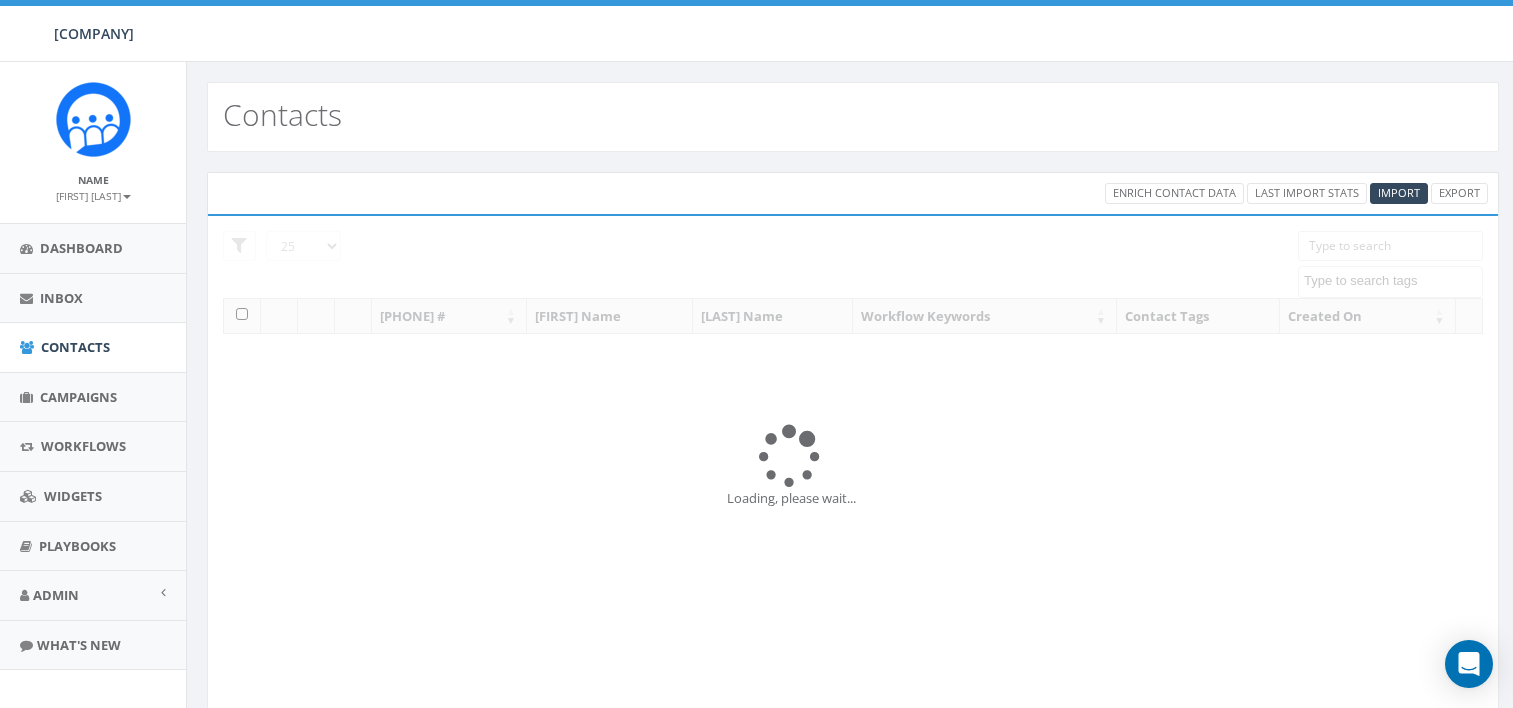 scroll, scrollTop: 0, scrollLeft: 0, axis: both 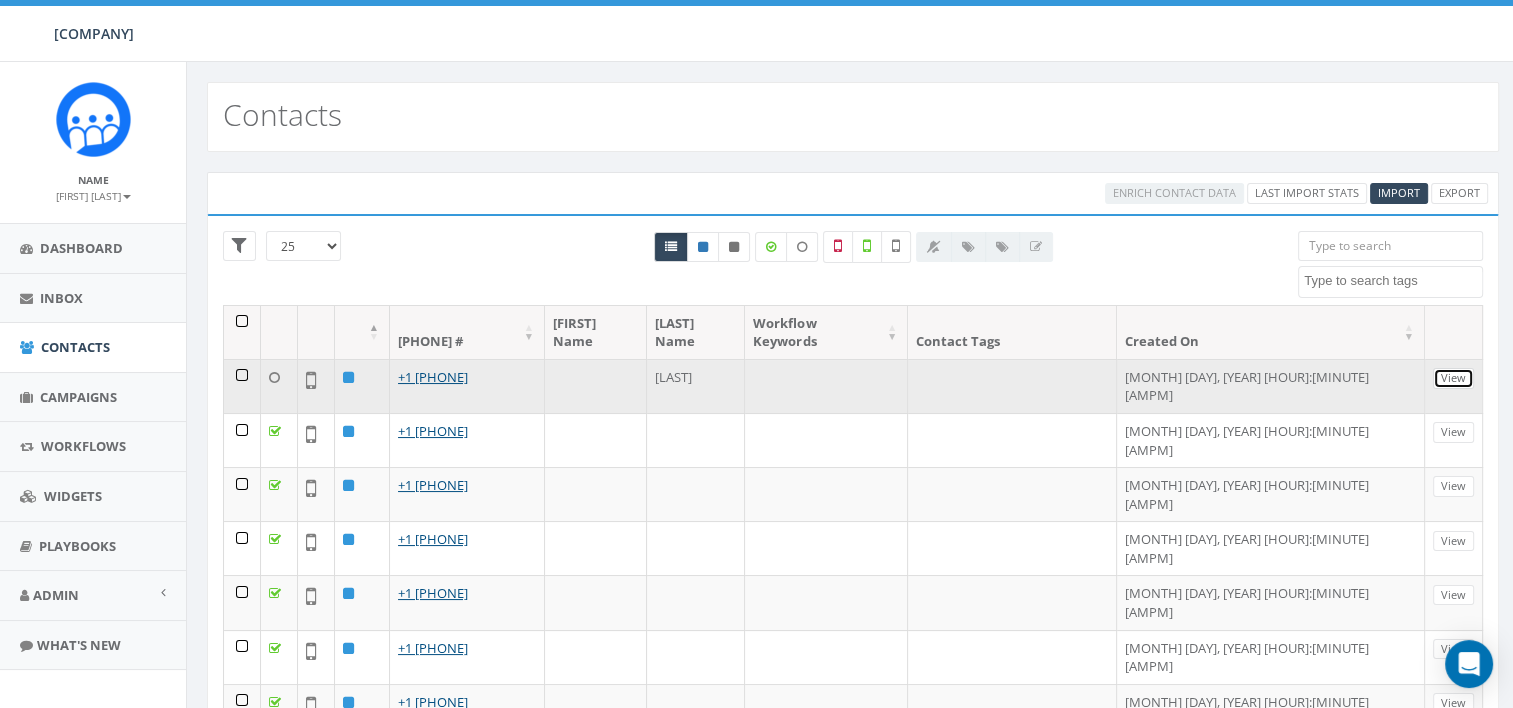 click on "View" at bounding box center [1451, 360] 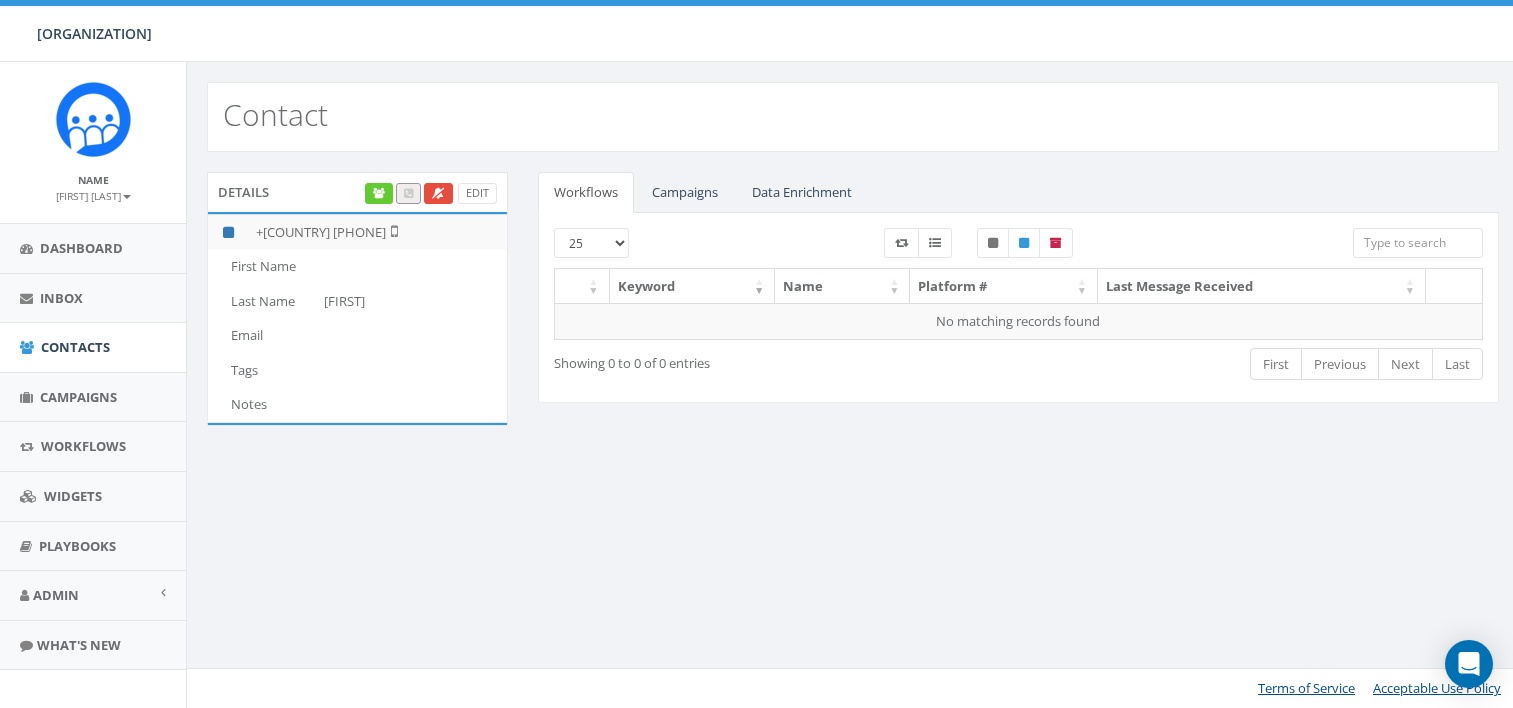 scroll, scrollTop: 0, scrollLeft: 0, axis: both 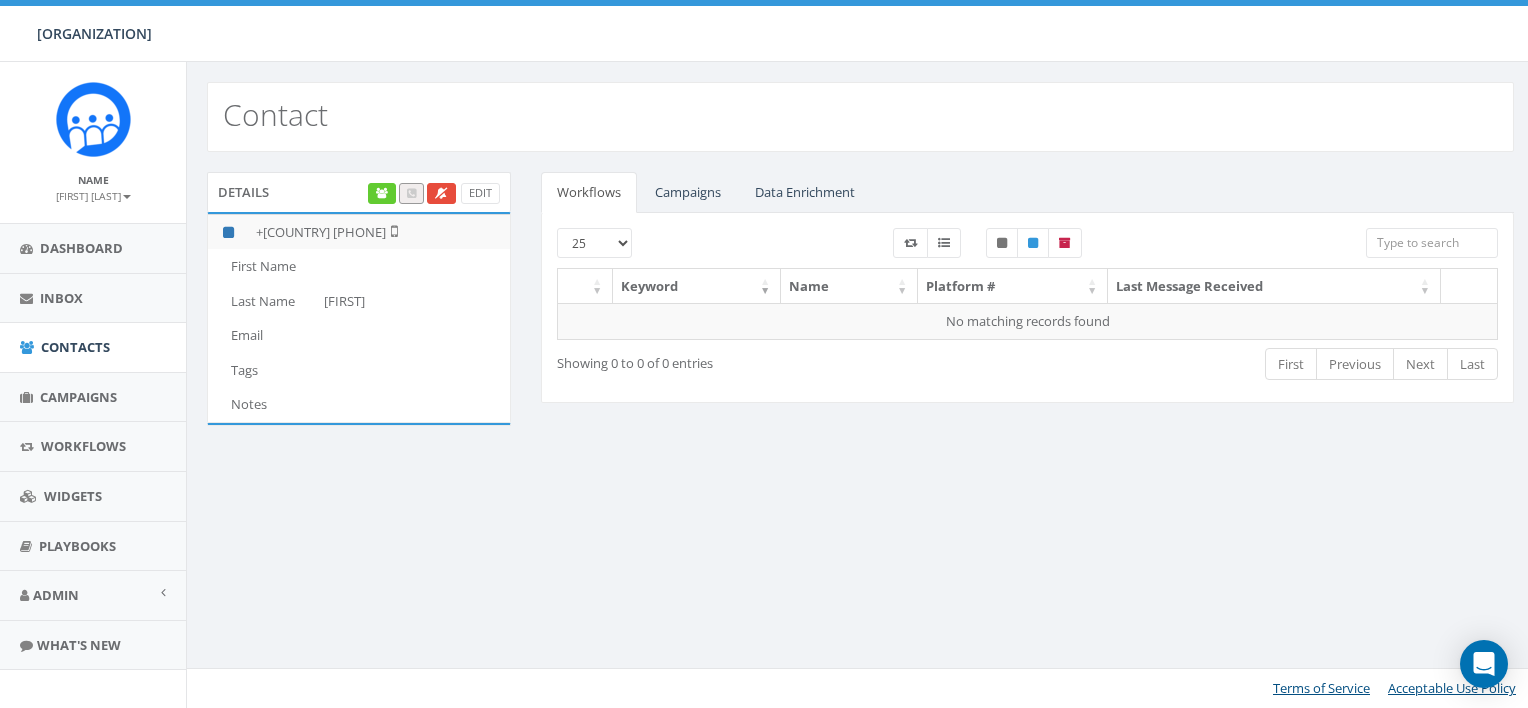 click on "Details Edit" at bounding box center (359, 192) 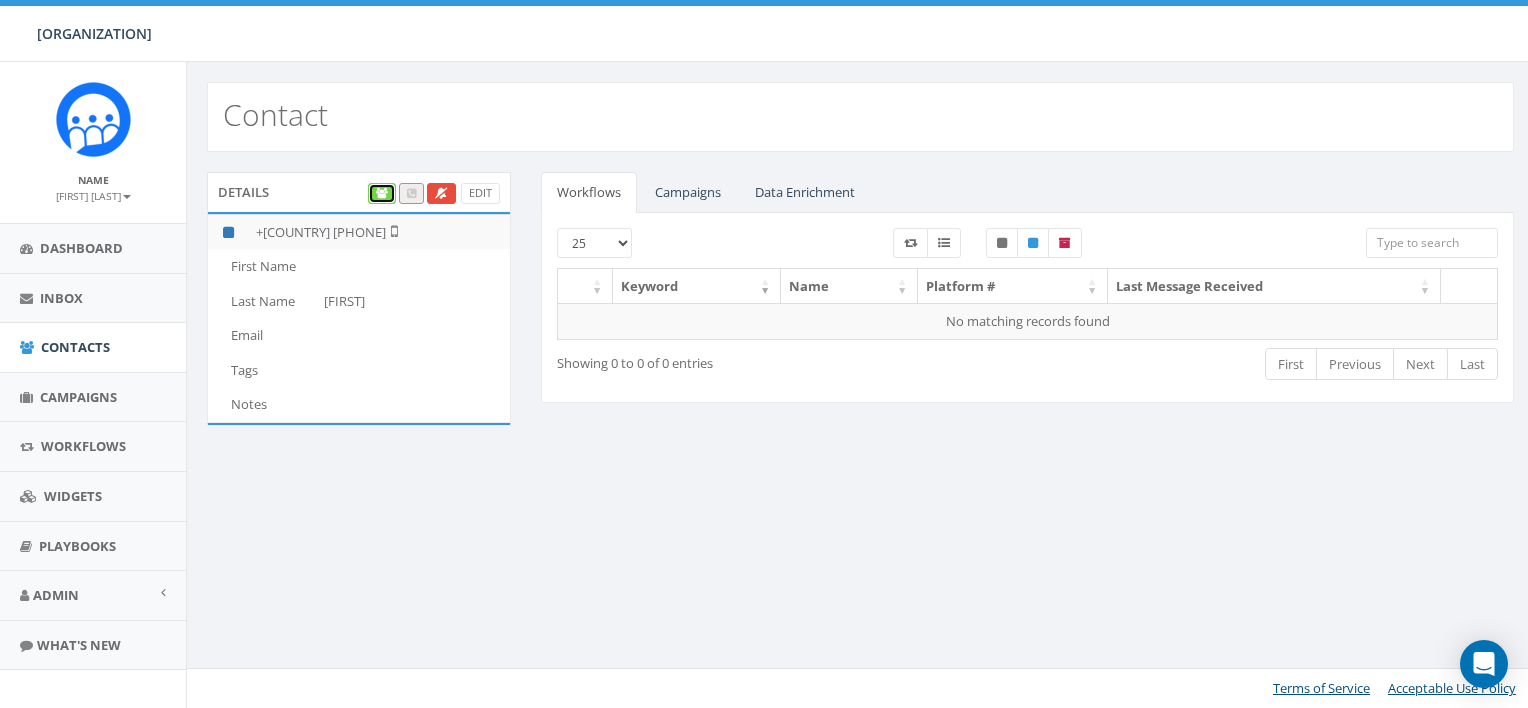 click at bounding box center (382, 193) 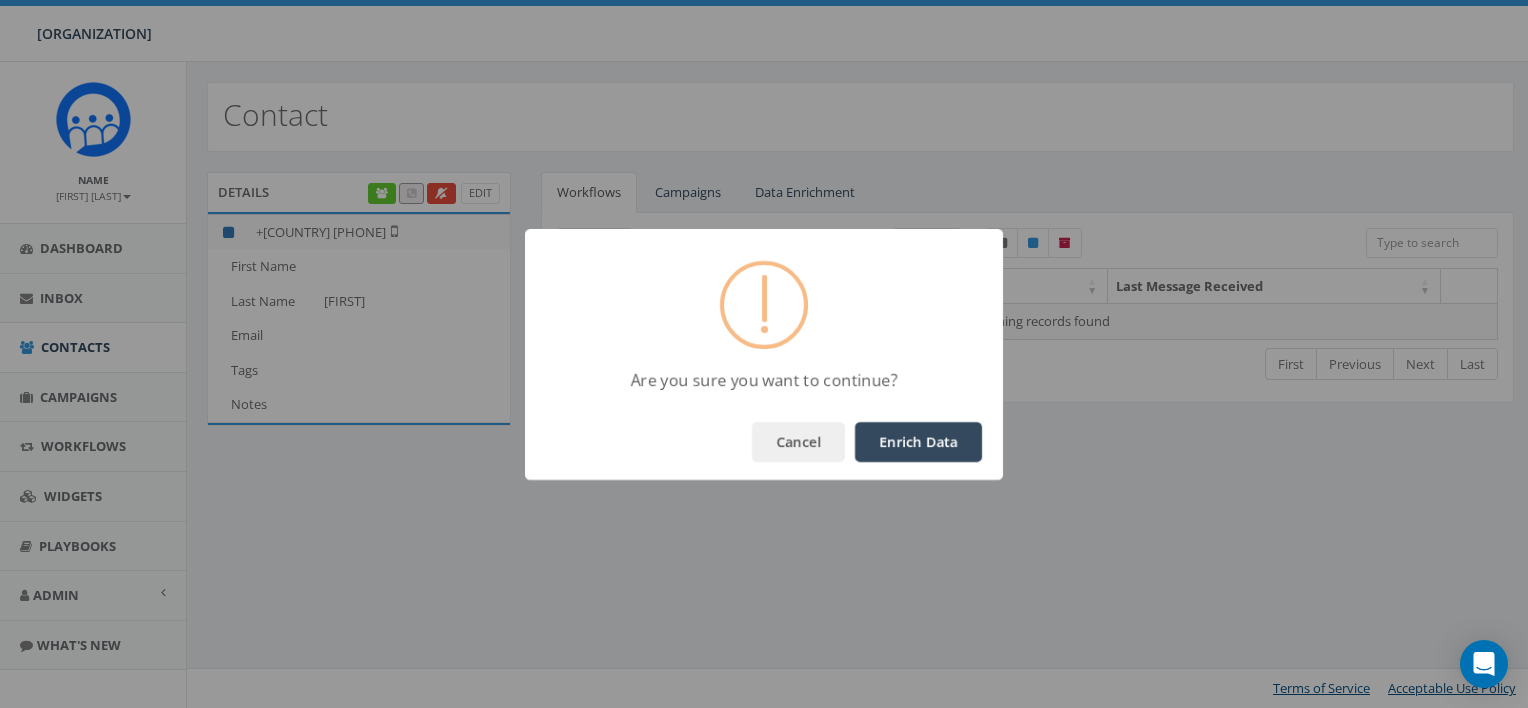 click on "Enrich Data" at bounding box center [918, 442] 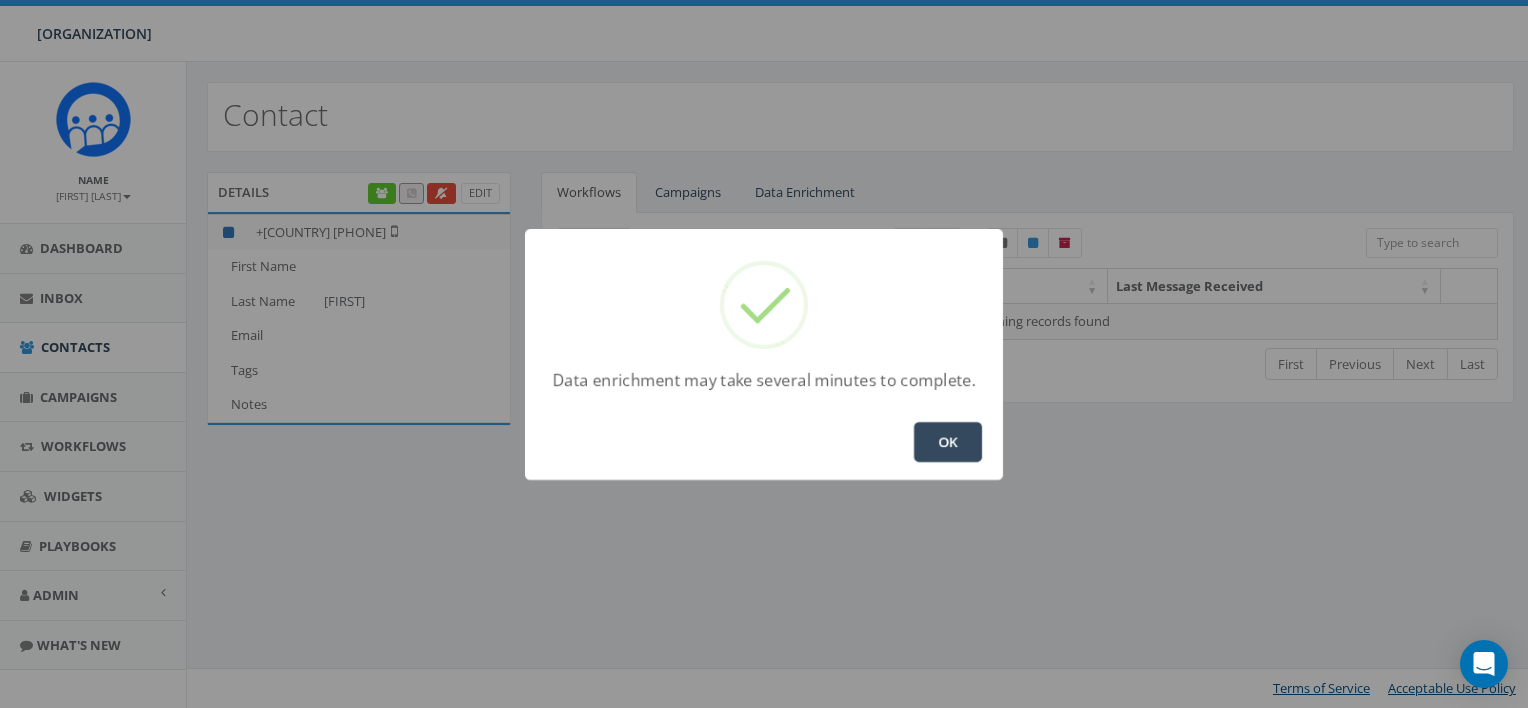 click on "OK" at bounding box center (948, 442) 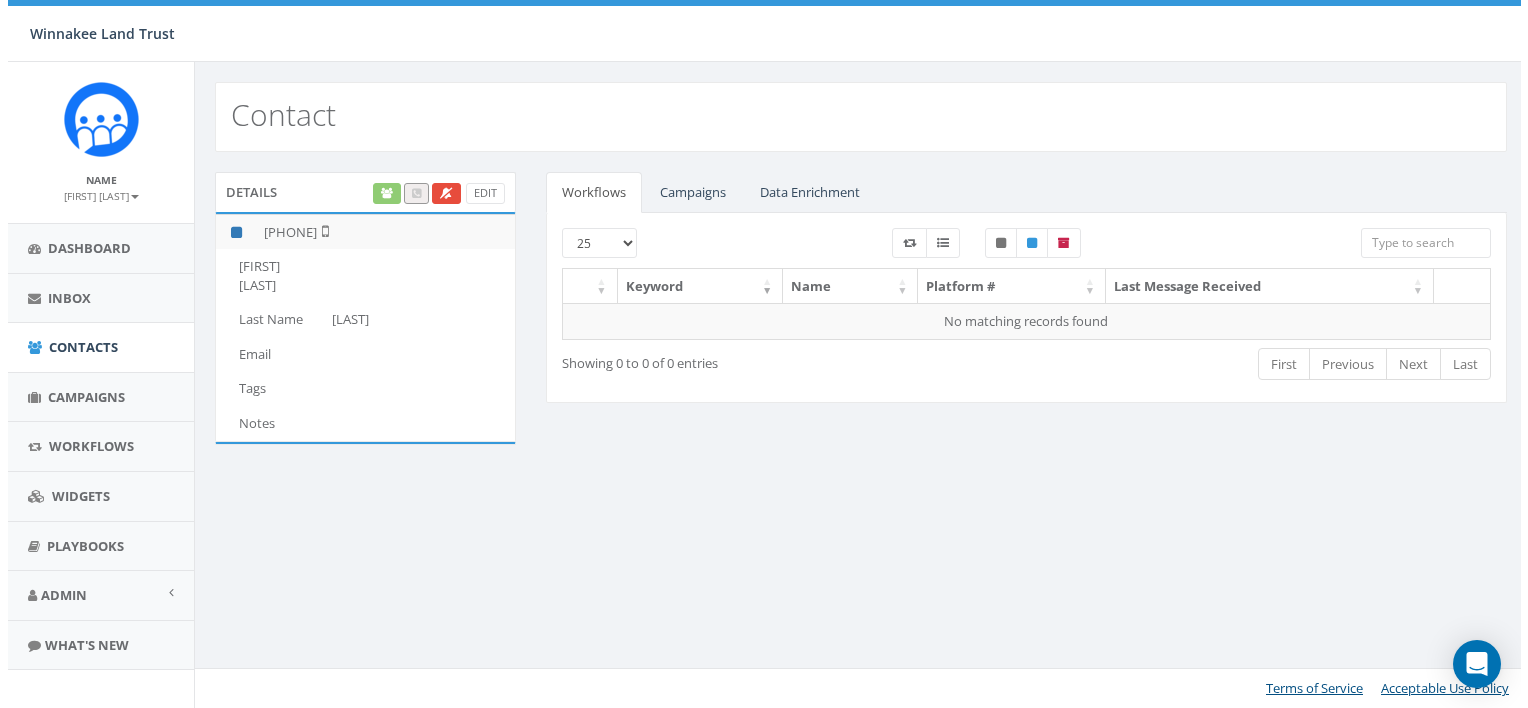 scroll, scrollTop: 0, scrollLeft: 0, axis: both 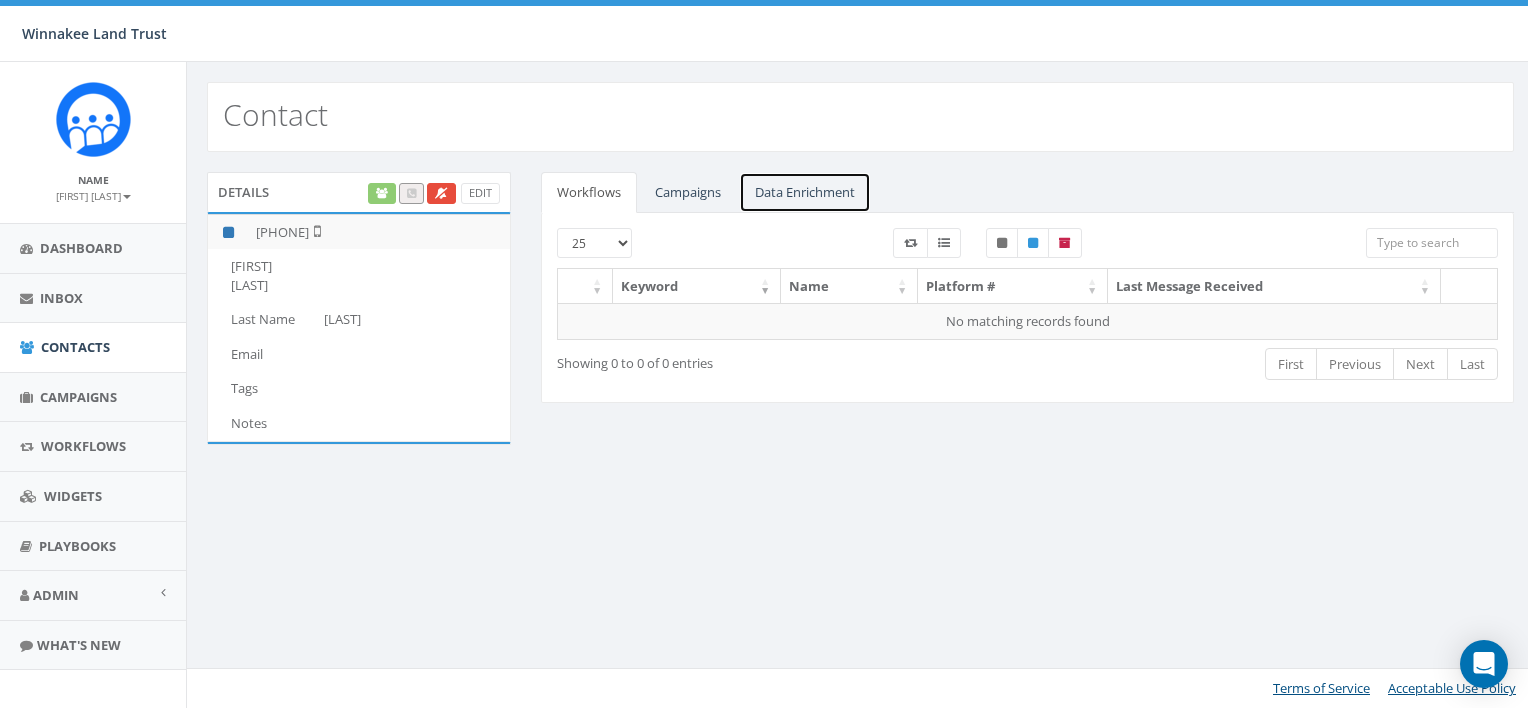 click on "Data Enrichment" at bounding box center (805, 192) 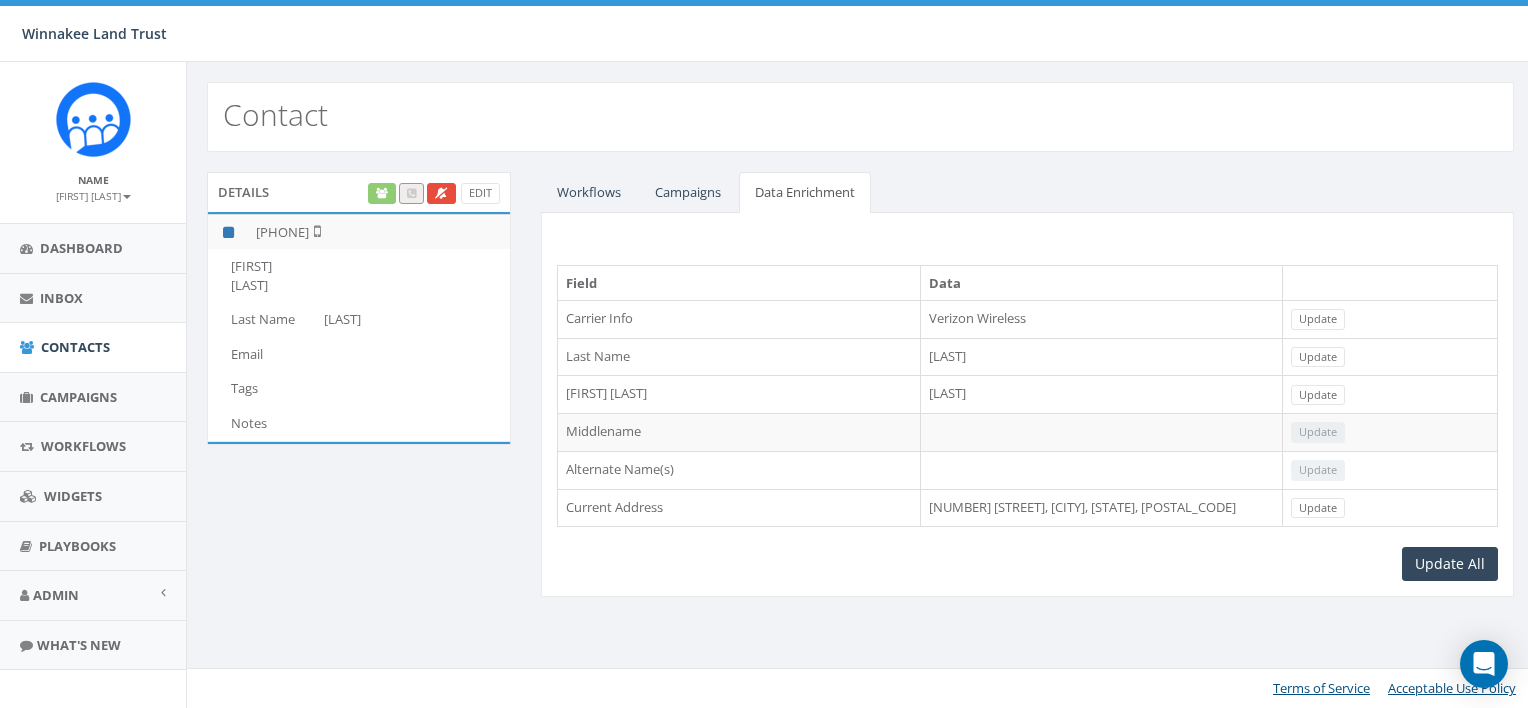 drag, startPoint x: 984, startPoint y: 355, endPoint x: 915, endPoint y: 357, distance: 69.02898 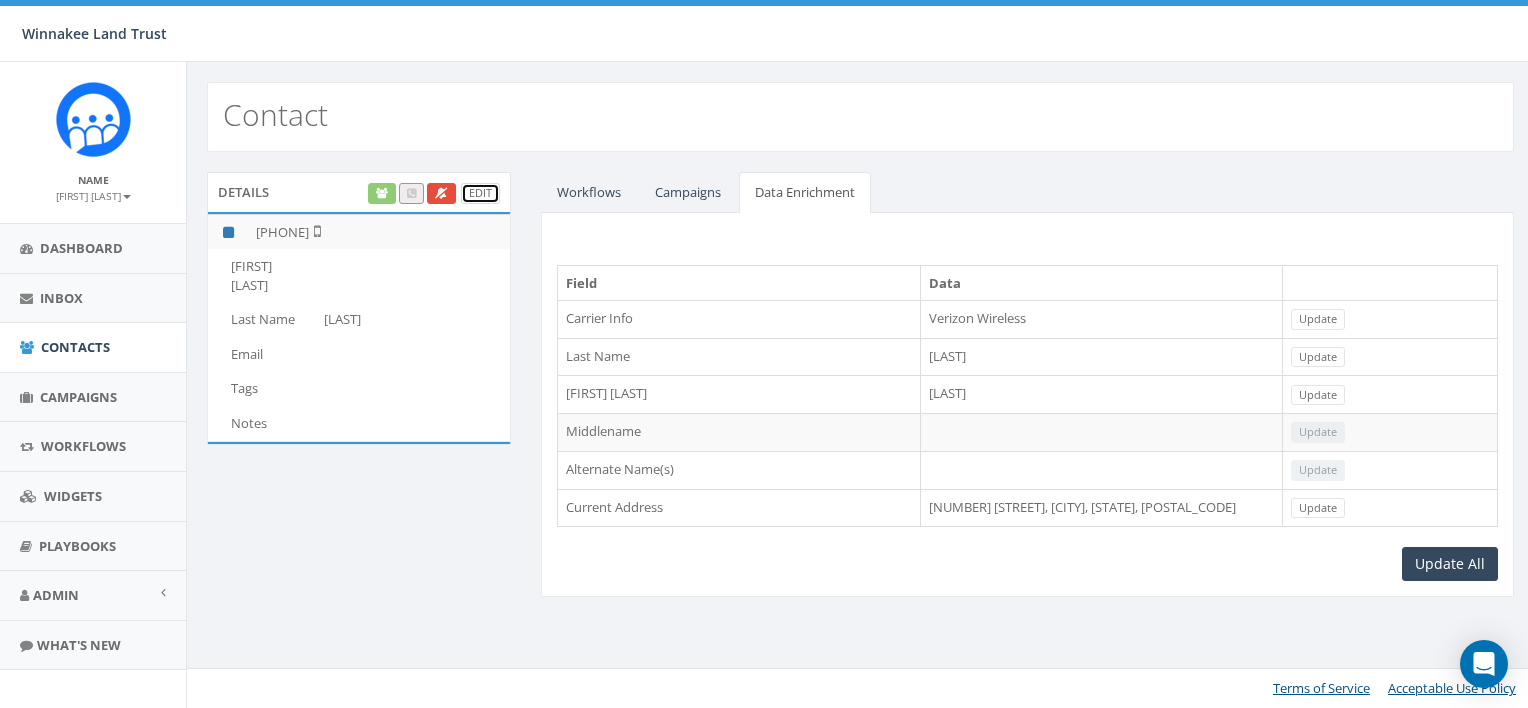 click on "Edit" at bounding box center (480, 193) 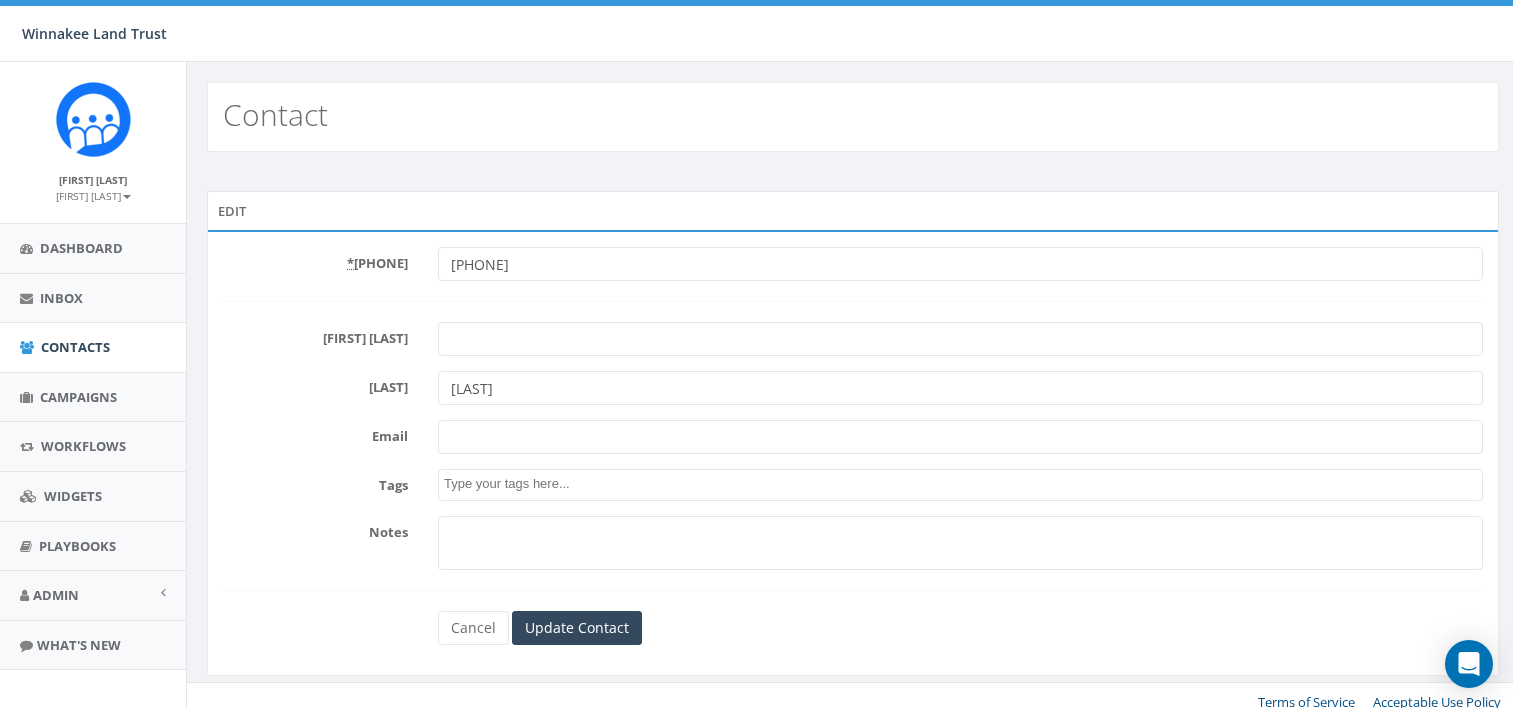scroll, scrollTop: 0, scrollLeft: 0, axis: both 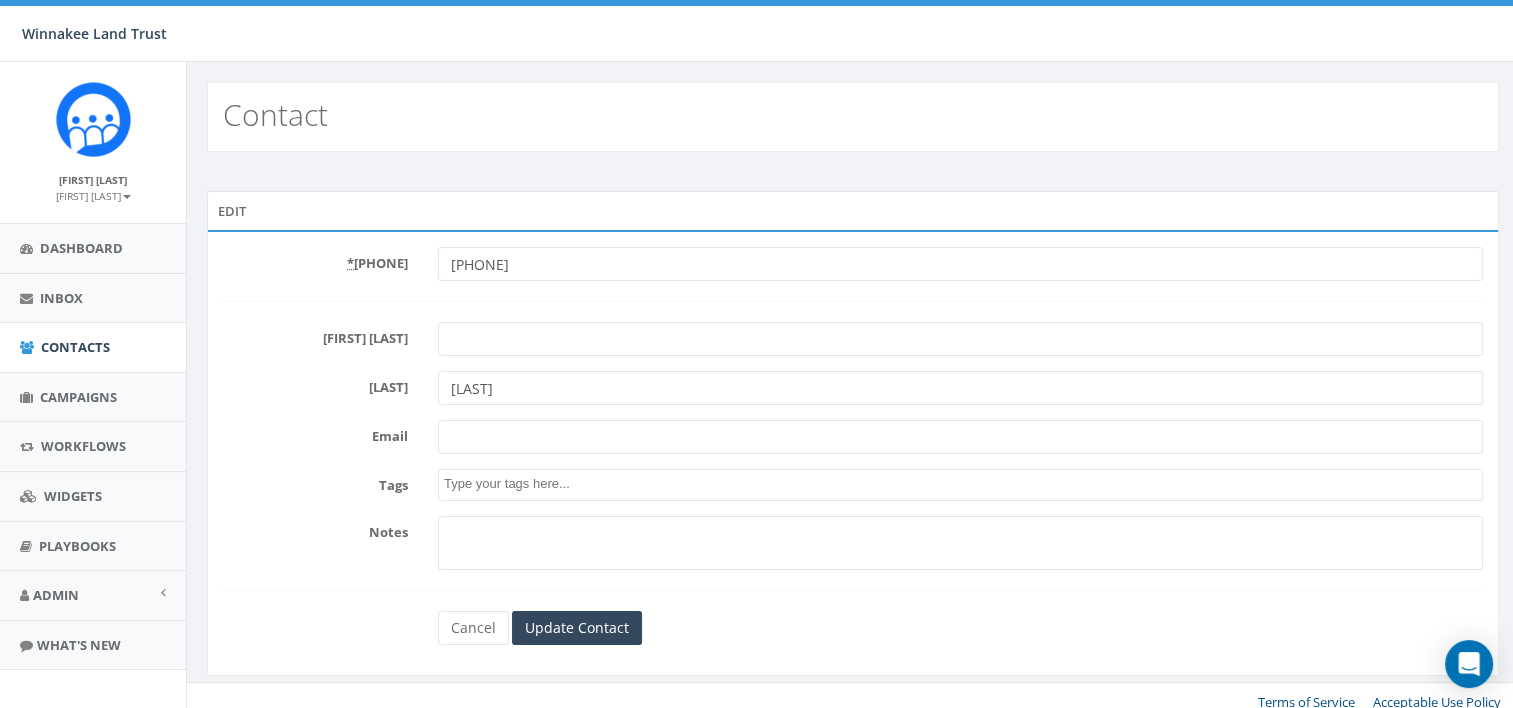 click on "[FIRST_NAME]" at bounding box center [960, 339] 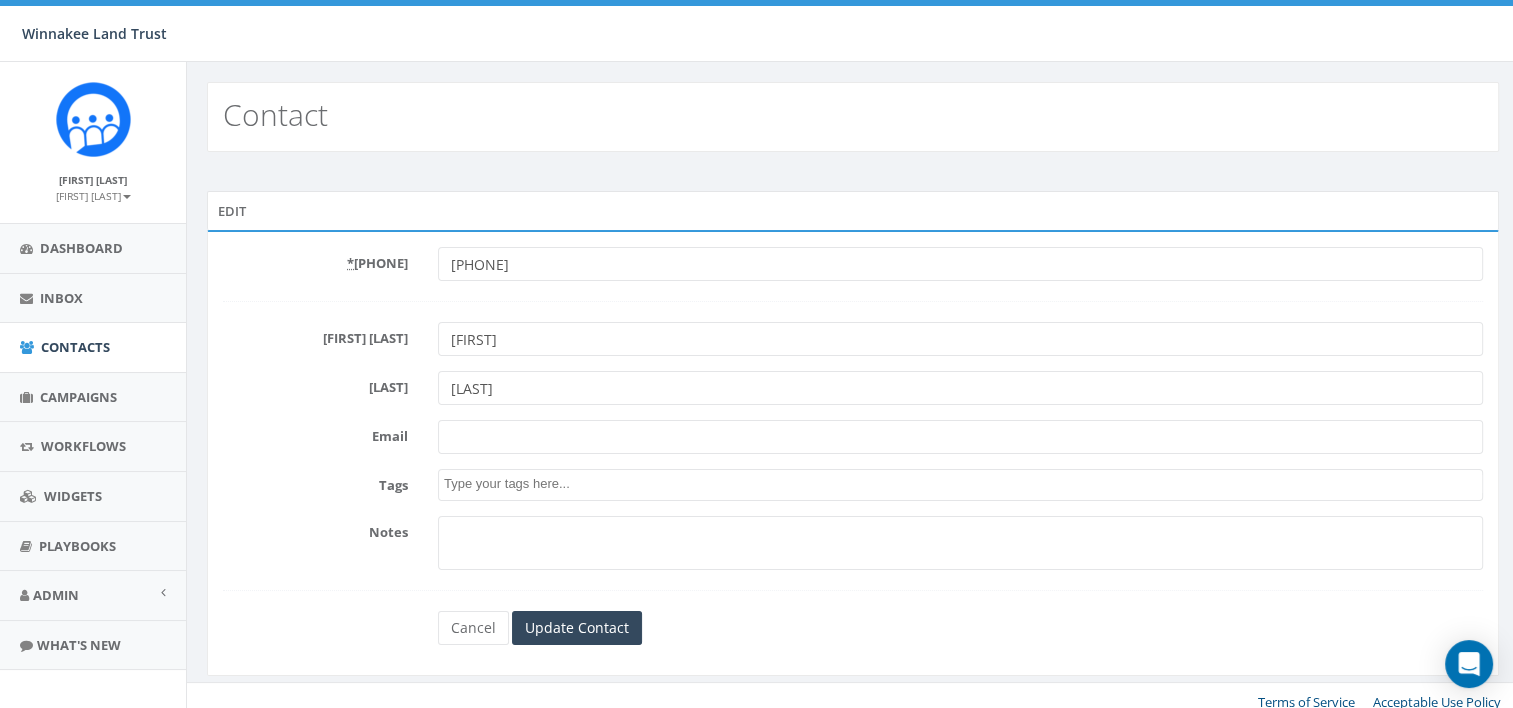 click on "[FIRST]" at bounding box center (960, 339) 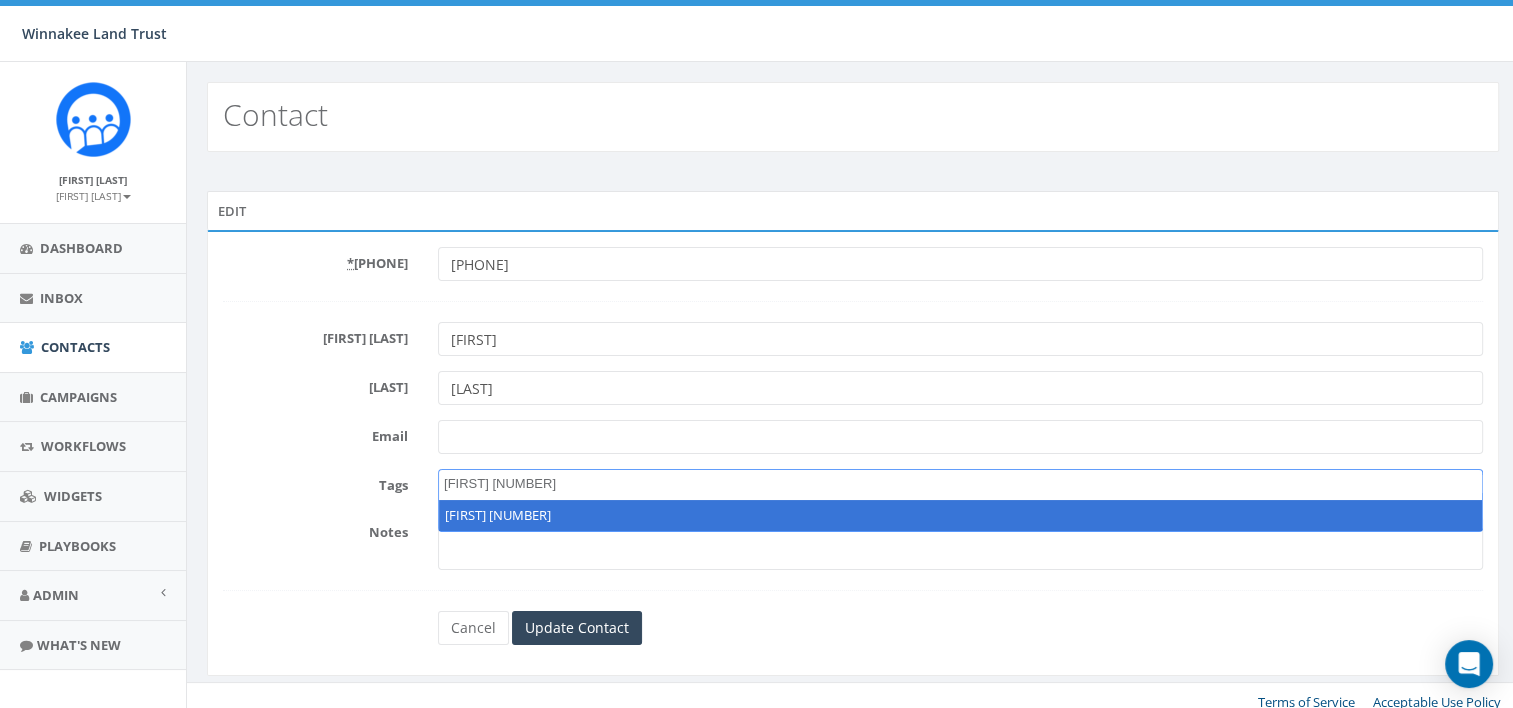 type on "Welcome 2" 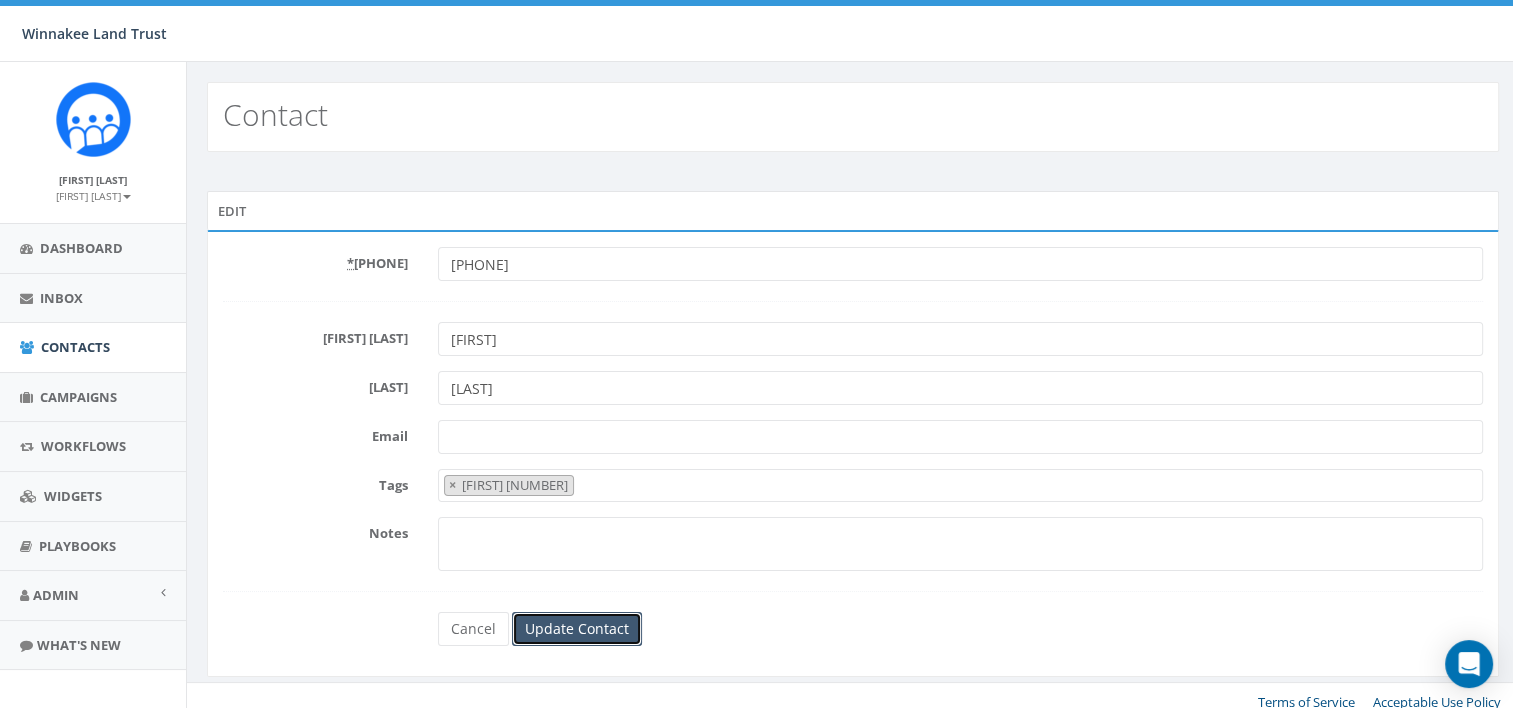 click on "Update Contact" at bounding box center (577, 629) 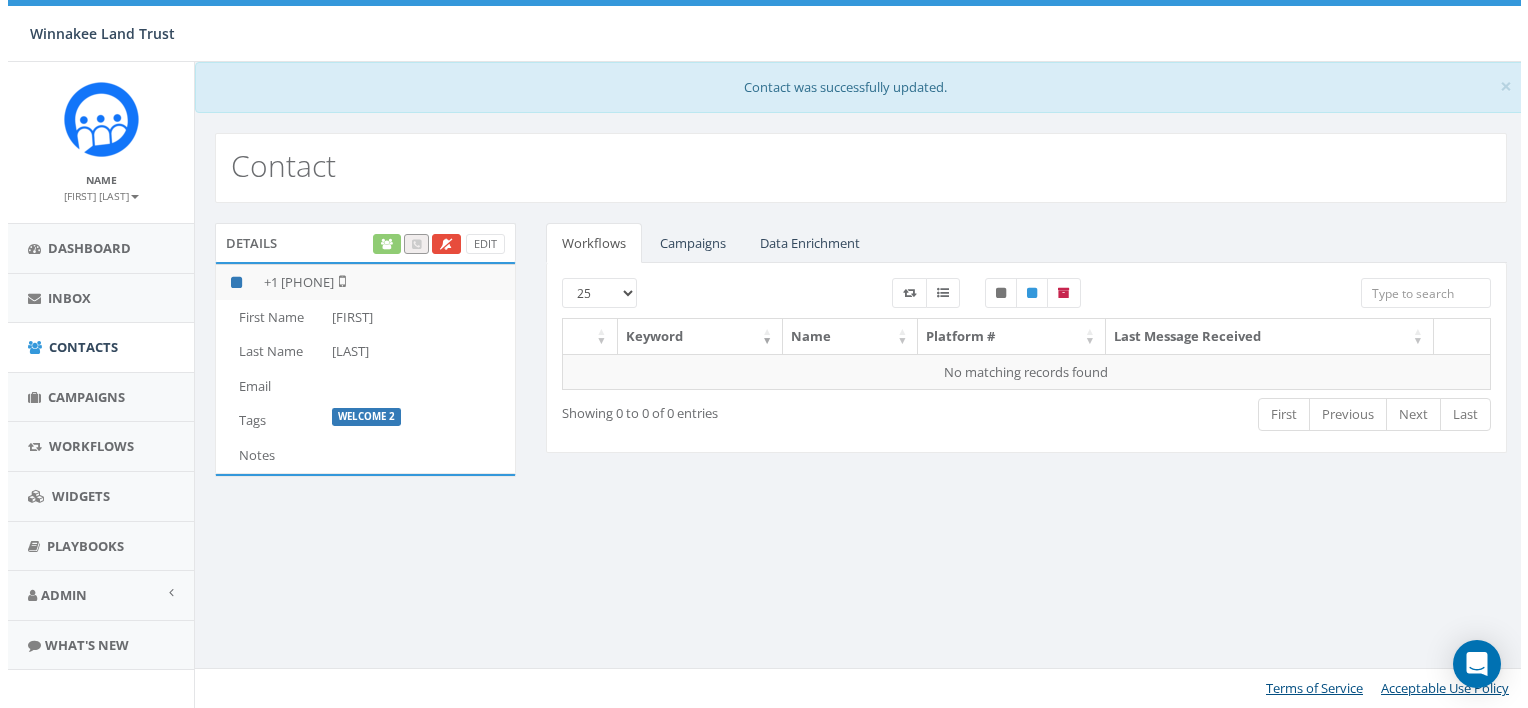 scroll, scrollTop: 0, scrollLeft: 0, axis: both 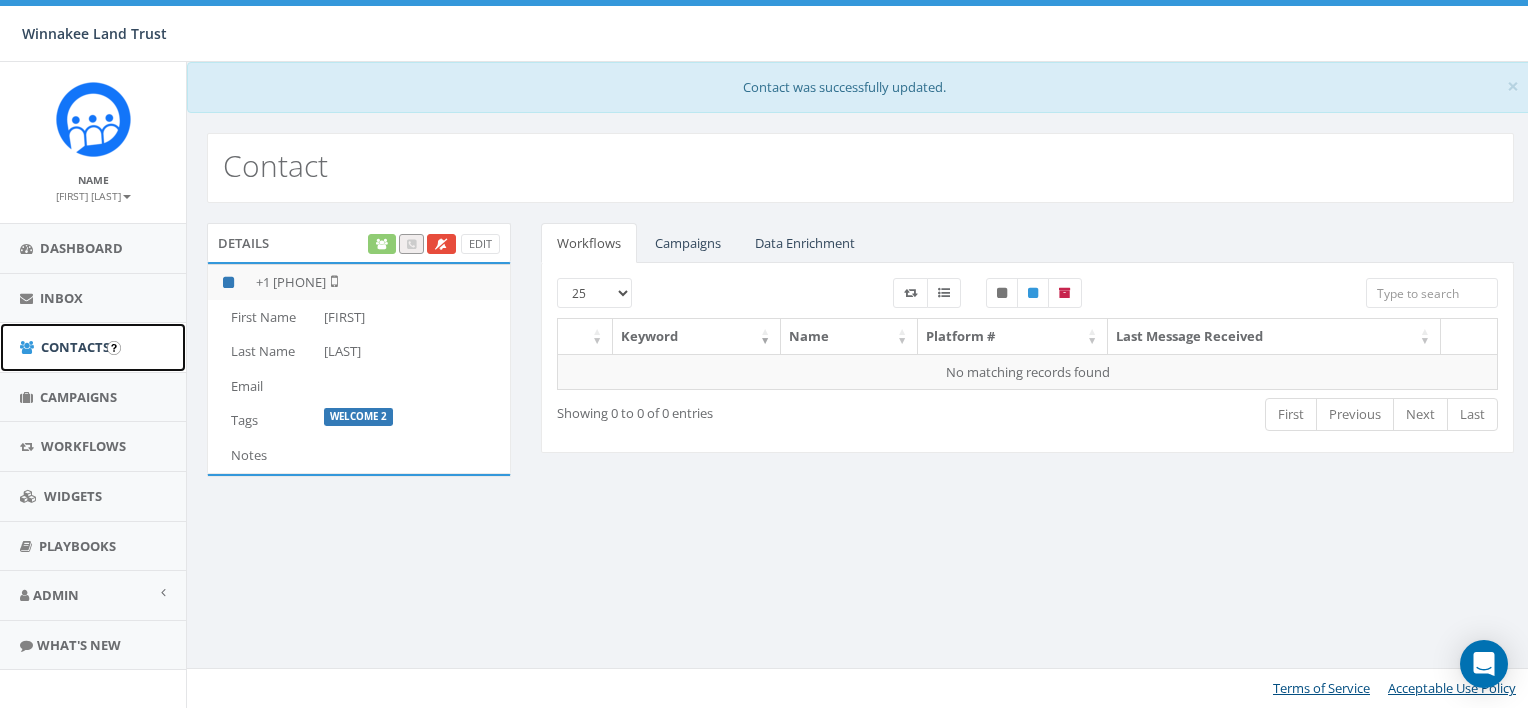 click on "Contacts" at bounding box center (75, 347) 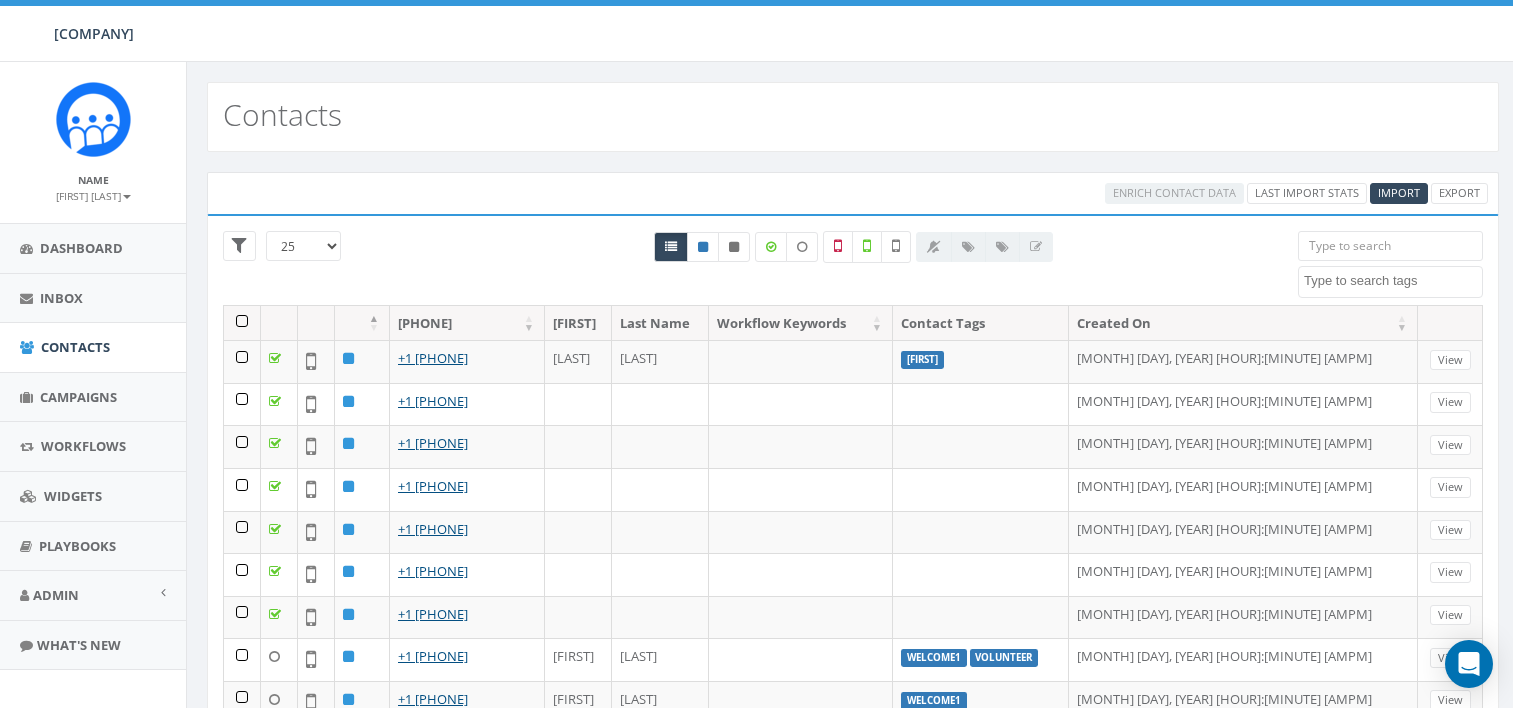 scroll, scrollTop: 0, scrollLeft: 0, axis: both 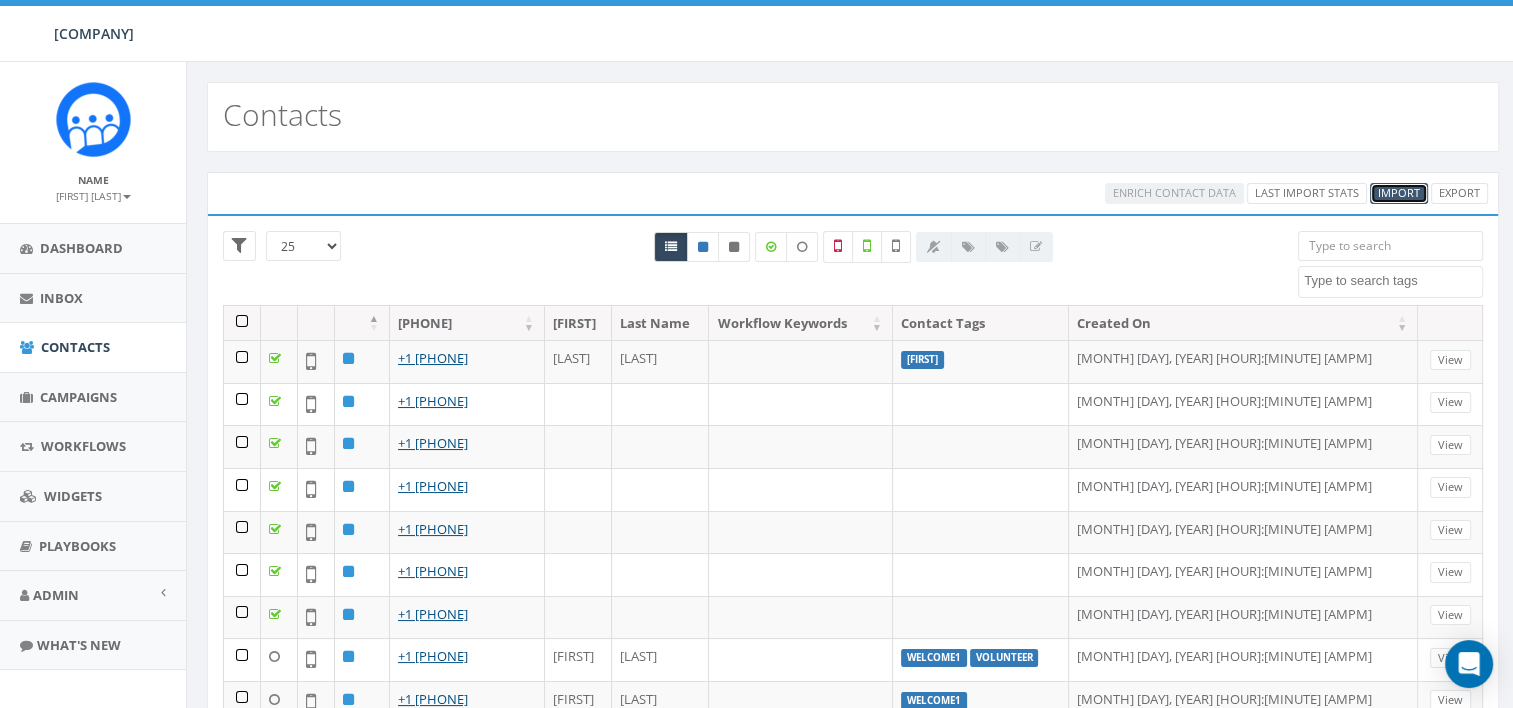 click on "Import" at bounding box center (1399, 192) 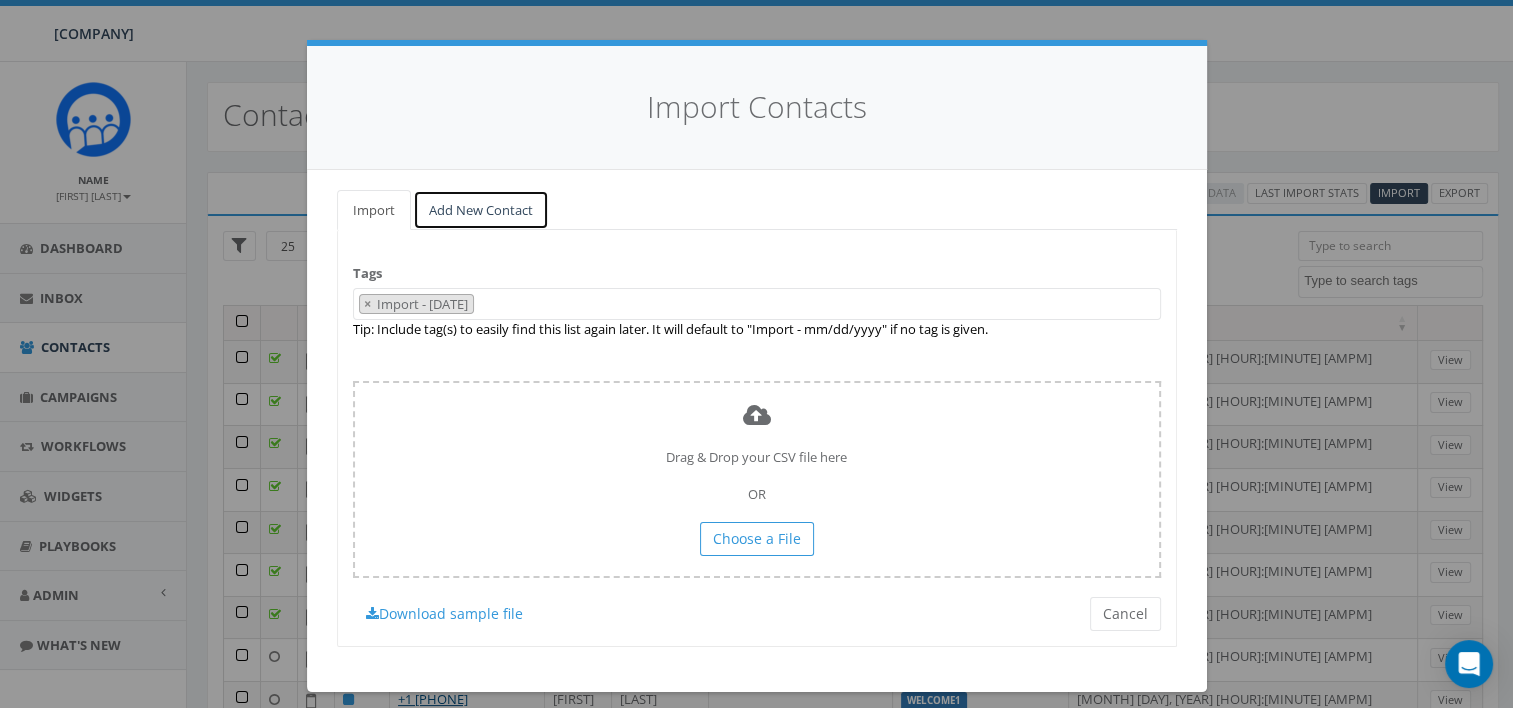 click on "Add New Contact" at bounding box center (481, 210) 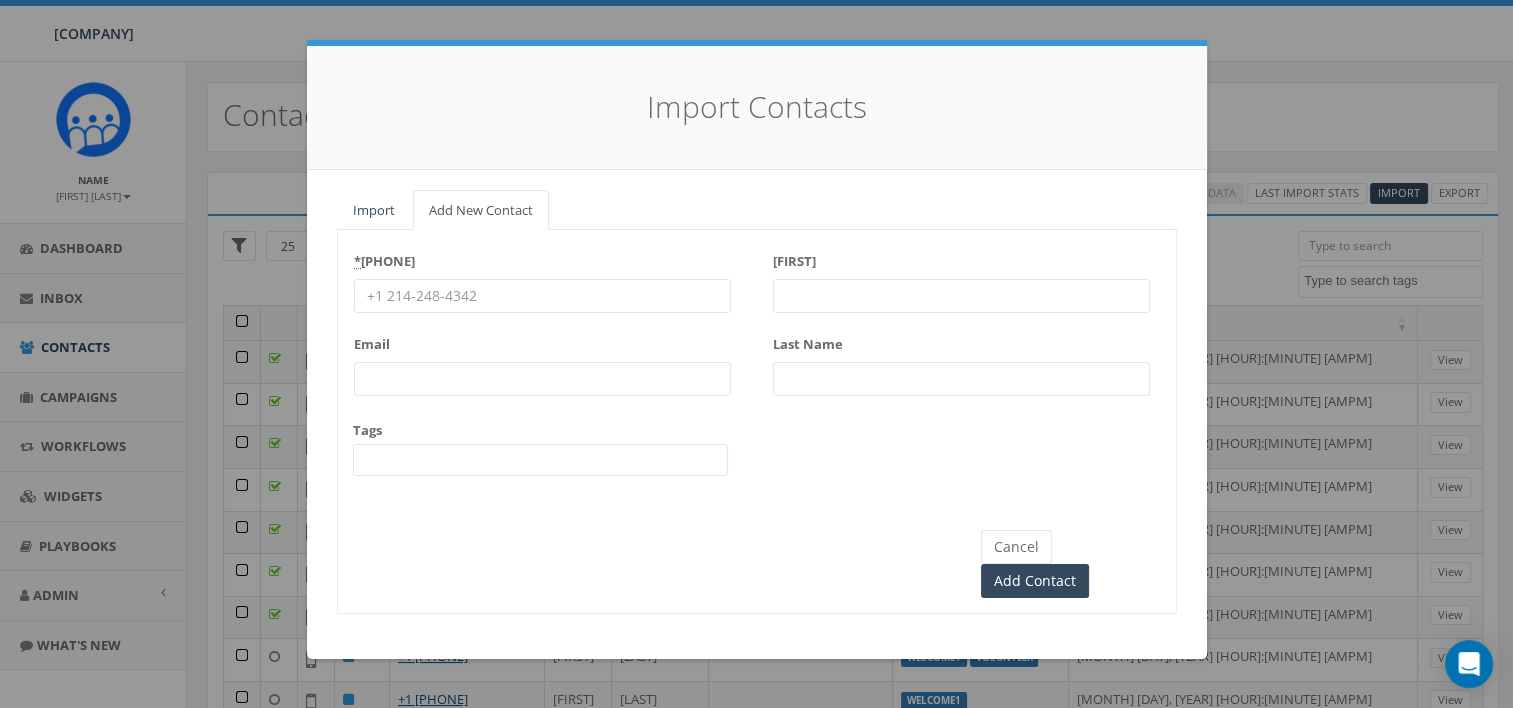 click on "*   [PHONE]" at bounding box center (542, 296) 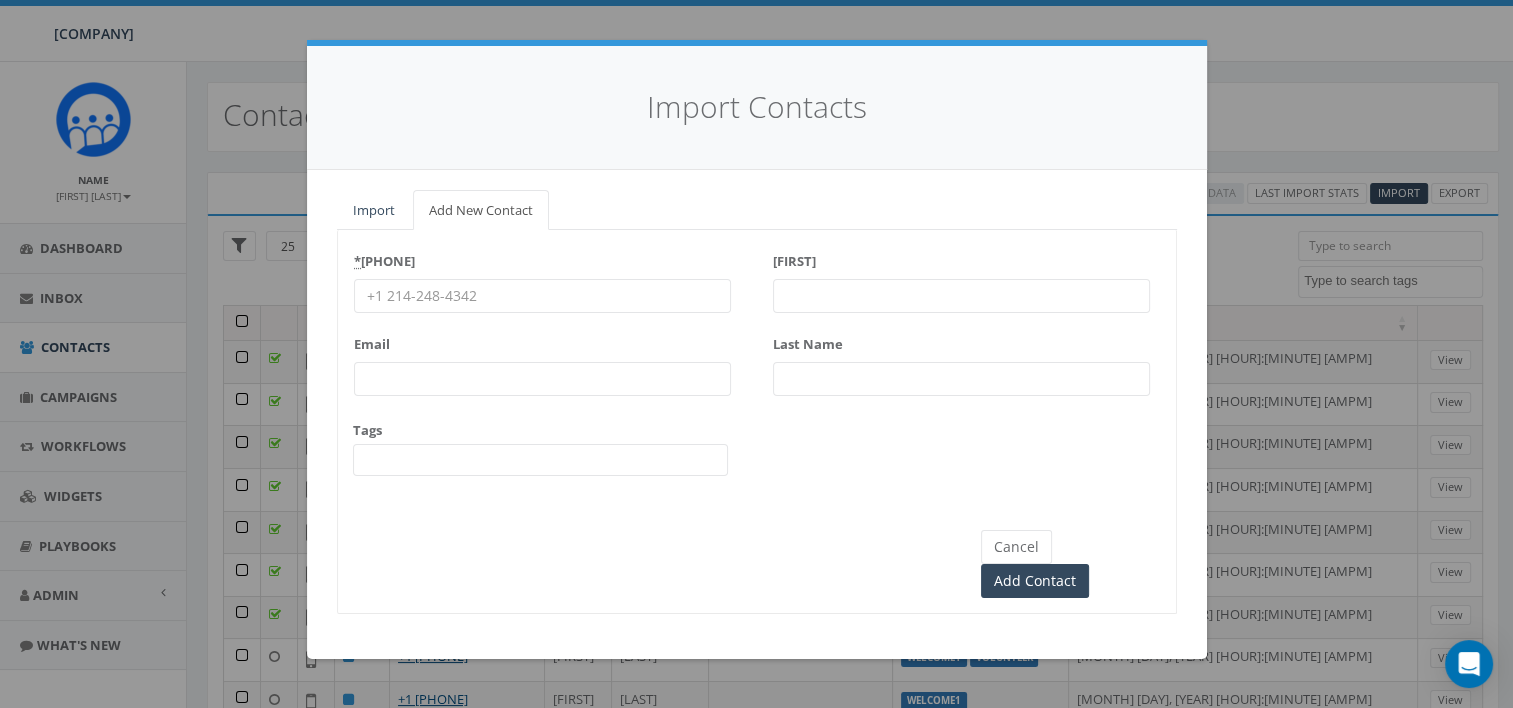 click on "*   Phone Number" at bounding box center (542, 296) 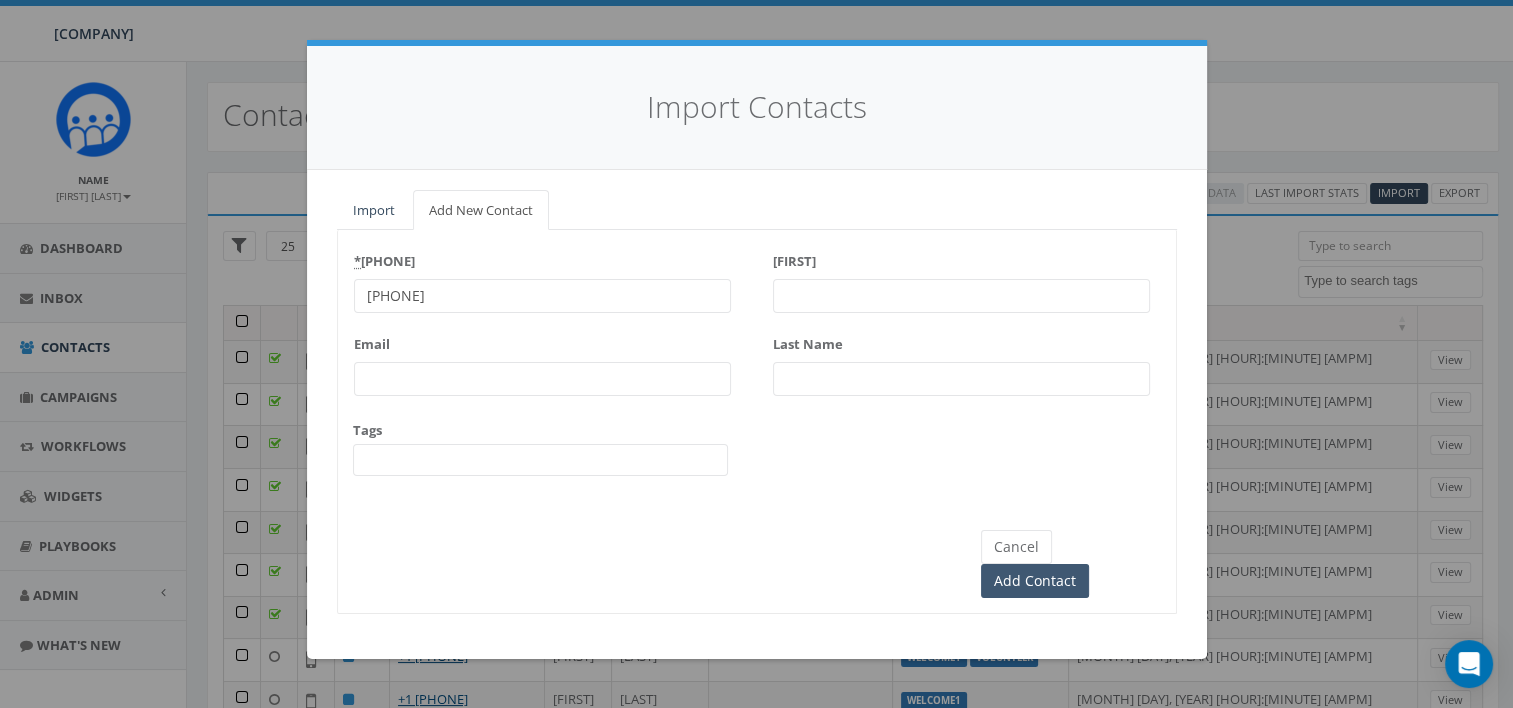 type on "646-734-9380" 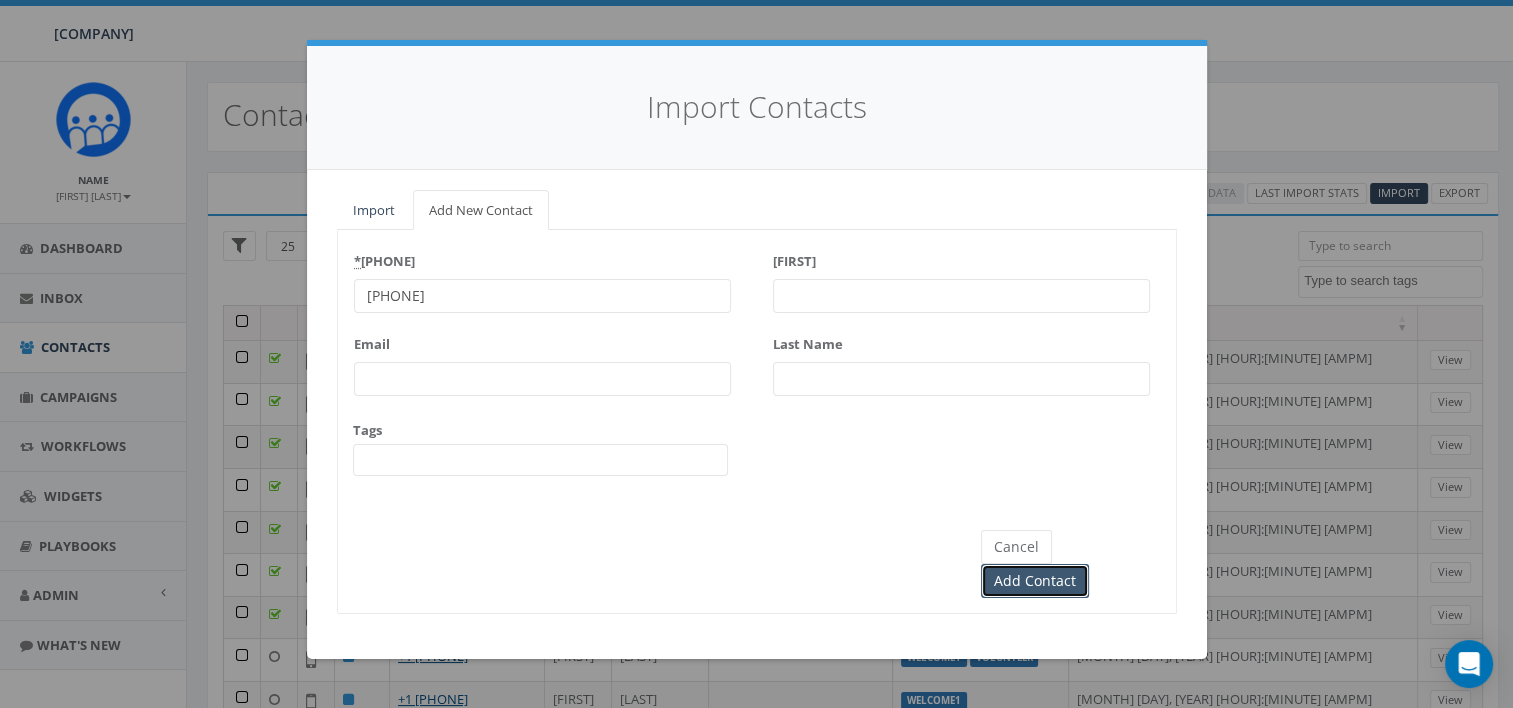 click on "Add Contact" at bounding box center (1035, 581) 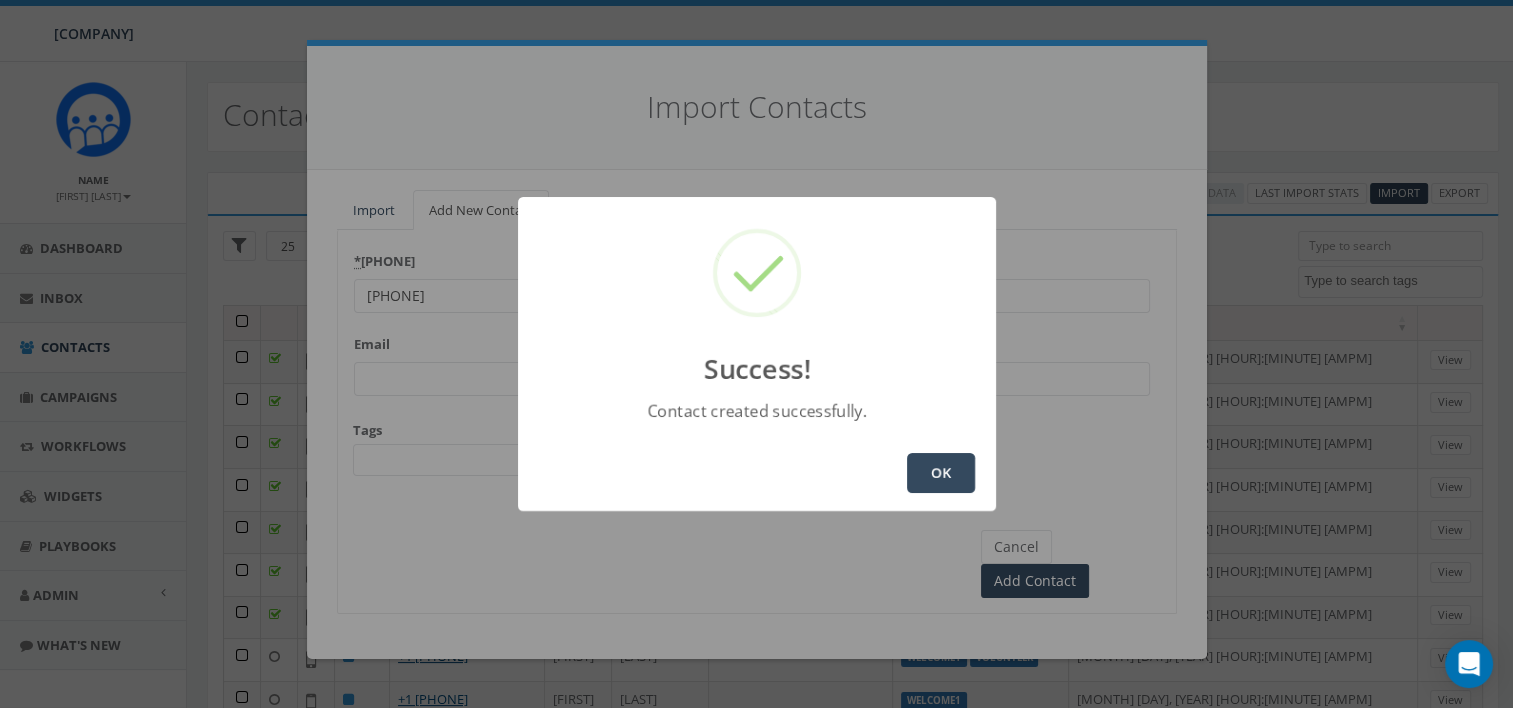click on "OK" at bounding box center (941, 473) 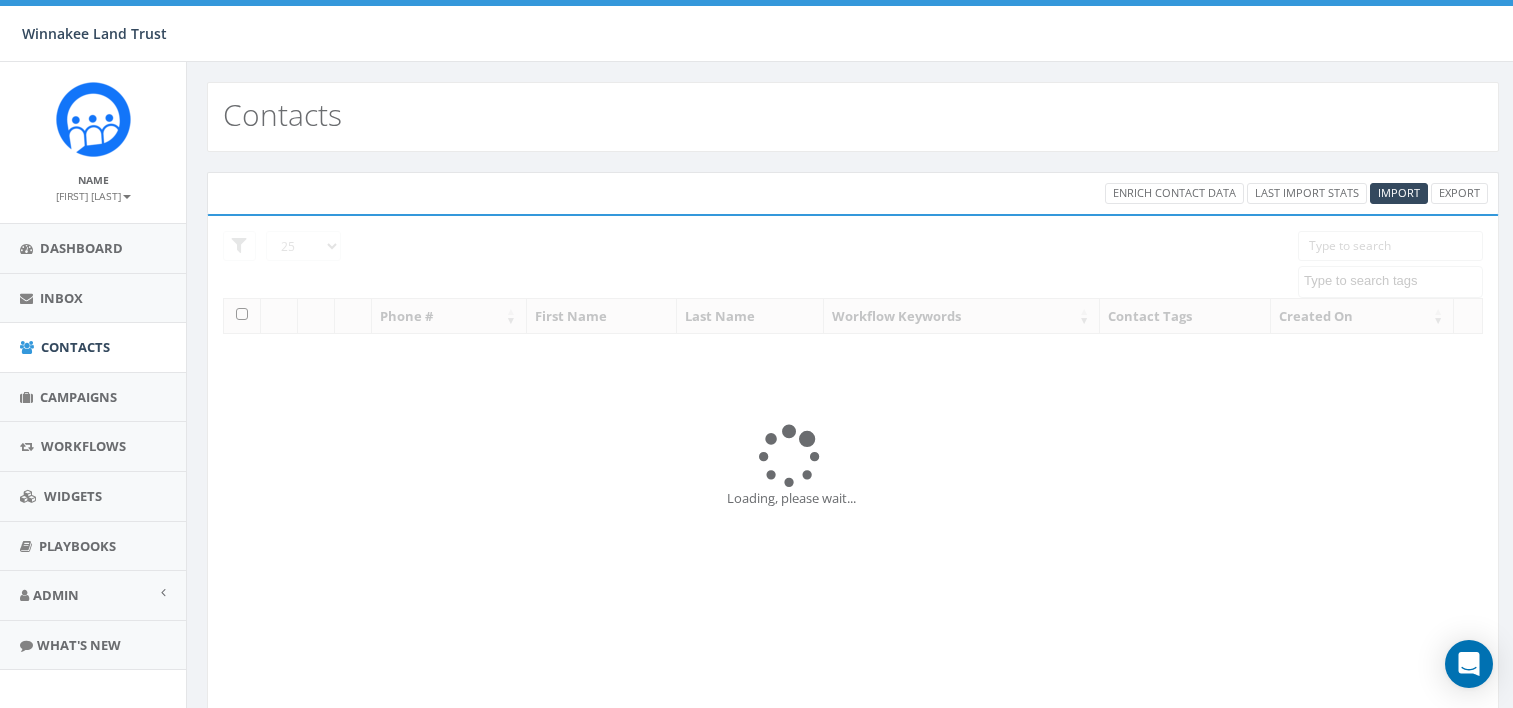 scroll, scrollTop: 0, scrollLeft: 0, axis: both 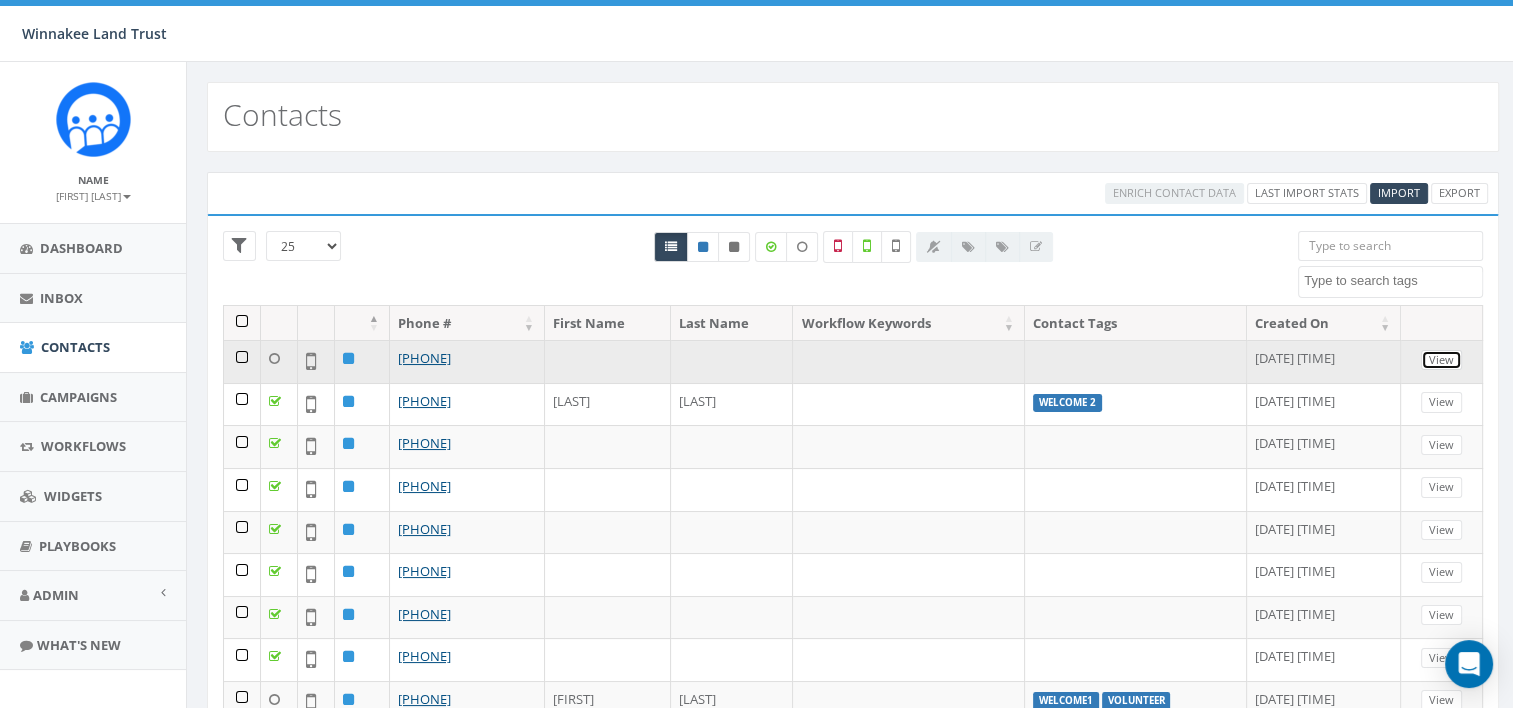 click on "View" at bounding box center [1448, 360] 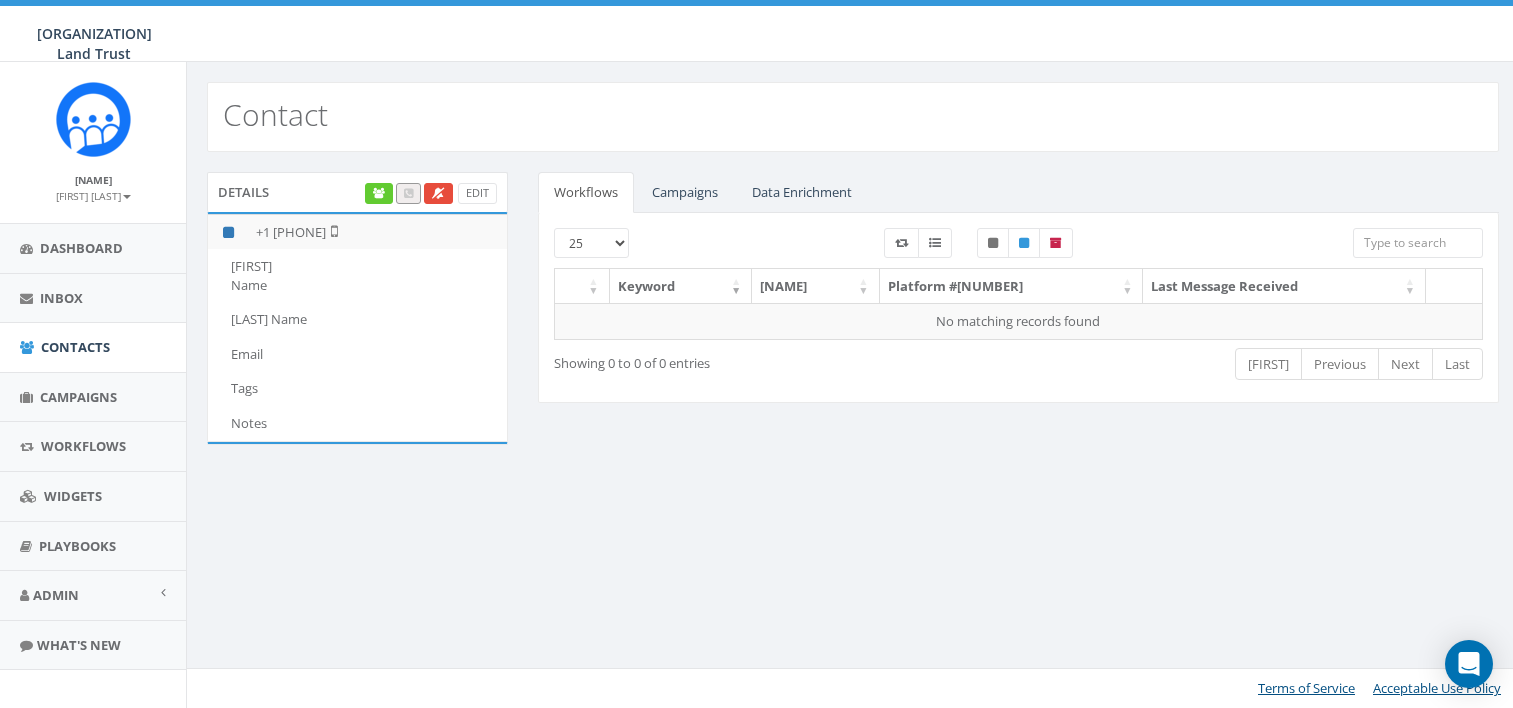scroll, scrollTop: 0, scrollLeft: 0, axis: both 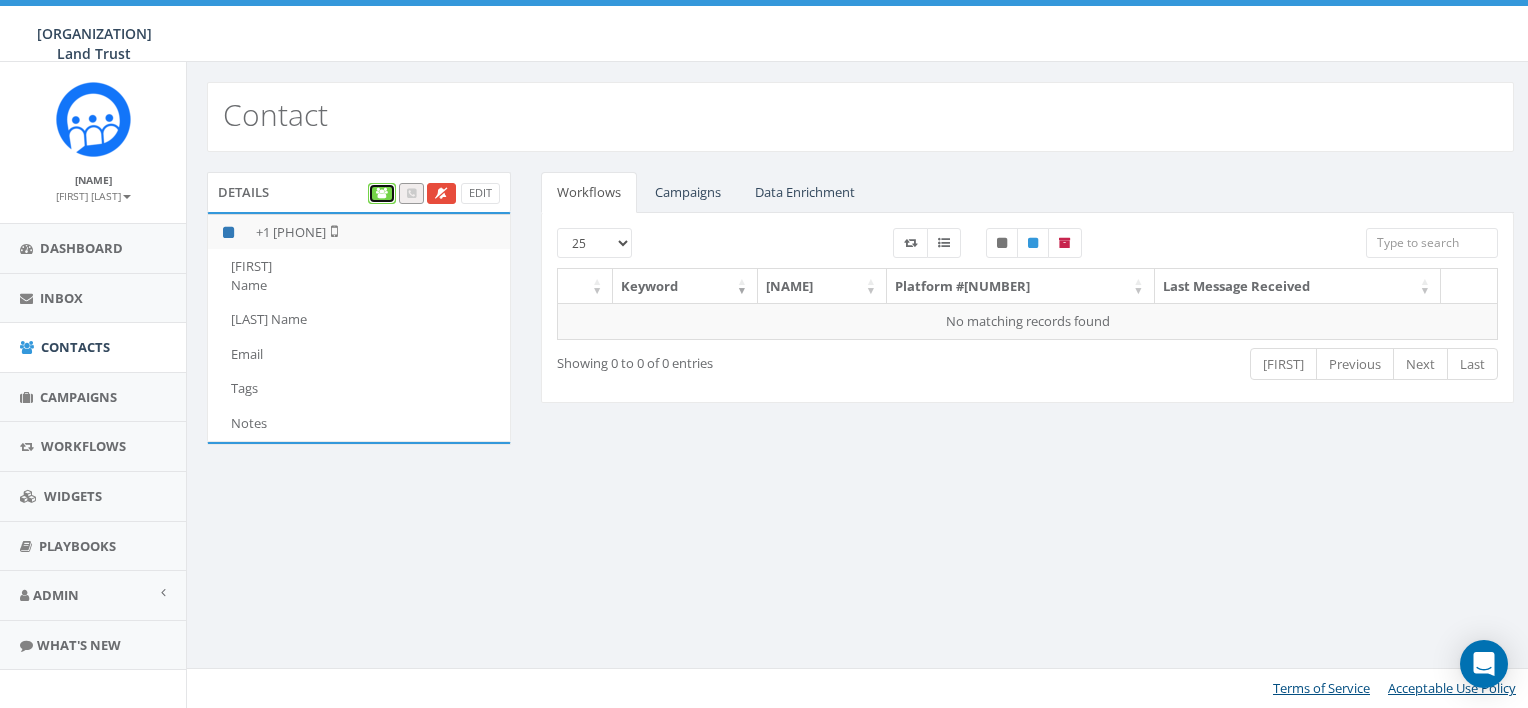 click at bounding box center (382, 193) 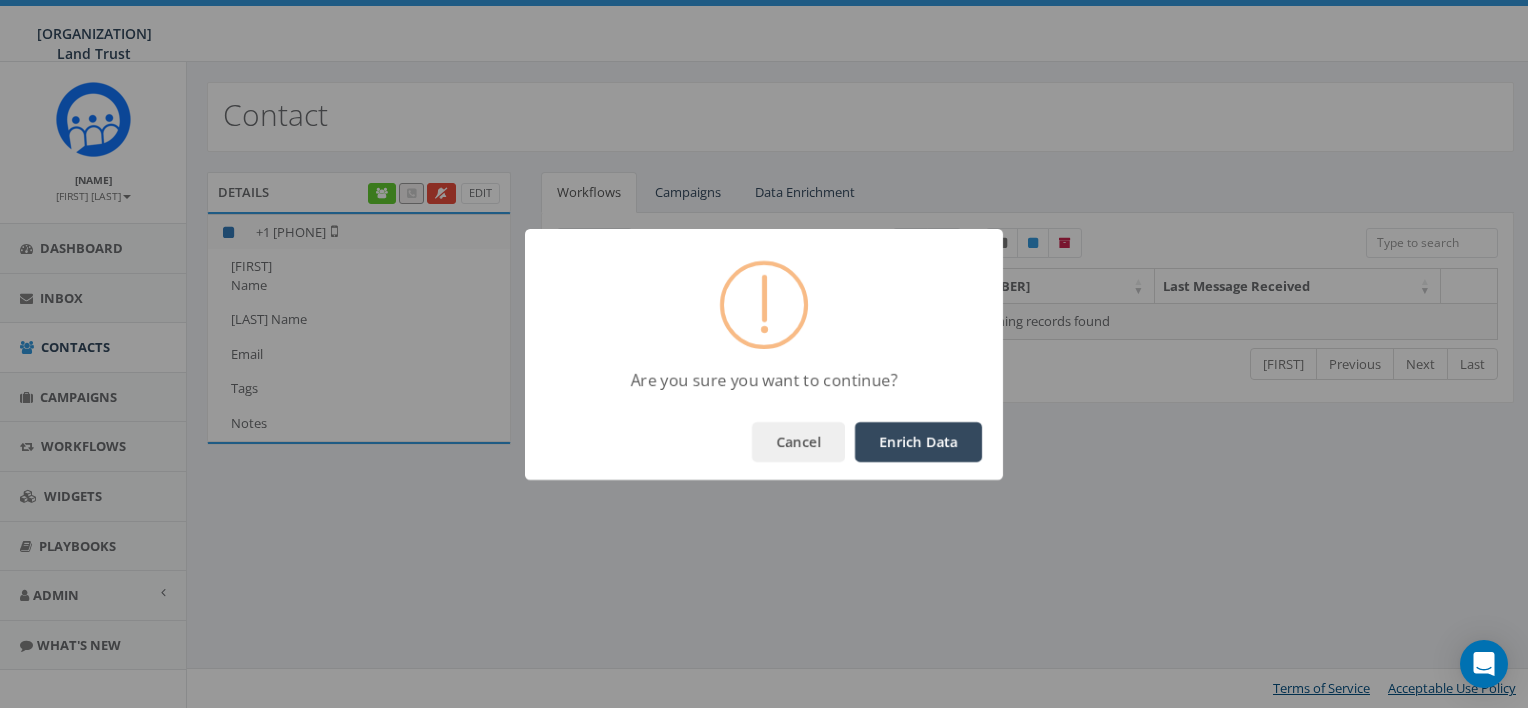 click on "Enrich Data" at bounding box center (918, 442) 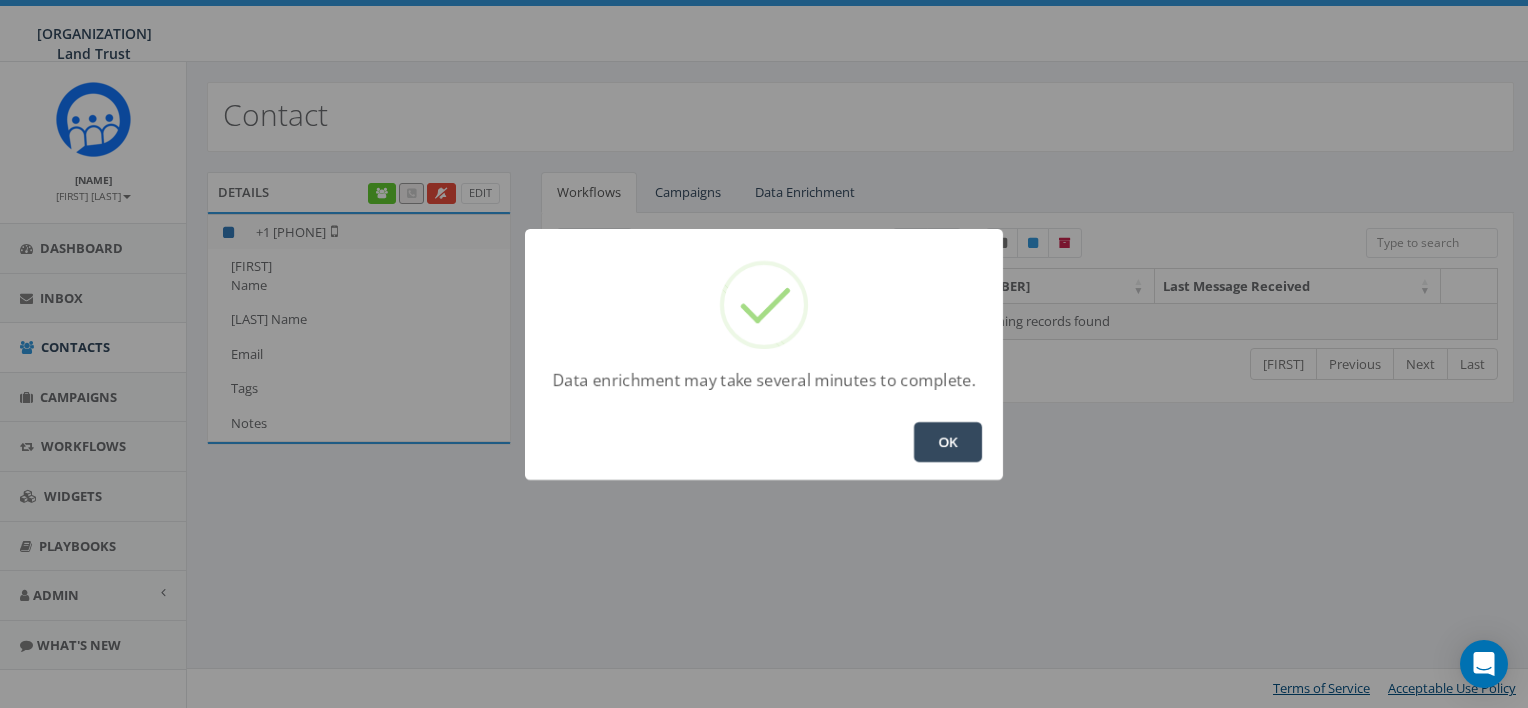 click on "OK" at bounding box center (948, 442) 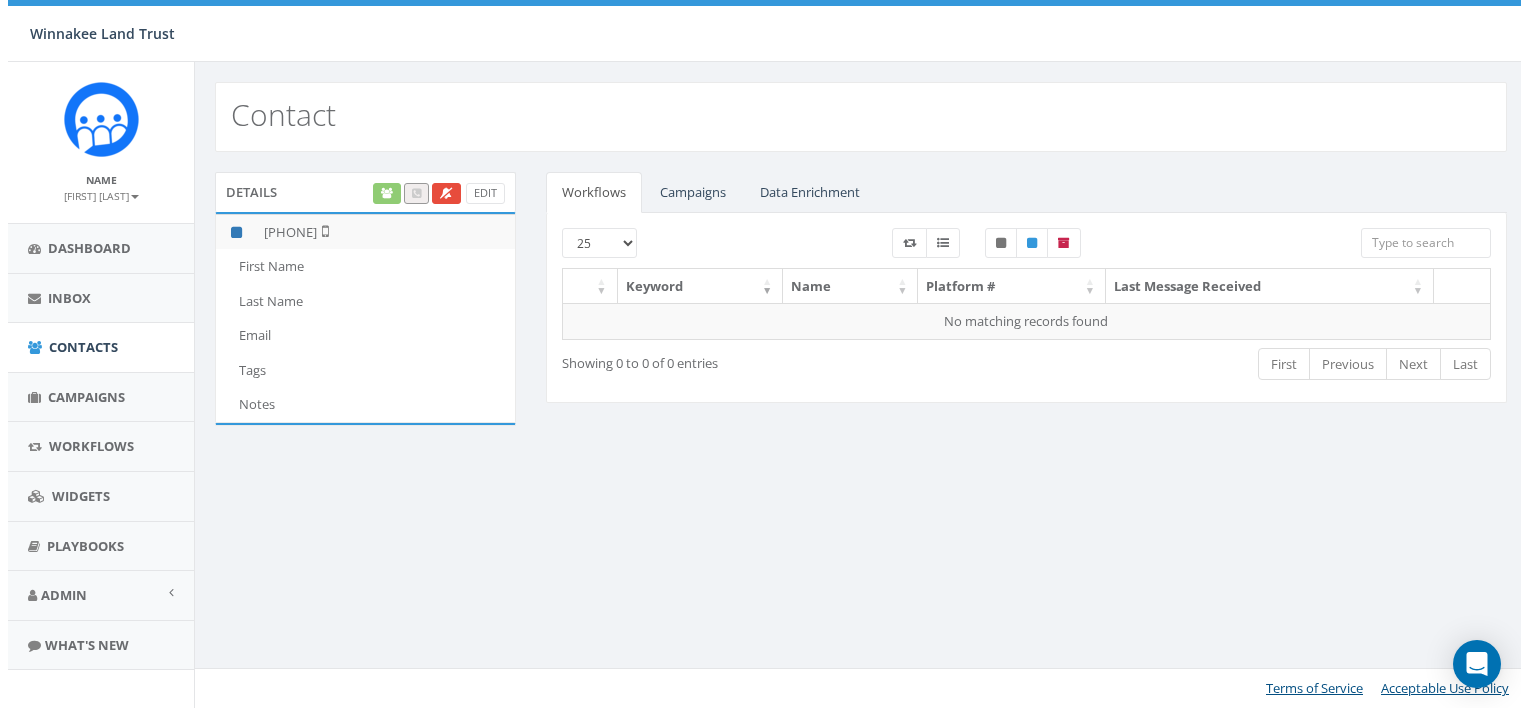 scroll, scrollTop: 0, scrollLeft: 0, axis: both 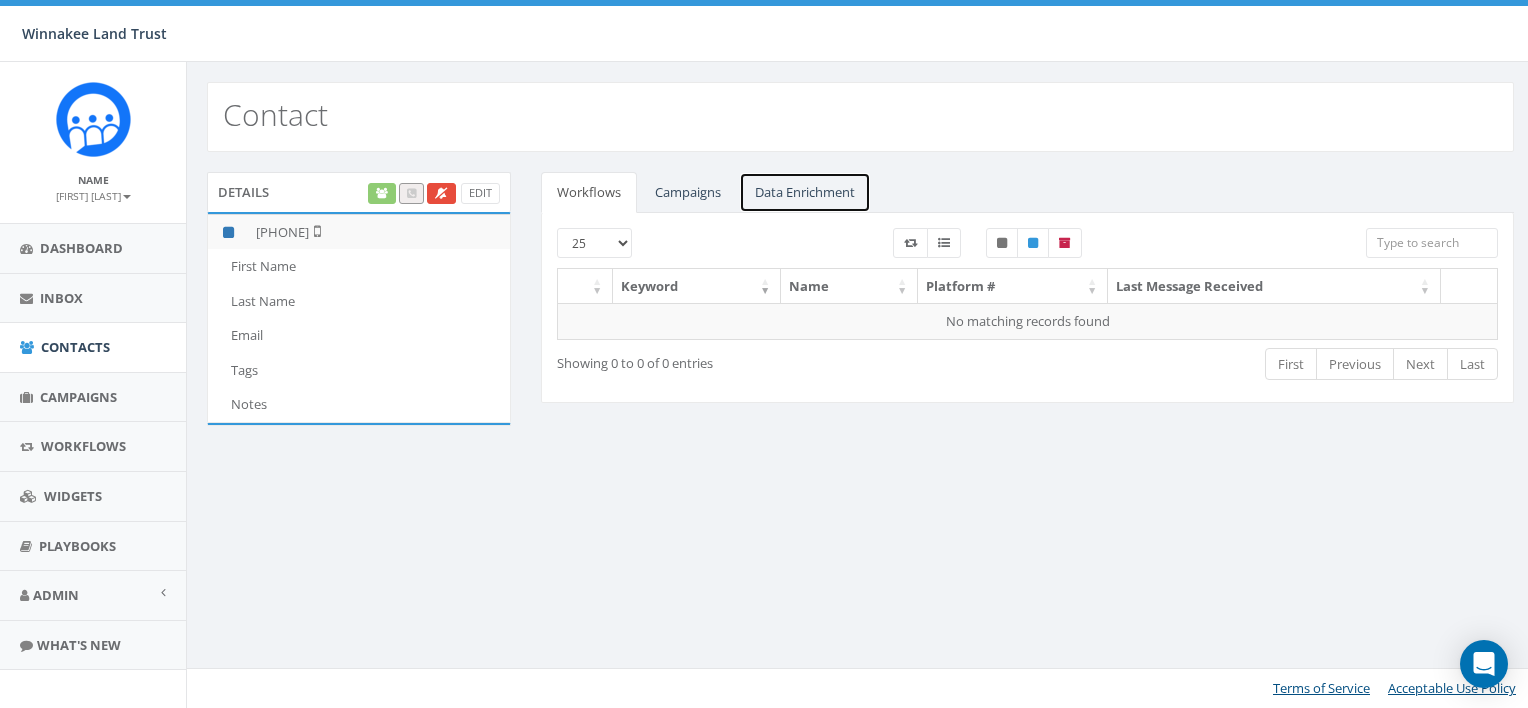 click on "Data Enrichment" at bounding box center (805, 192) 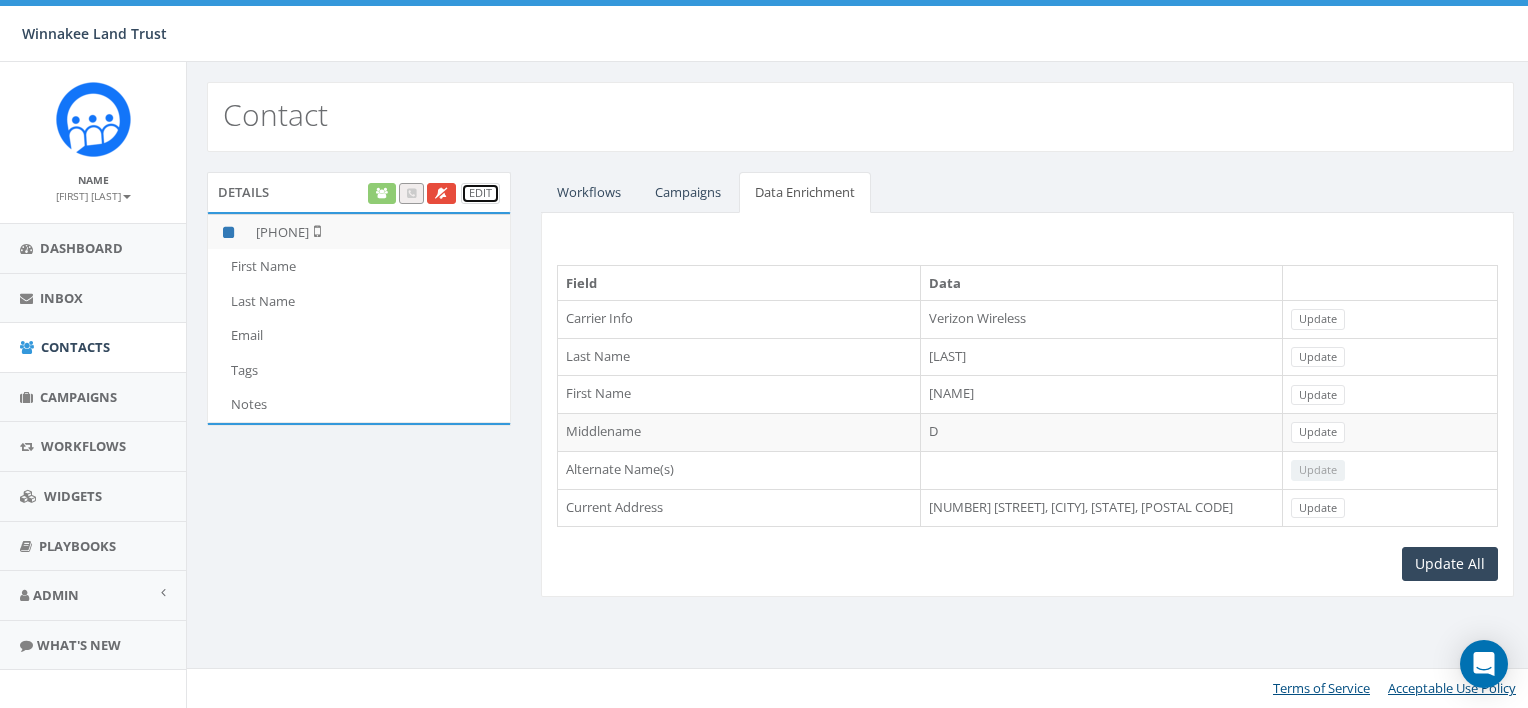 click on "Edit" at bounding box center (480, 193) 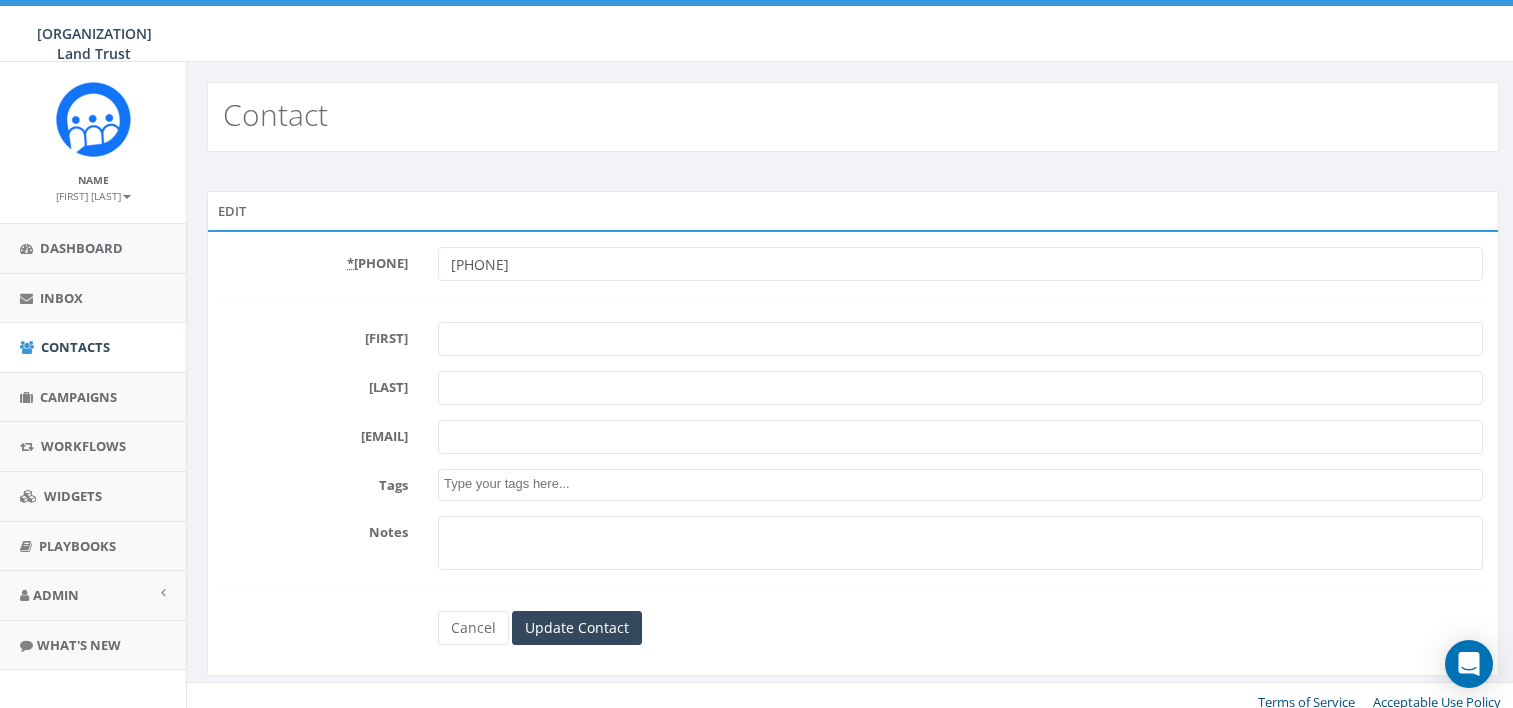scroll, scrollTop: 0, scrollLeft: 0, axis: both 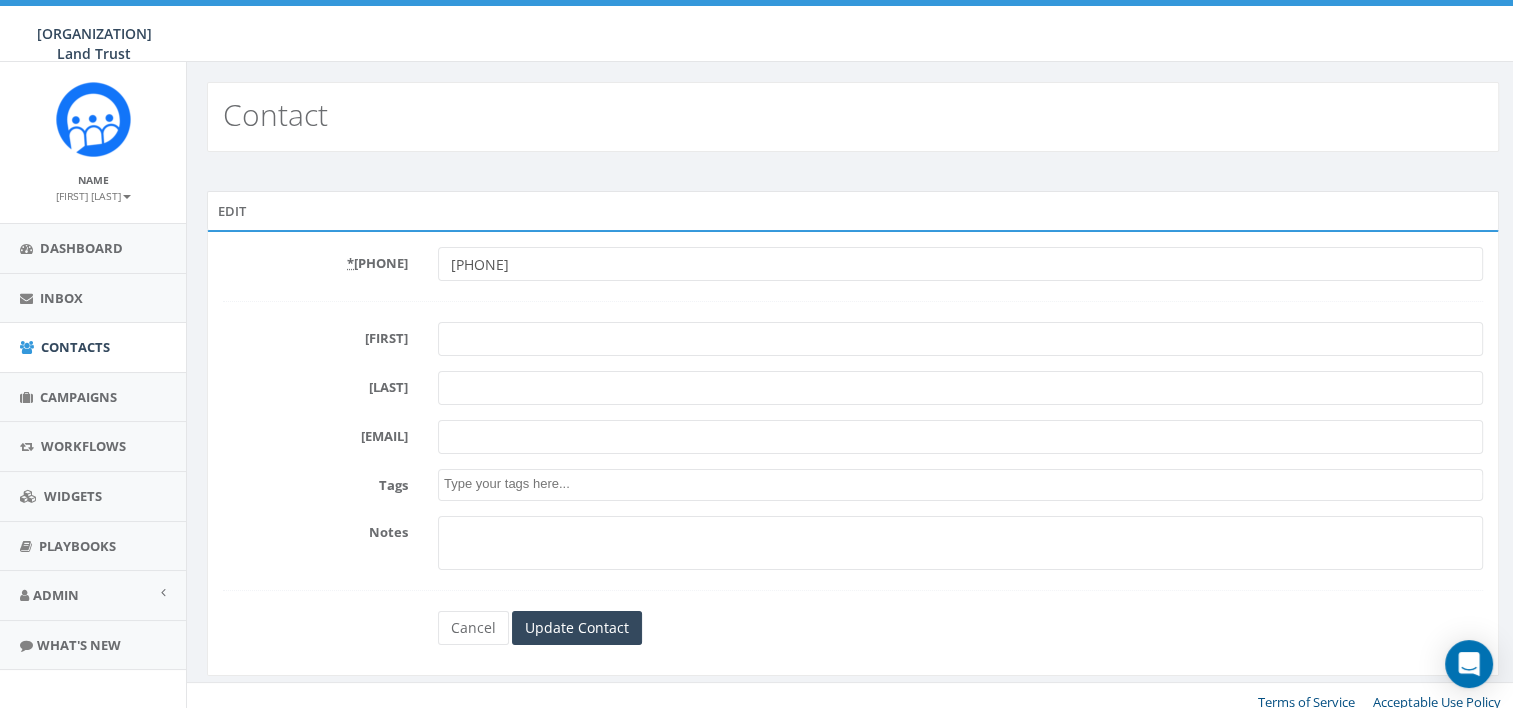 click on "First Name" at bounding box center [960, 339] 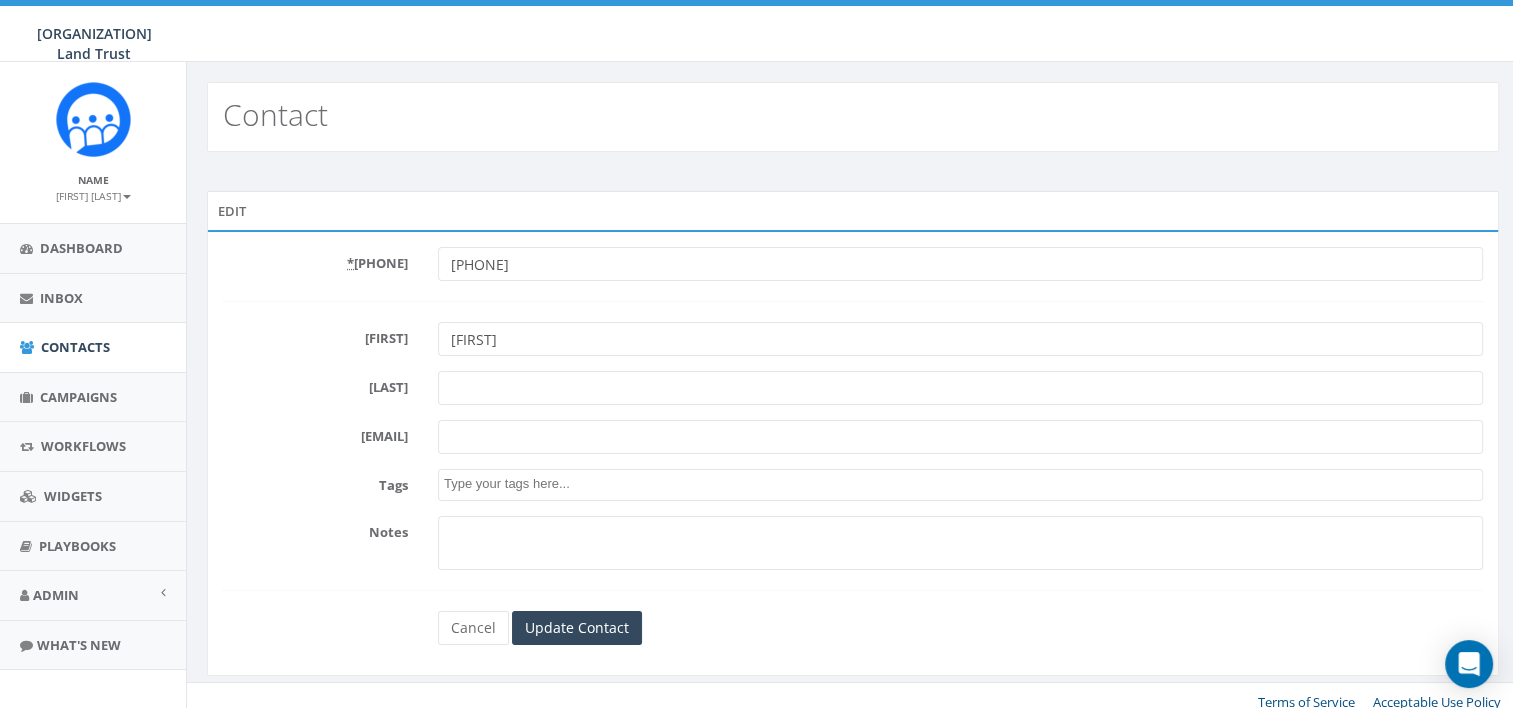 type on "[FIRST]" 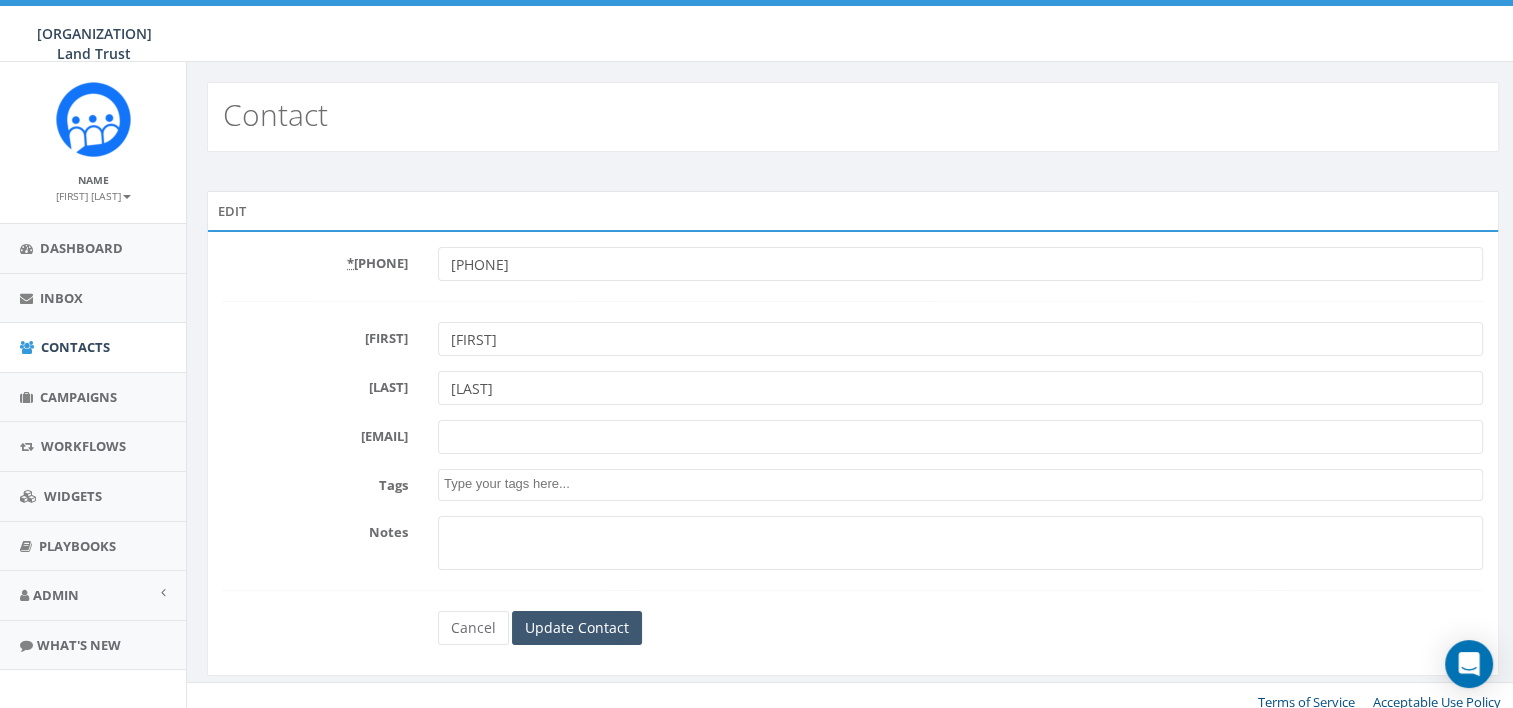 type on "[LAST]" 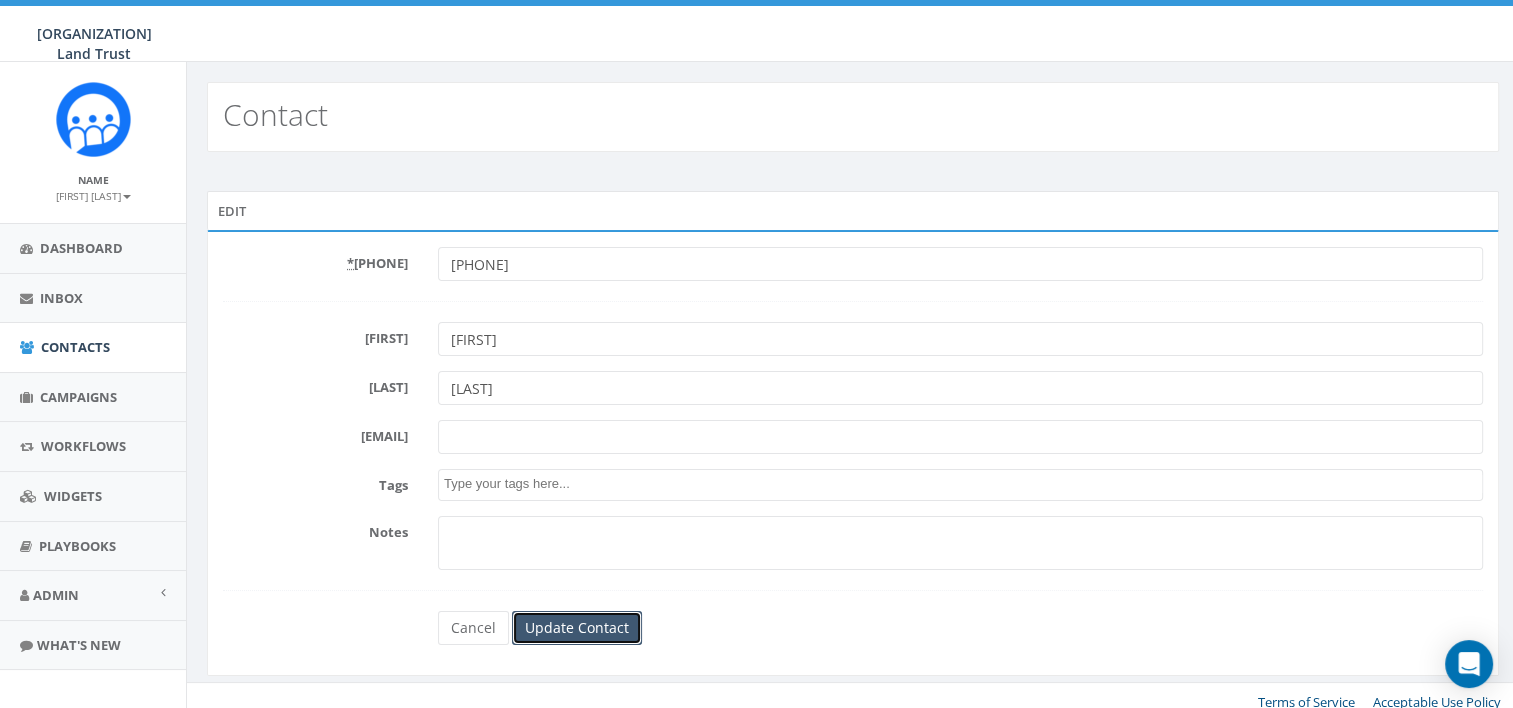 click on "Update Contact" at bounding box center (577, 628) 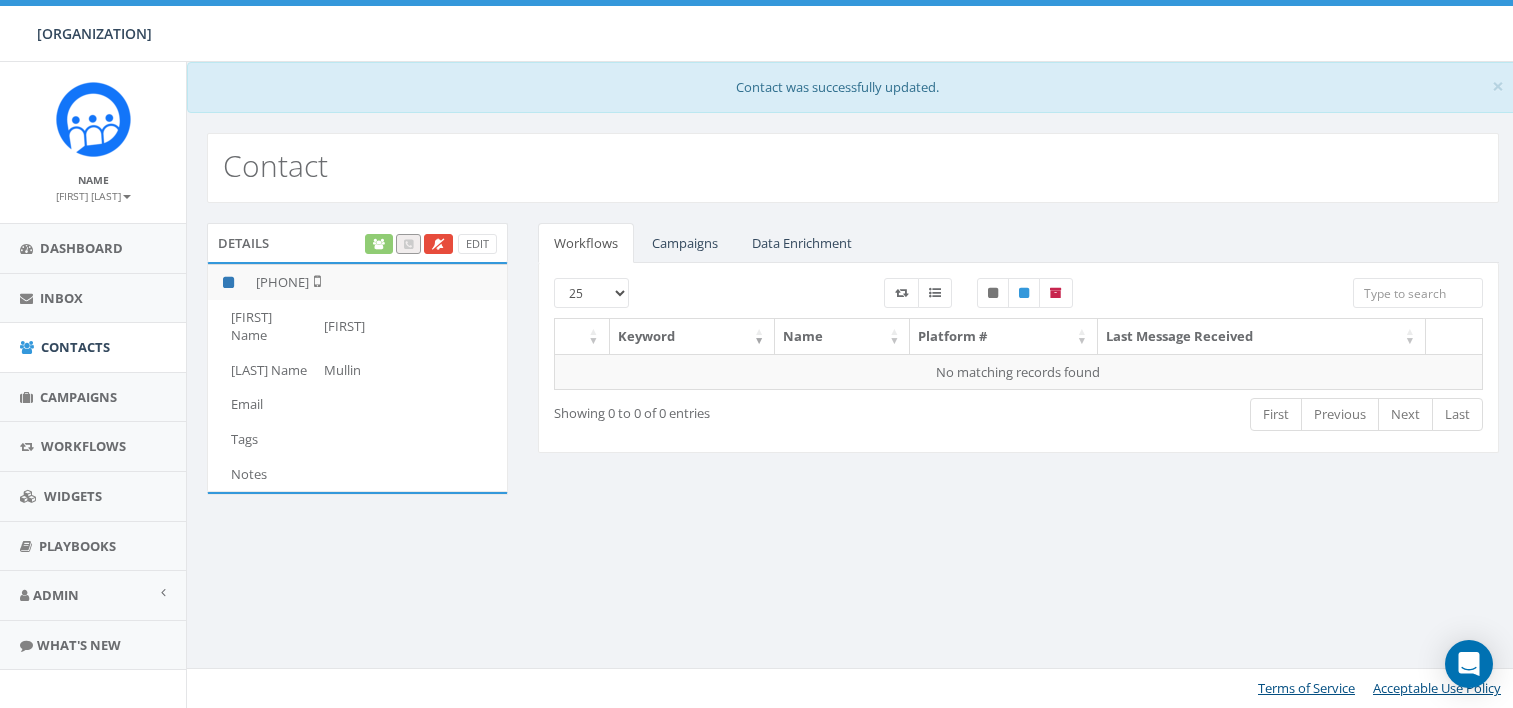 scroll, scrollTop: 0, scrollLeft: 0, axis: both 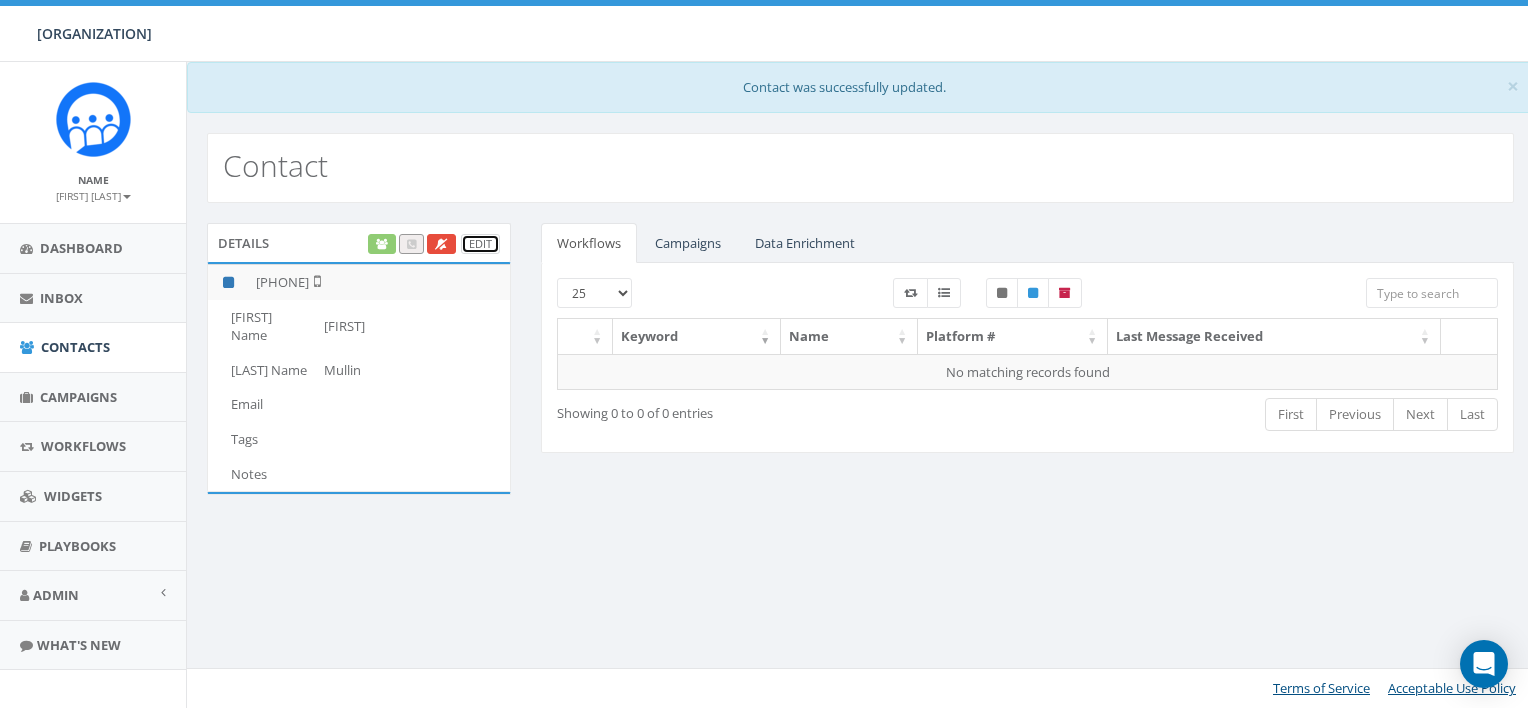 click on "Edit" at bounding box center [480, 244] 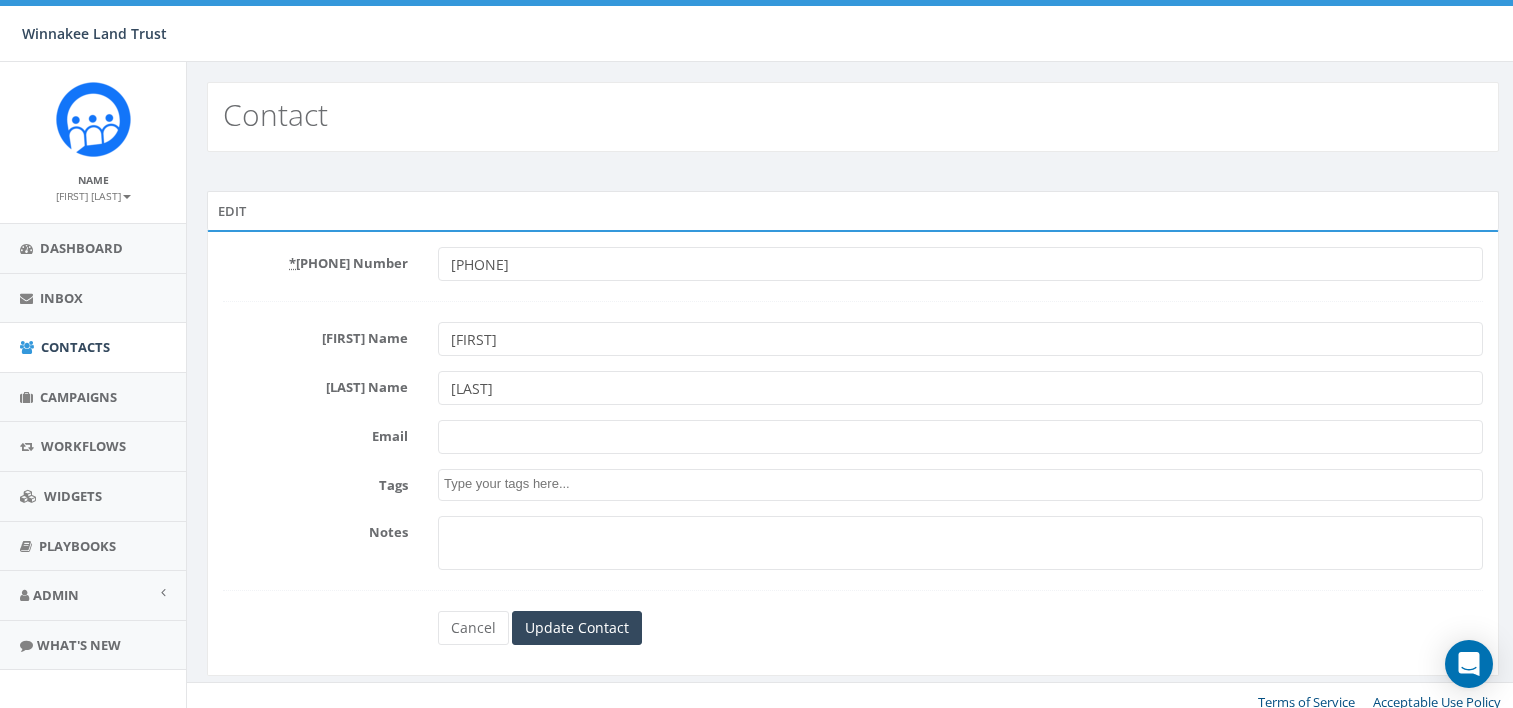 scroll, scrollTop: 0, scrollLeft: 0, axis: both 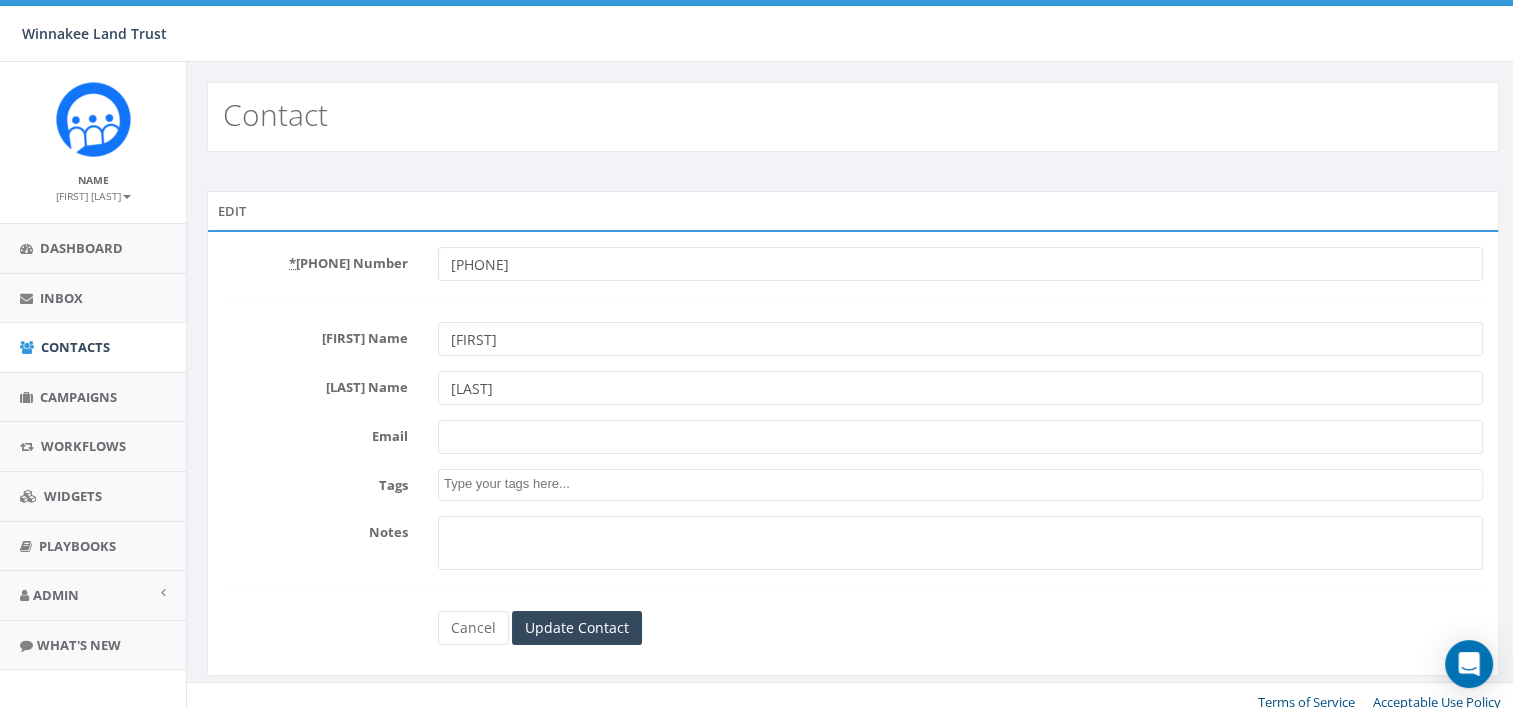 click at bounding box center [963, 484] 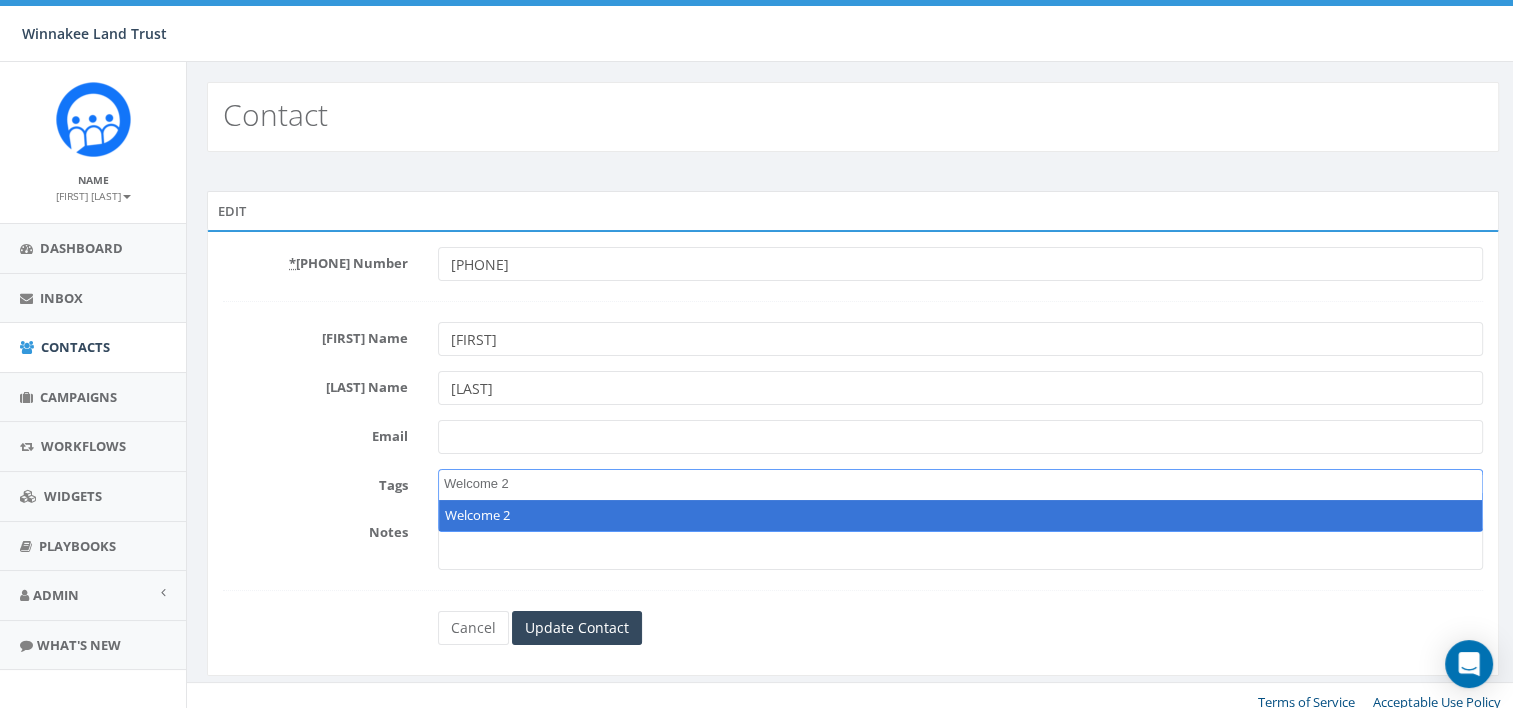 type on "Welcome 2" 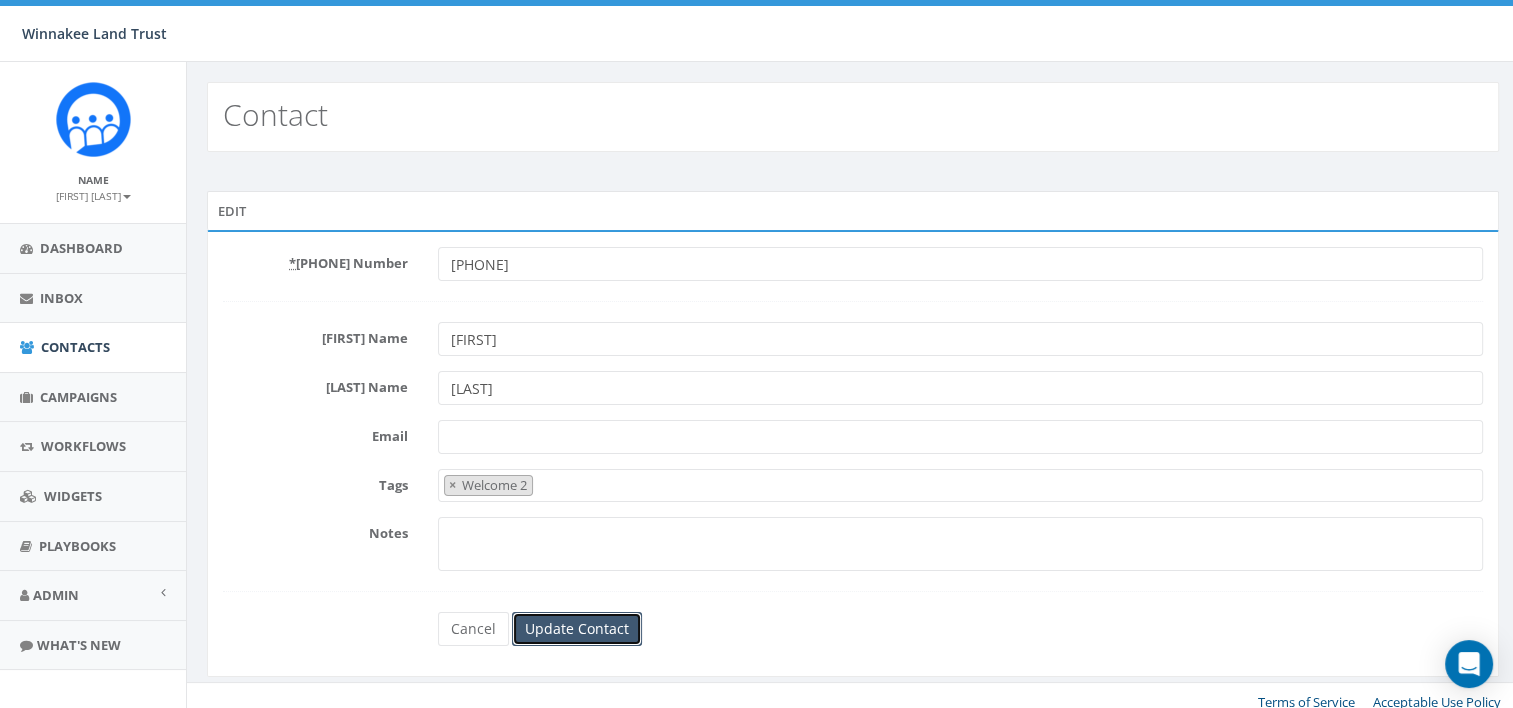 click on "Update Contact" at bounding box center [577, 629] 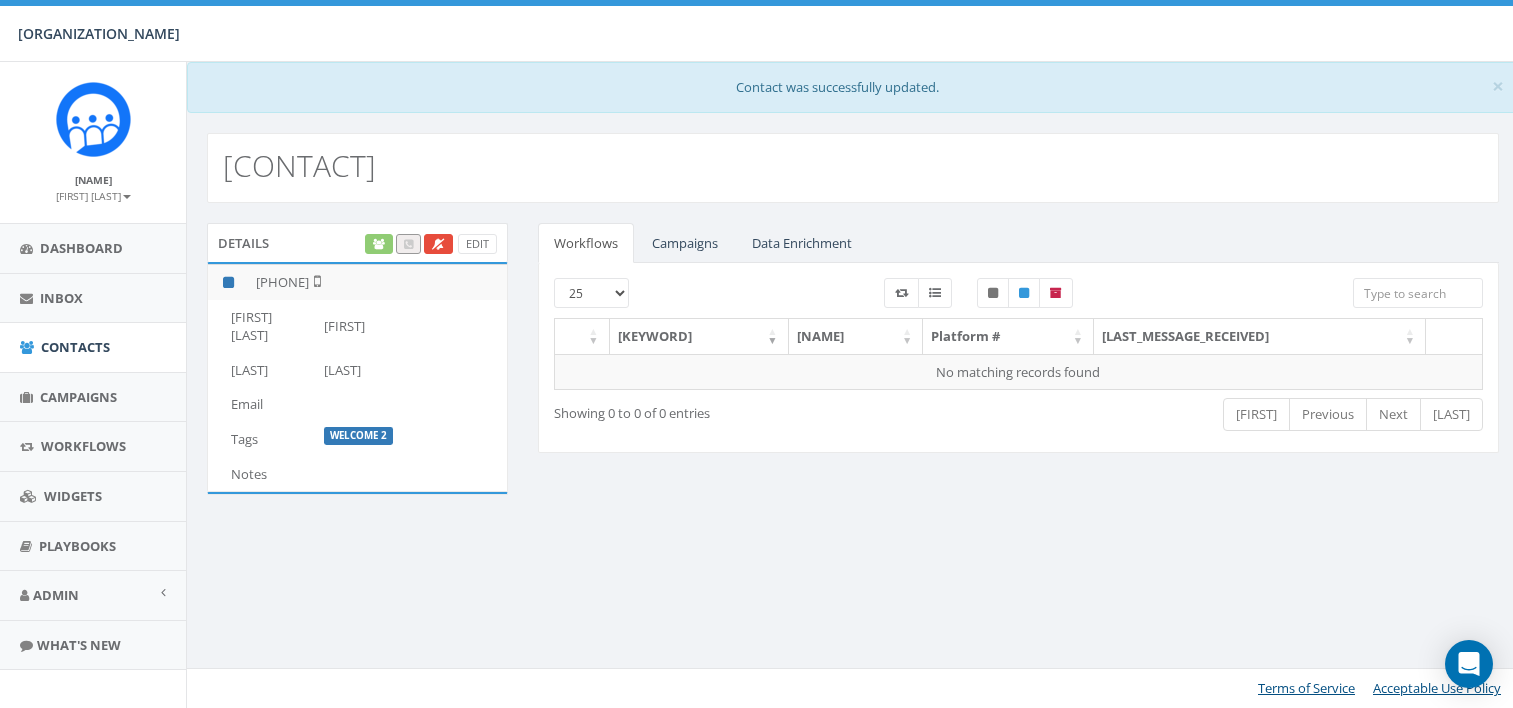 scroll, scrollTop: 0, scrollLeft: 0, axis: both 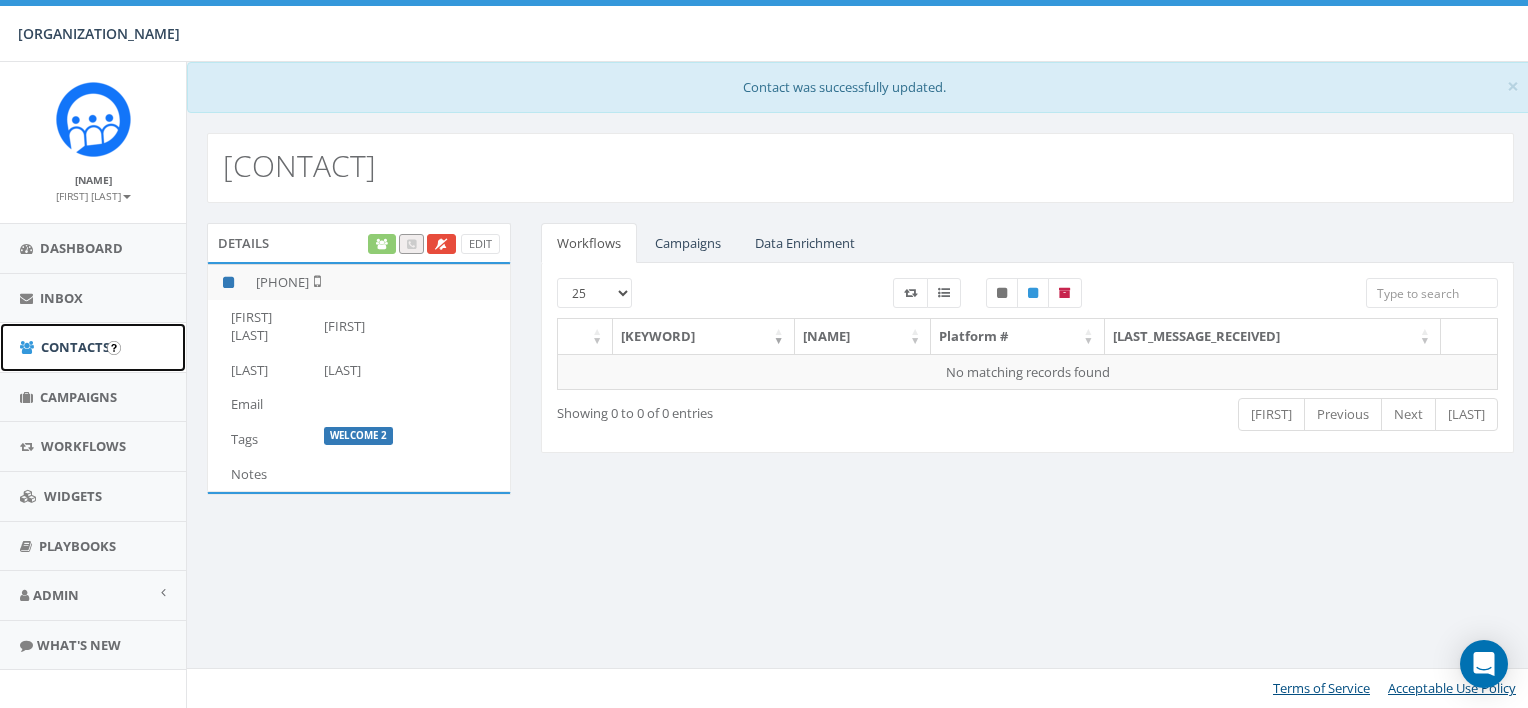 click on "Contacts" at bounding box center [75, 347] 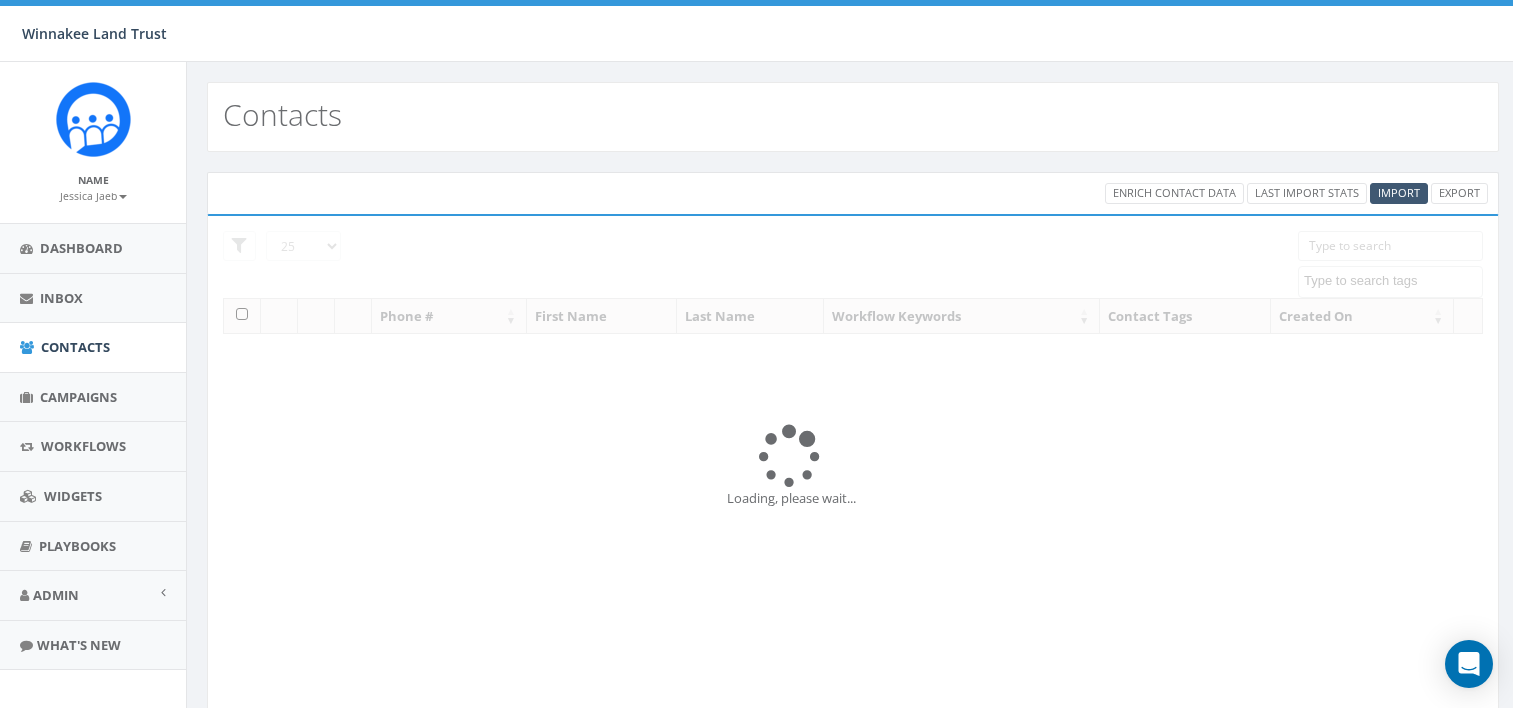 scroll, scrollTop: 0, scrollLeft: 0, axis: both 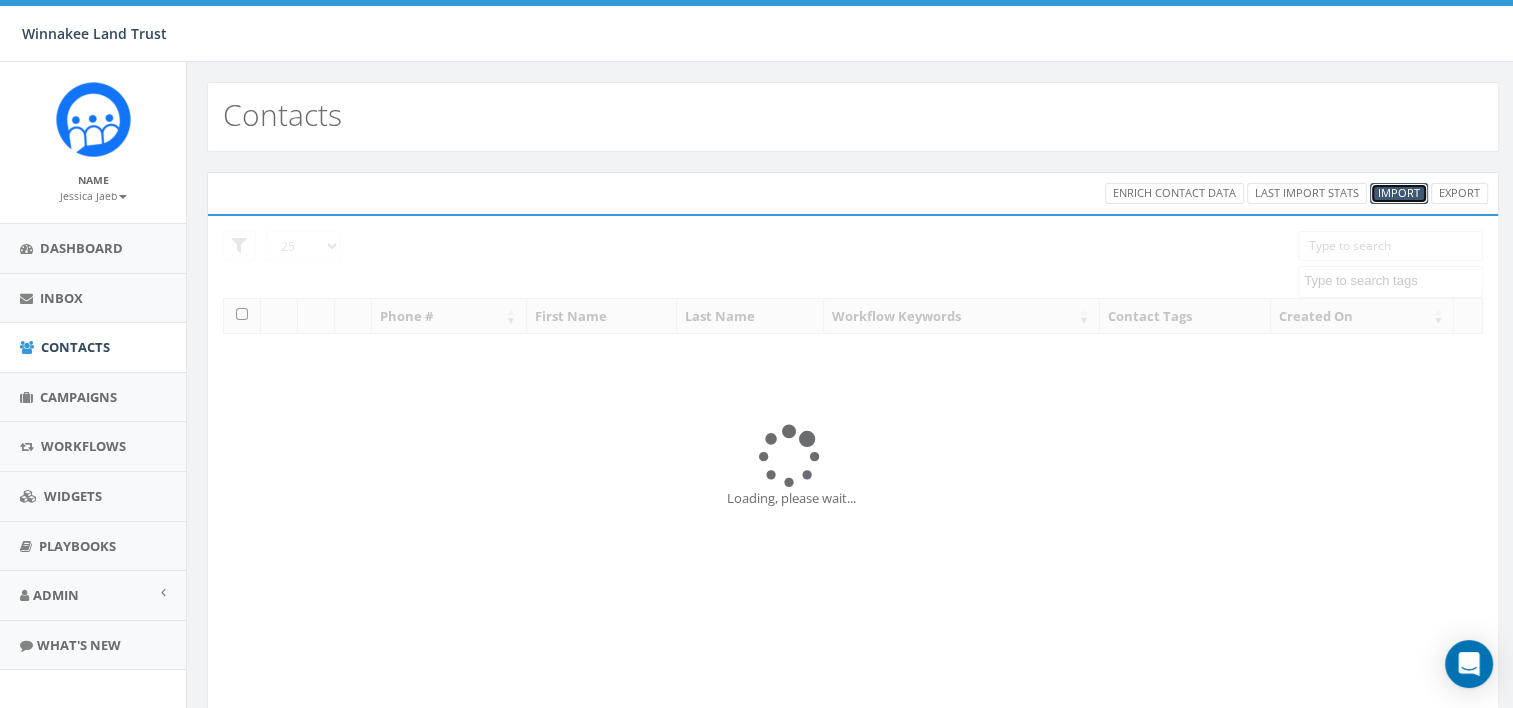 click on "Import" at bounding box center [1399, 192] 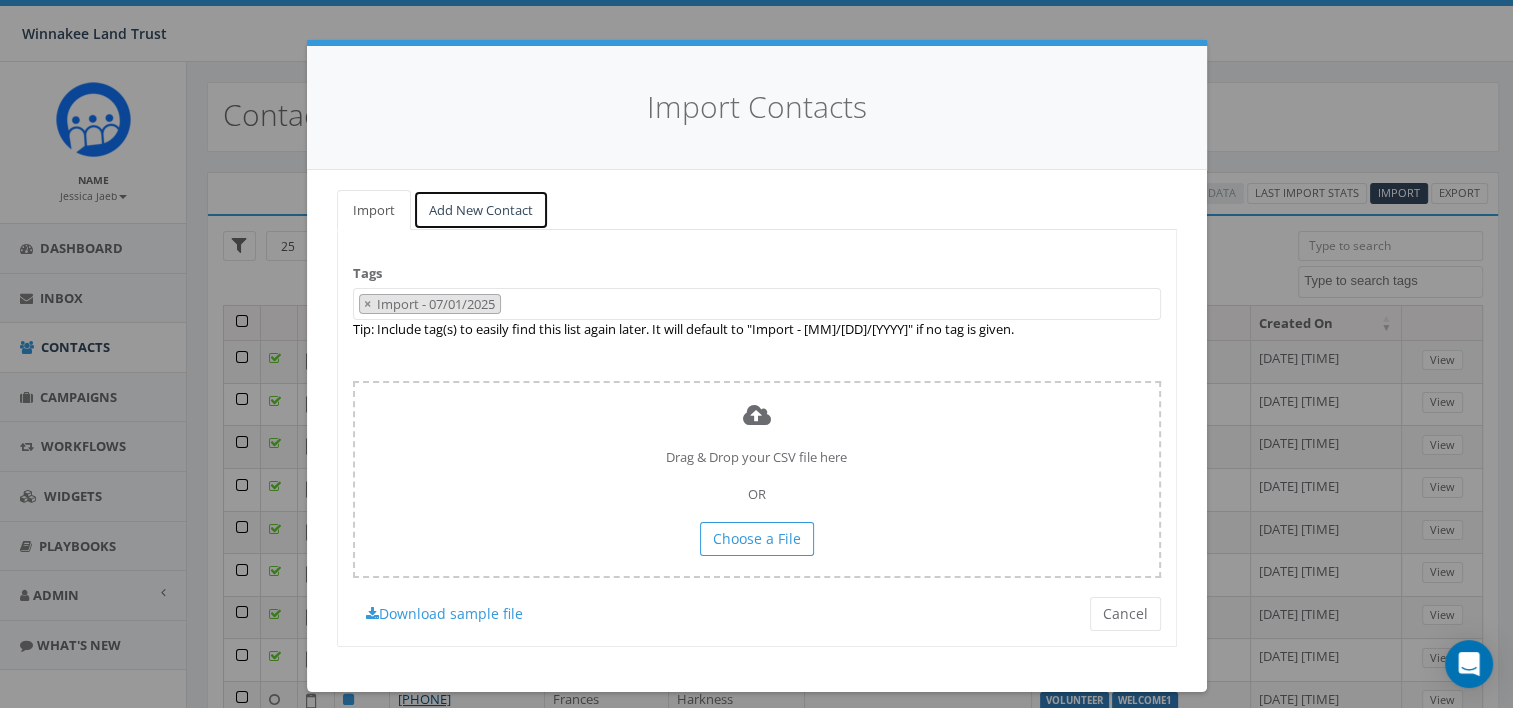 click on "Add New Contact" at bounding box center [481, 210] 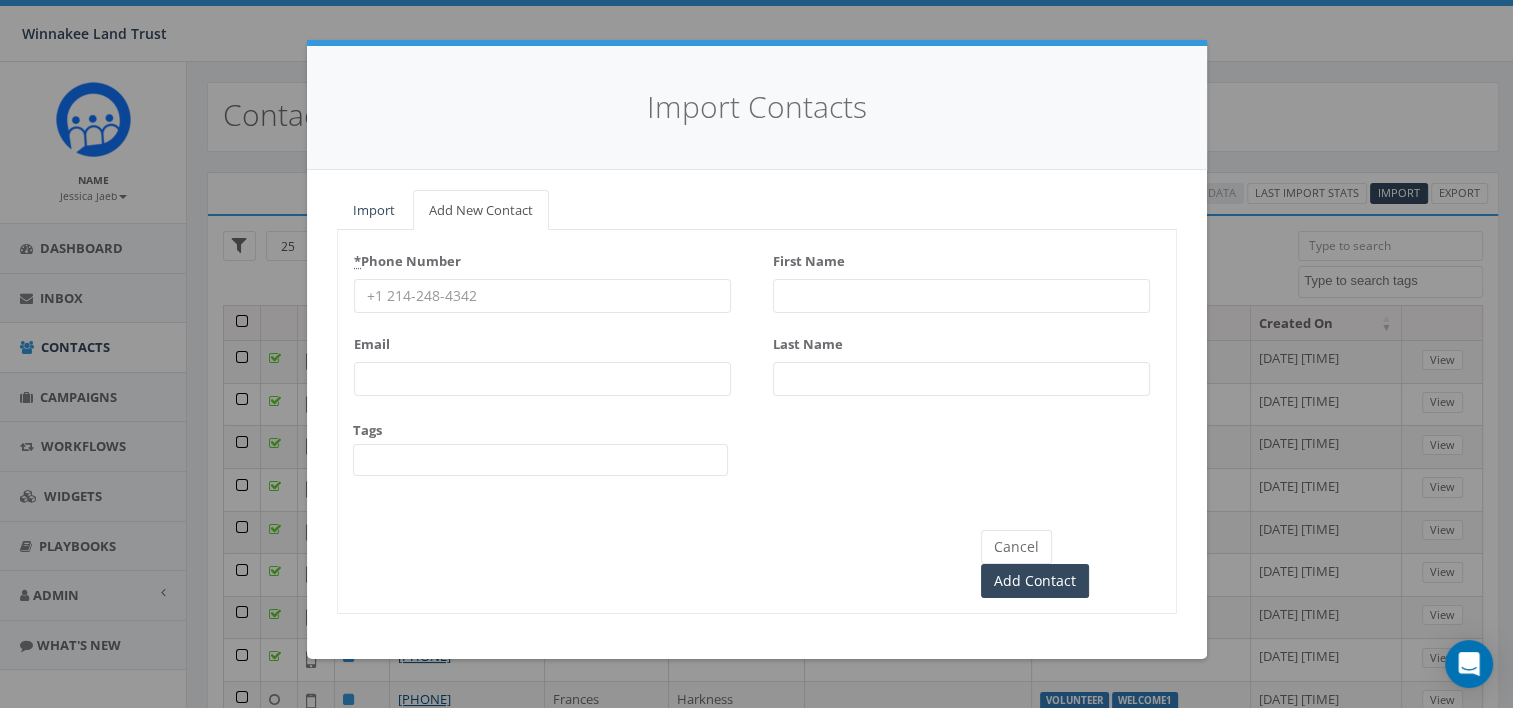 click on "*   Phone Number" at bounding box center [542, 296] 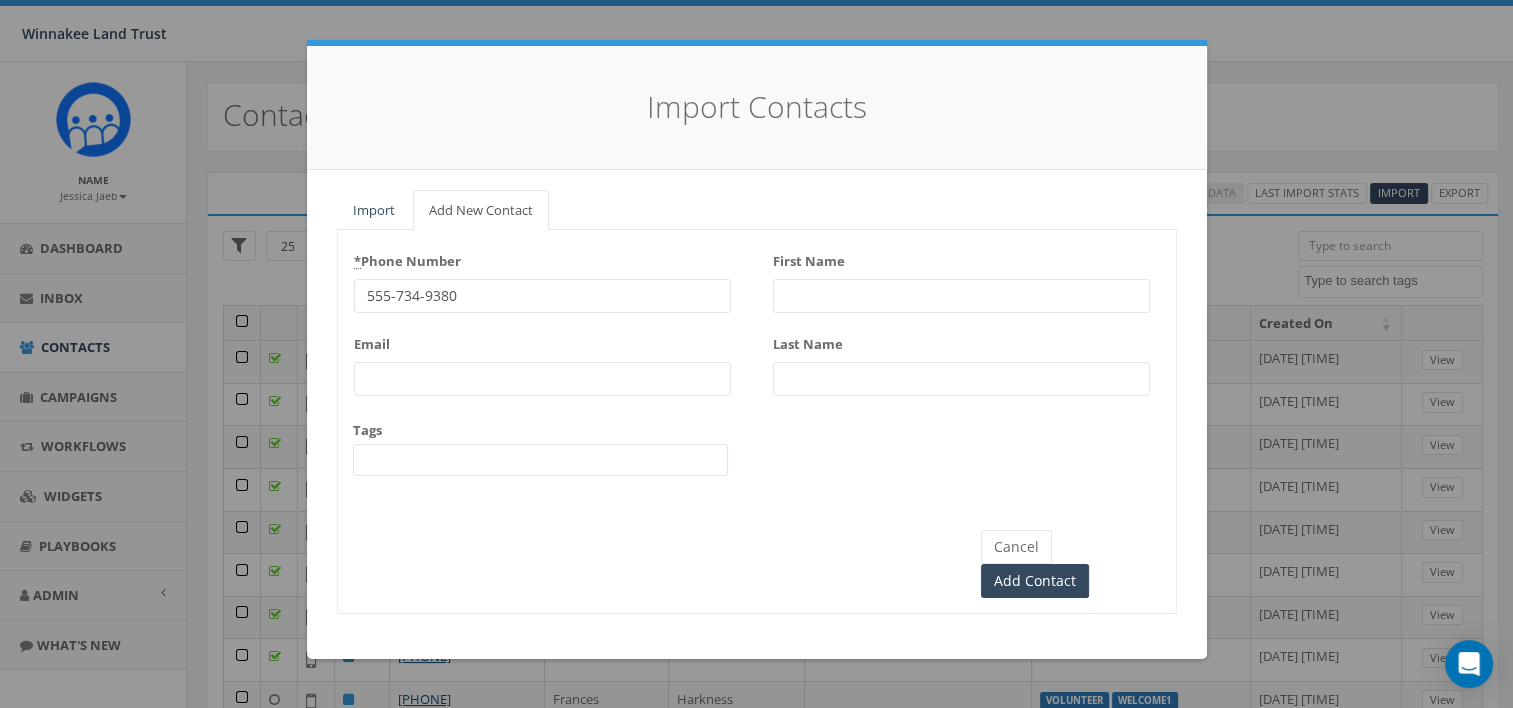 type on "646-734-9380" 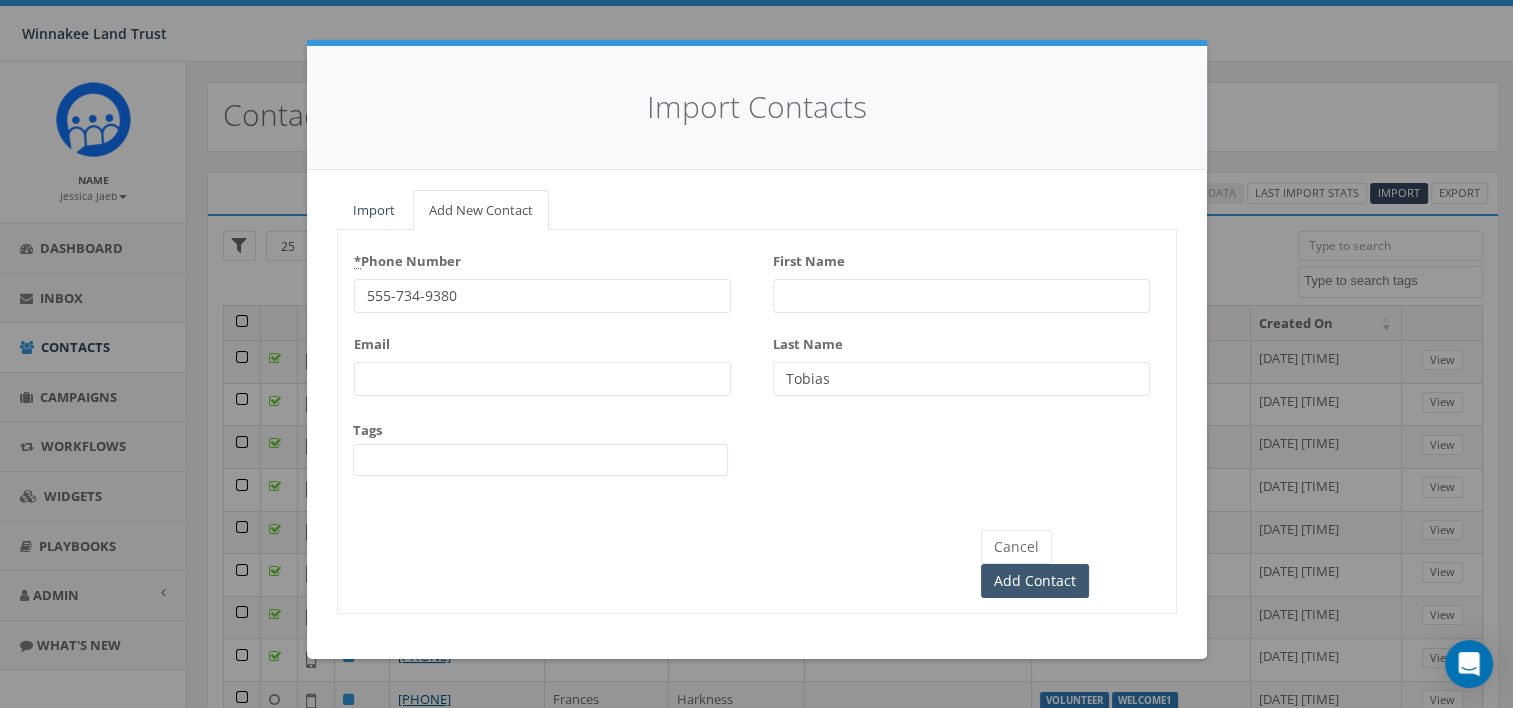 type on "[FIRST]" 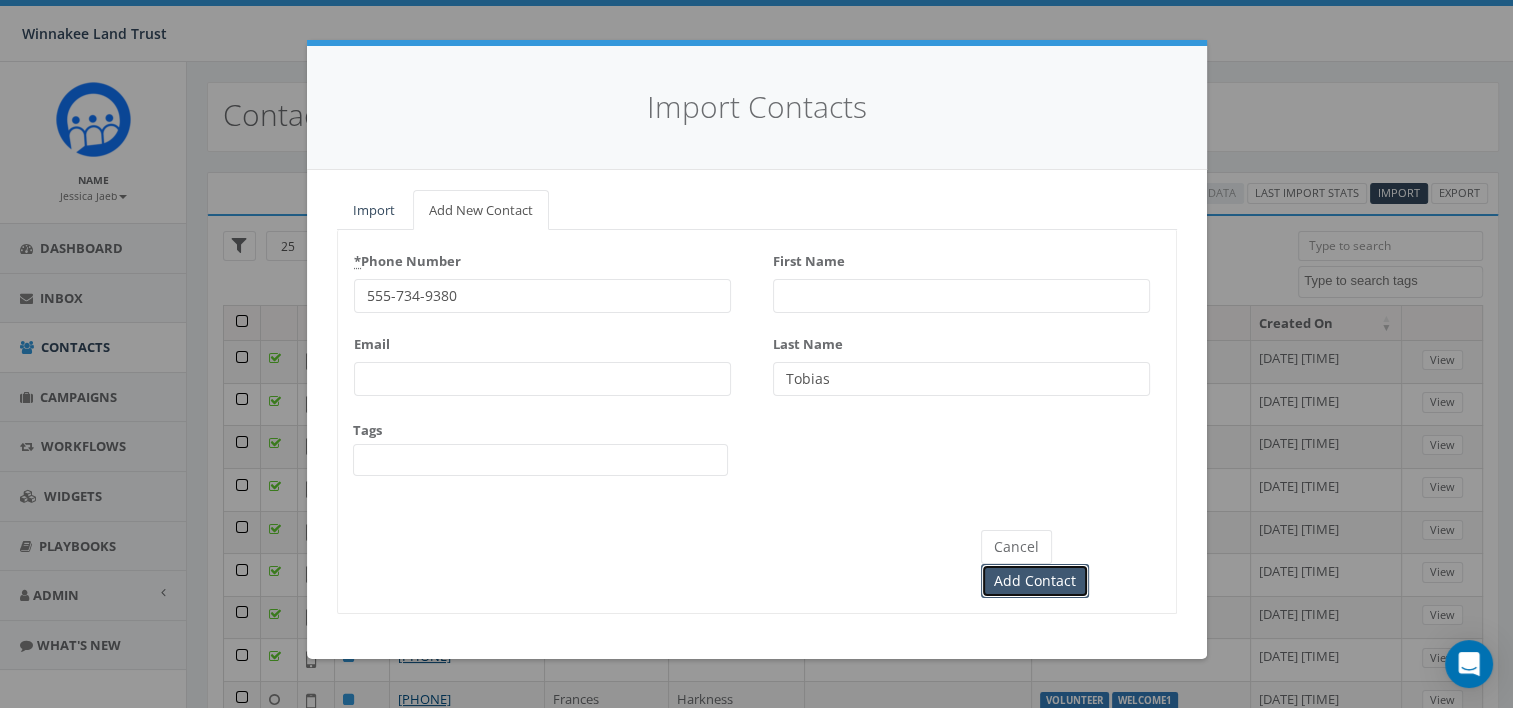 click on "Add Contact" at bounding box center [1035, 581] 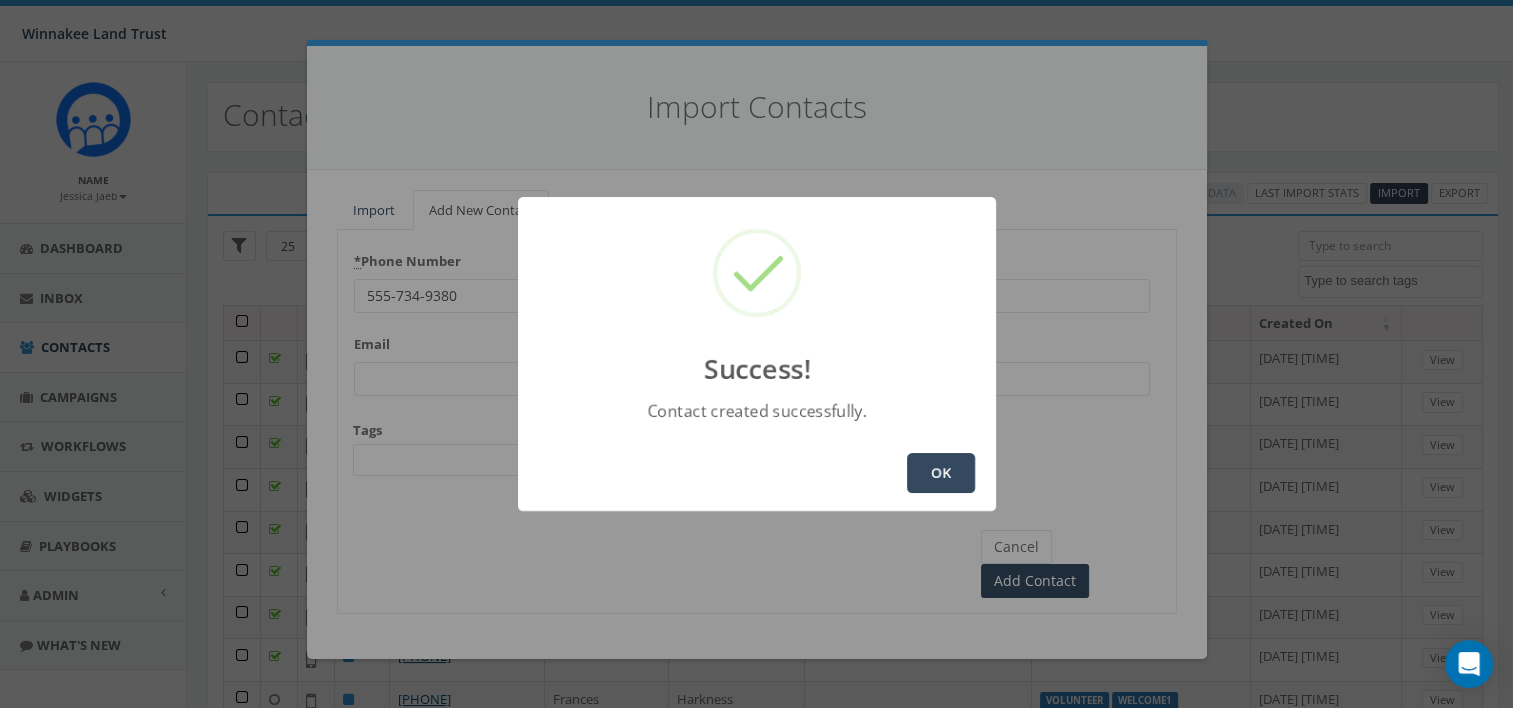 click on "OK" at bounding box center (941, 473) 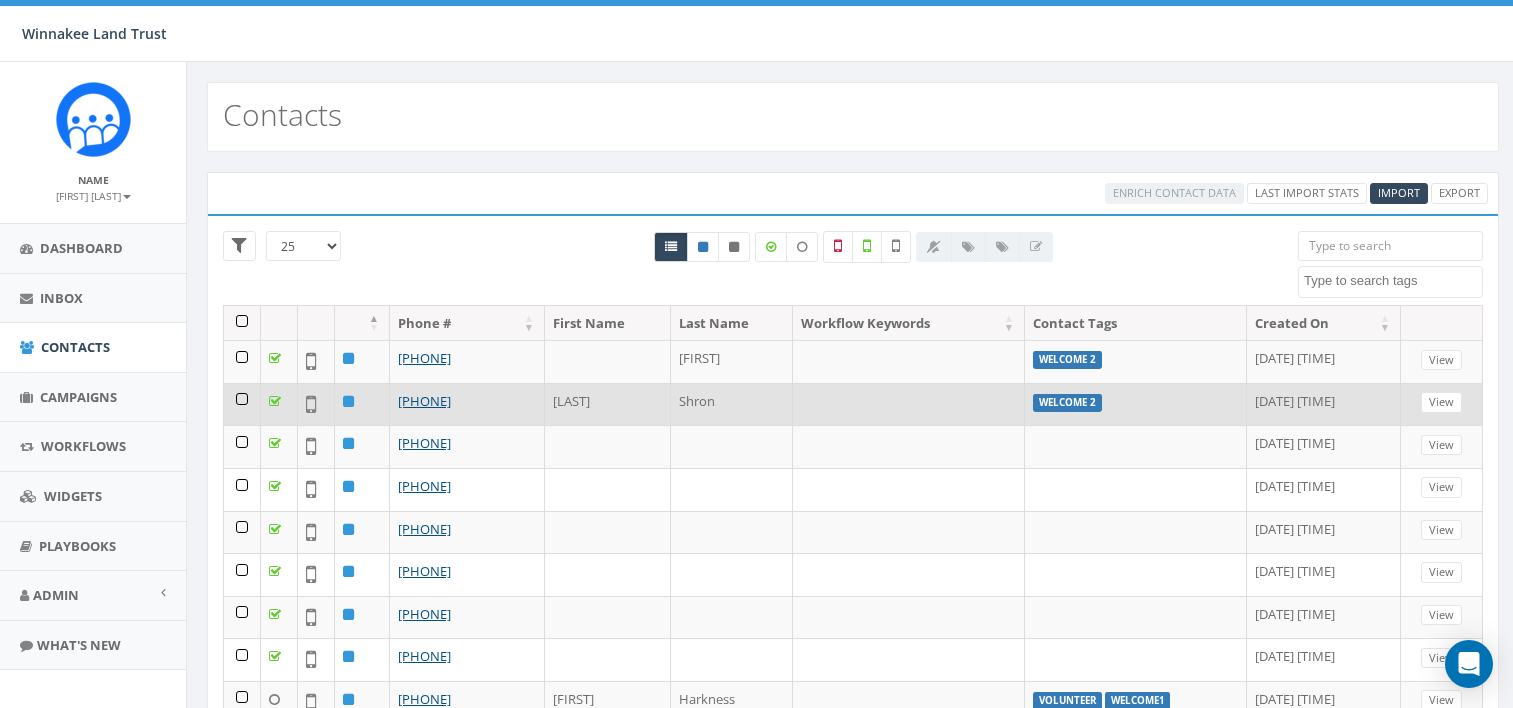 scroll, scrollTop: 0, scrollLeft: 0, axis: both 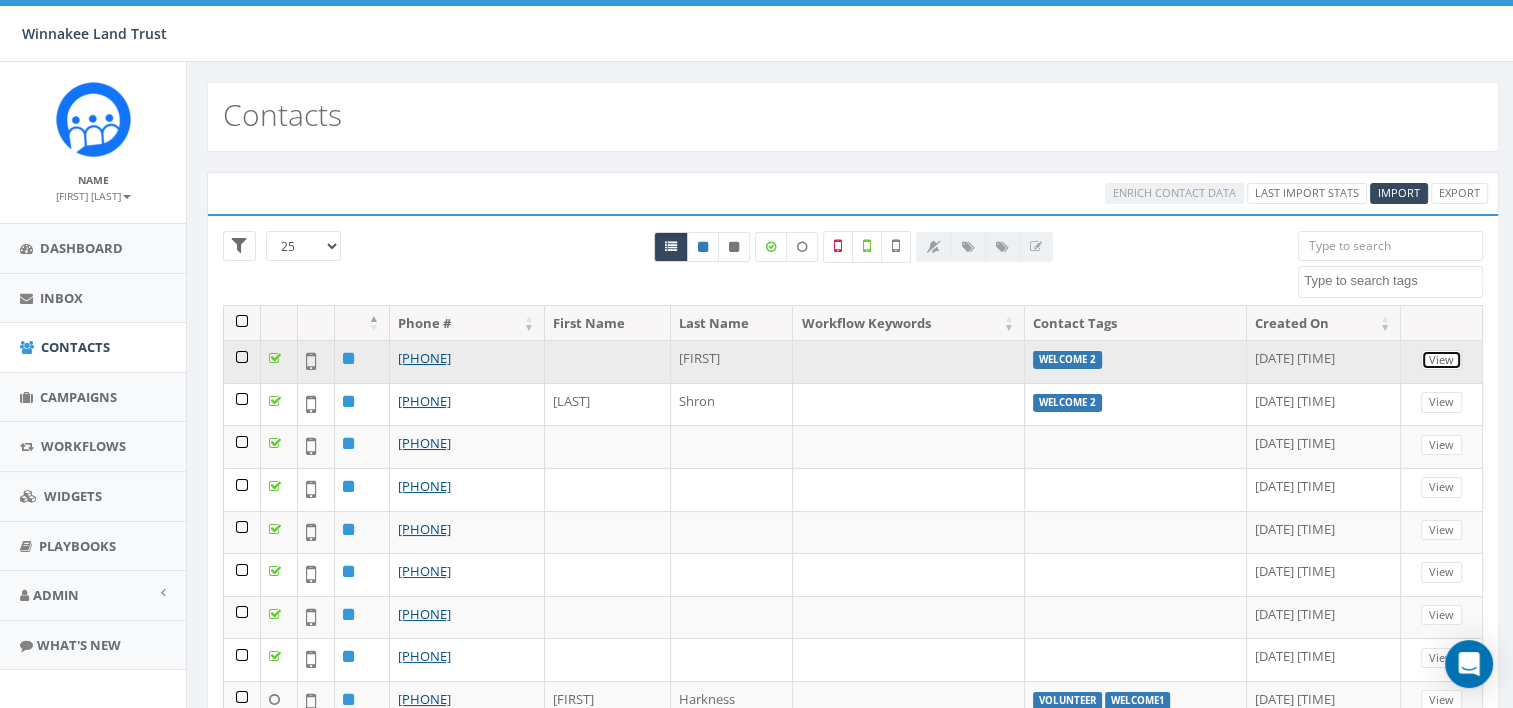 click on "View" at bounding box center [1452, 360] 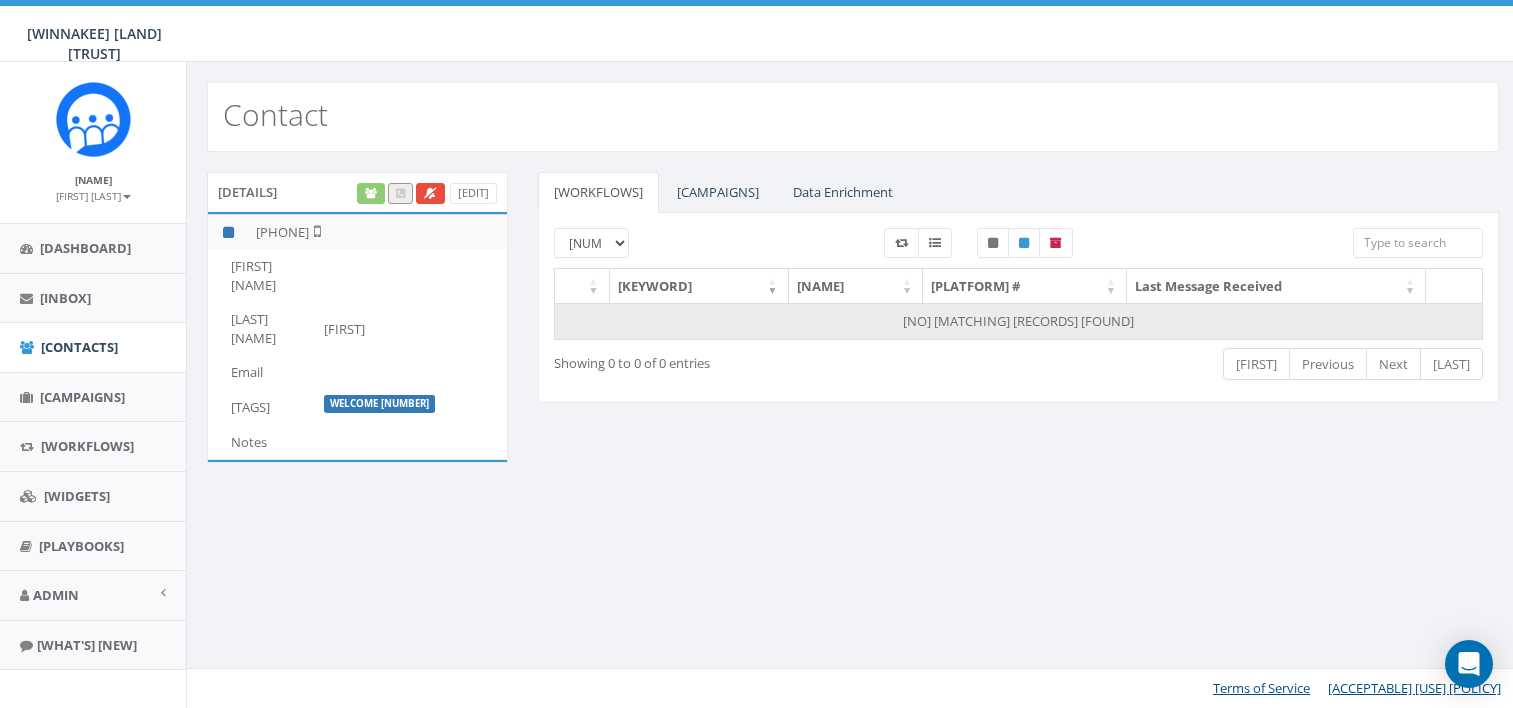 scroll, scrollTop: 0, scrollLeft: 0, axis: both 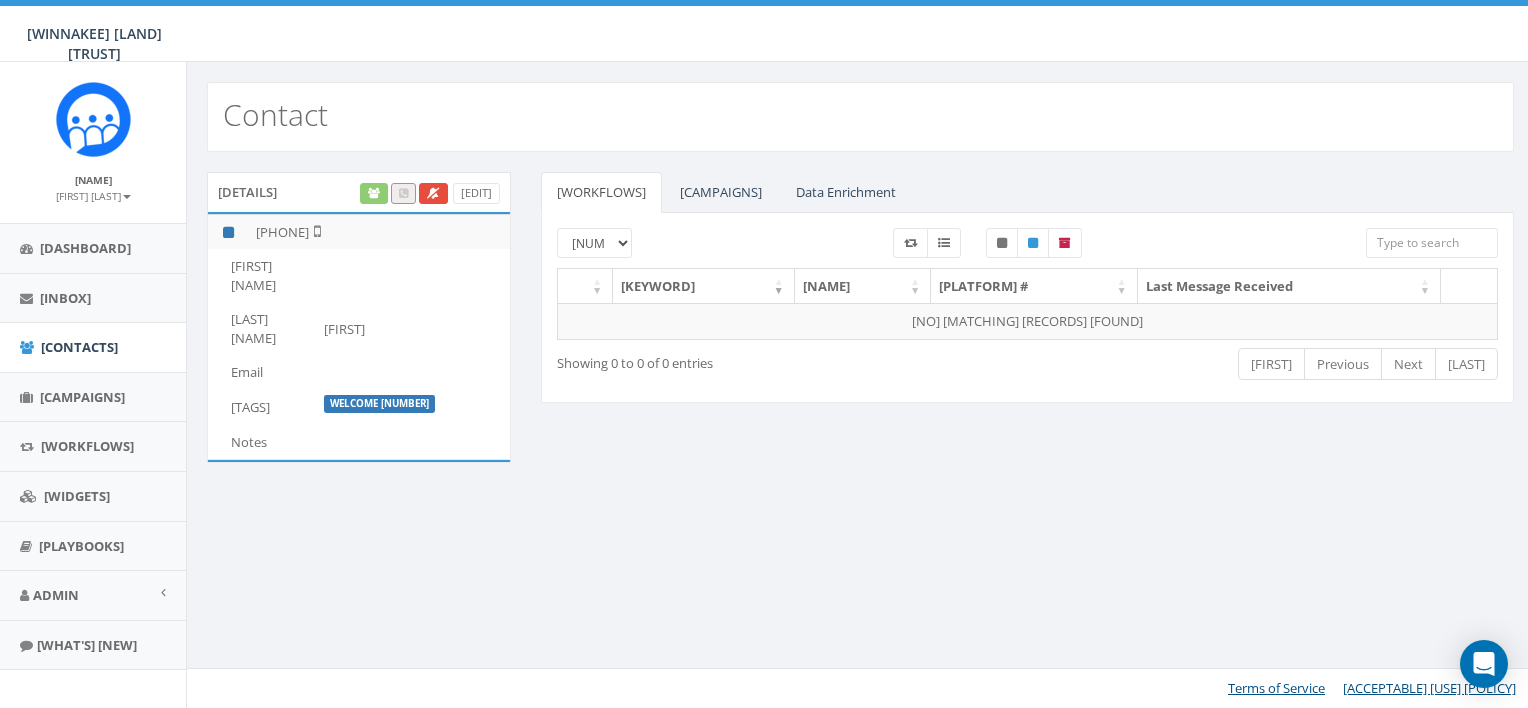 click on "Edit" at bounding box center [432, 193] 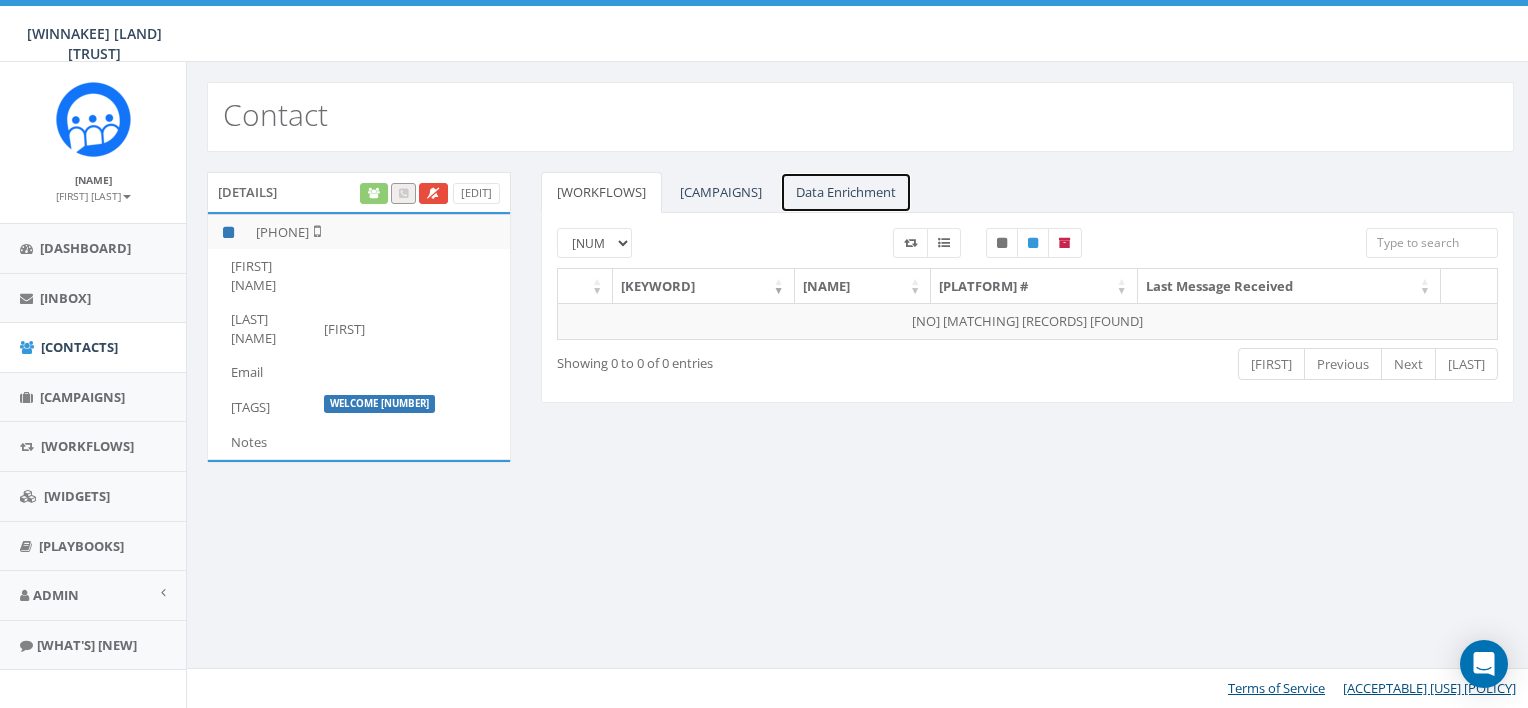 click on "Data Enrichment" at bounding box center [805, 192] 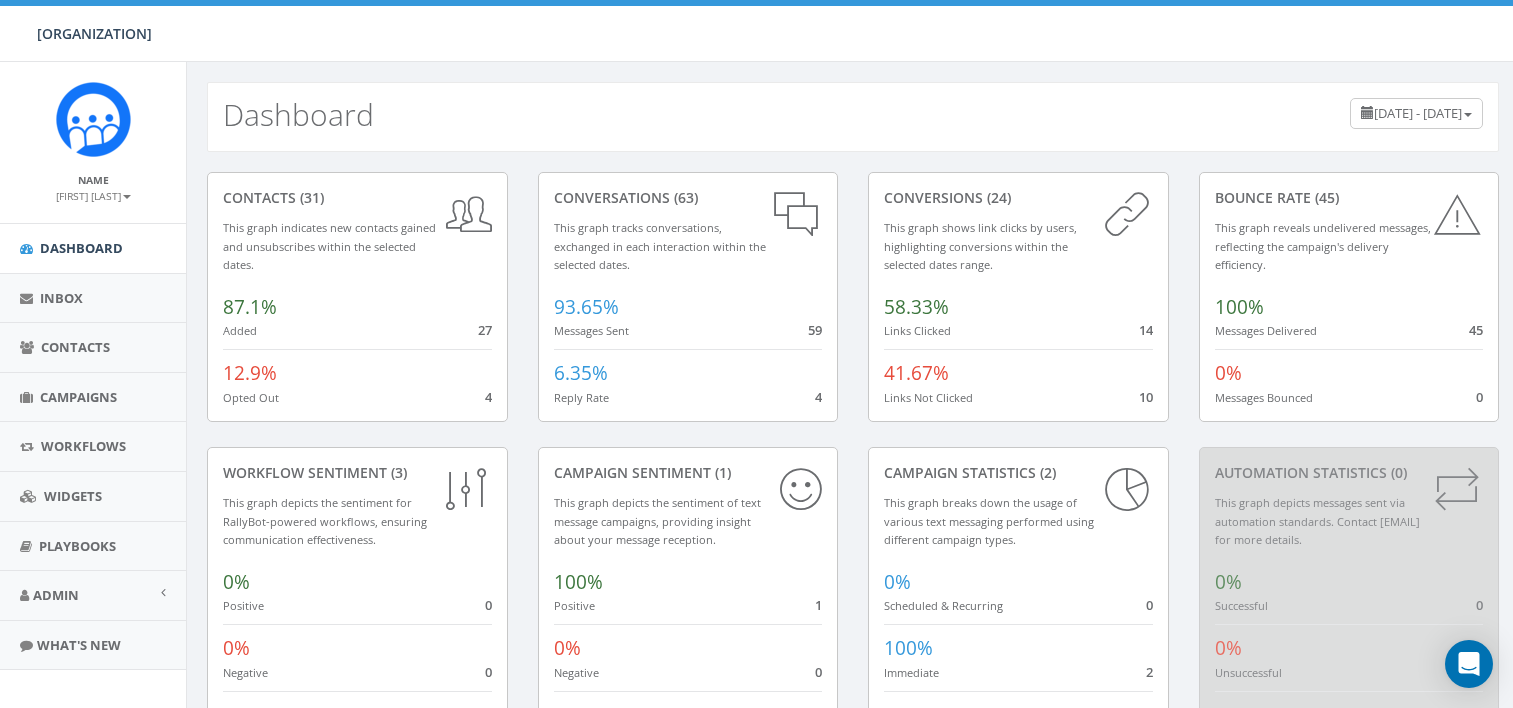 scroll, scrollTop: 0, scrollLeft: 0, axis: both 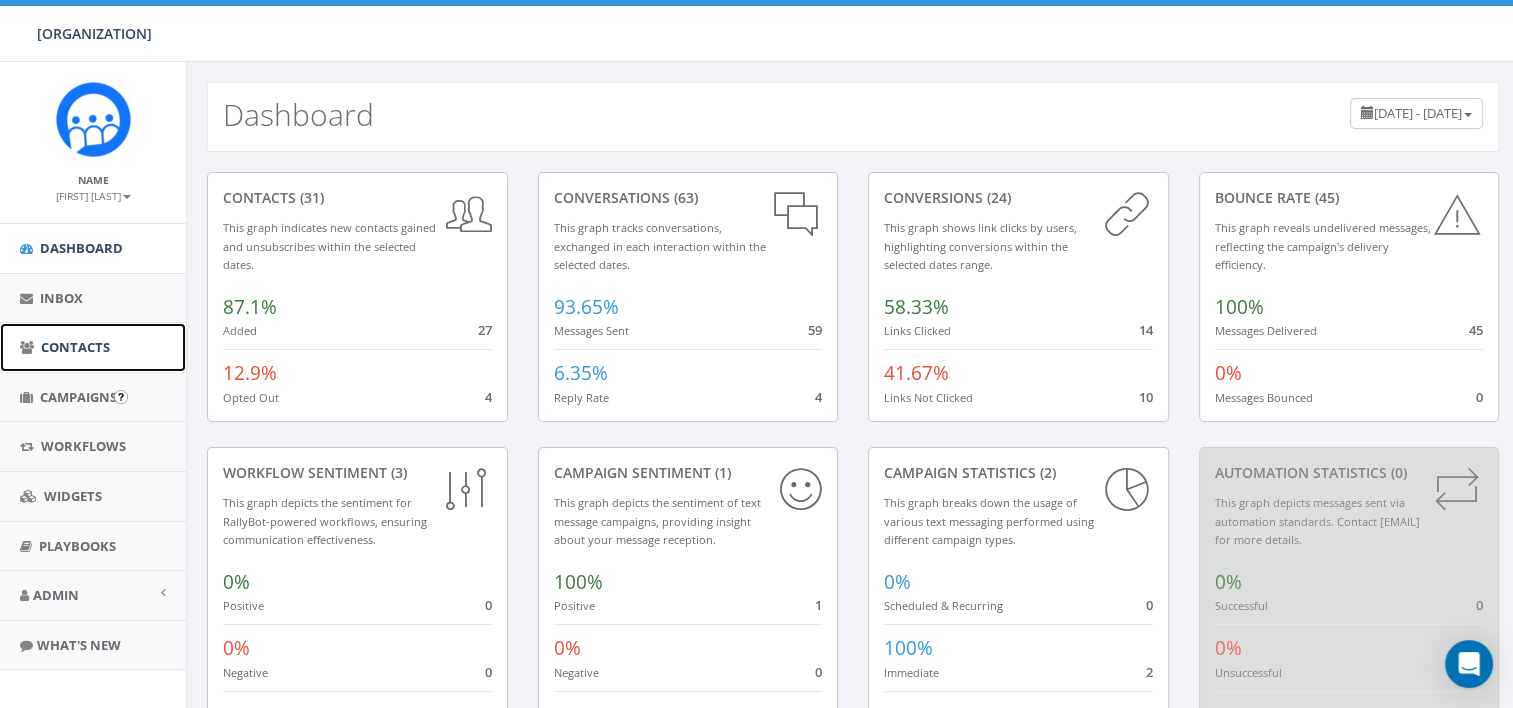 click on "Contacts" at bounding box center [93, 347] 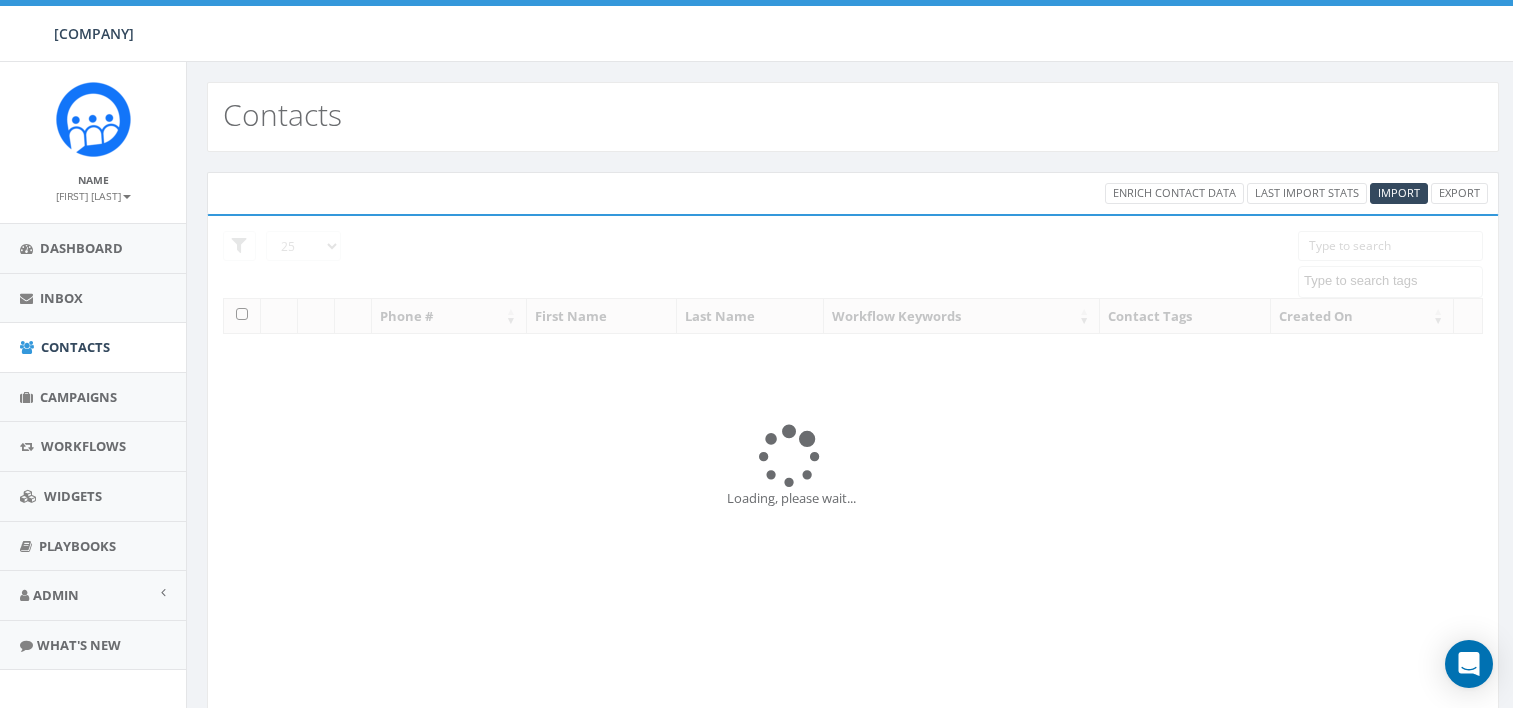 scroll, scrollTop: 0, scrollLeft: 0, axis: both 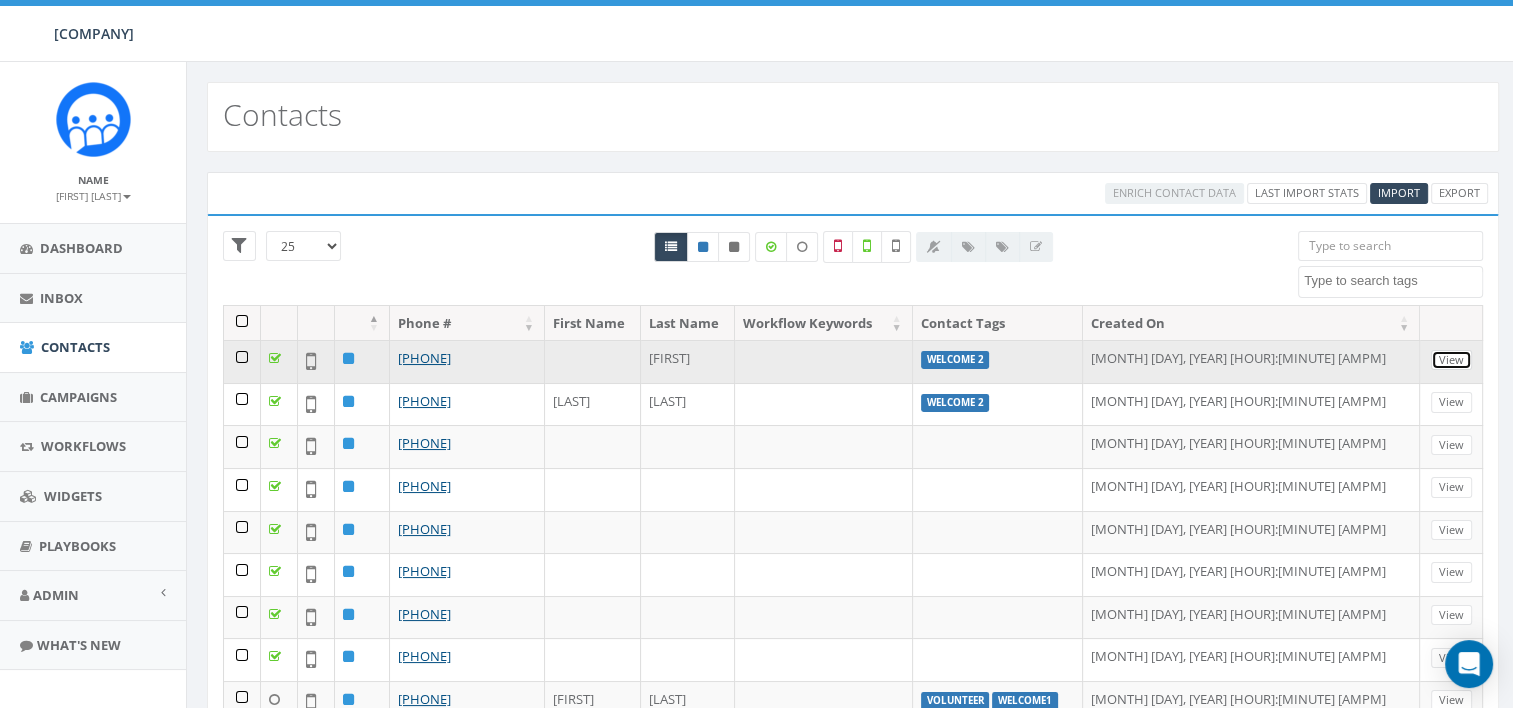 click on "View" at bounding box center (1451, 360) 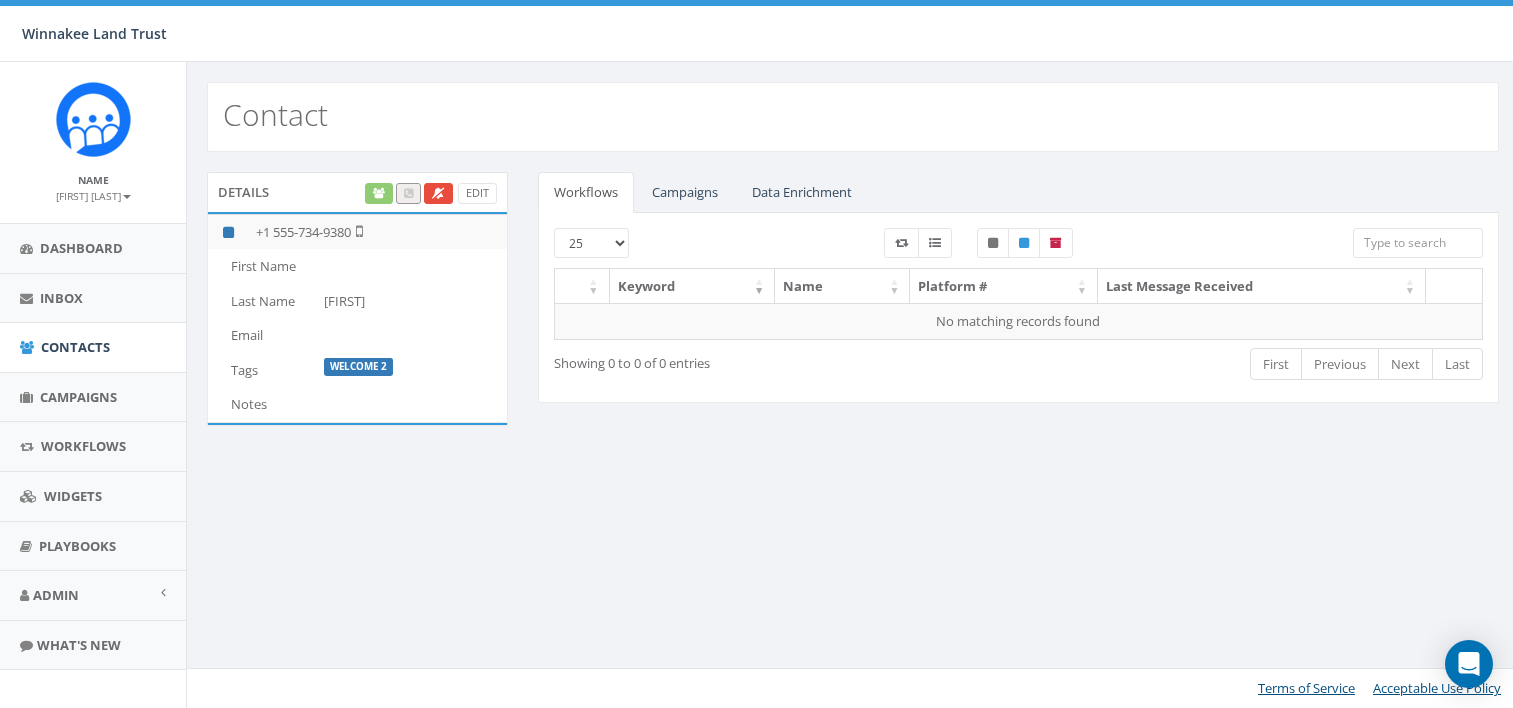 scroll, scrollTop: 0, scrollLeft: 0, axis: both 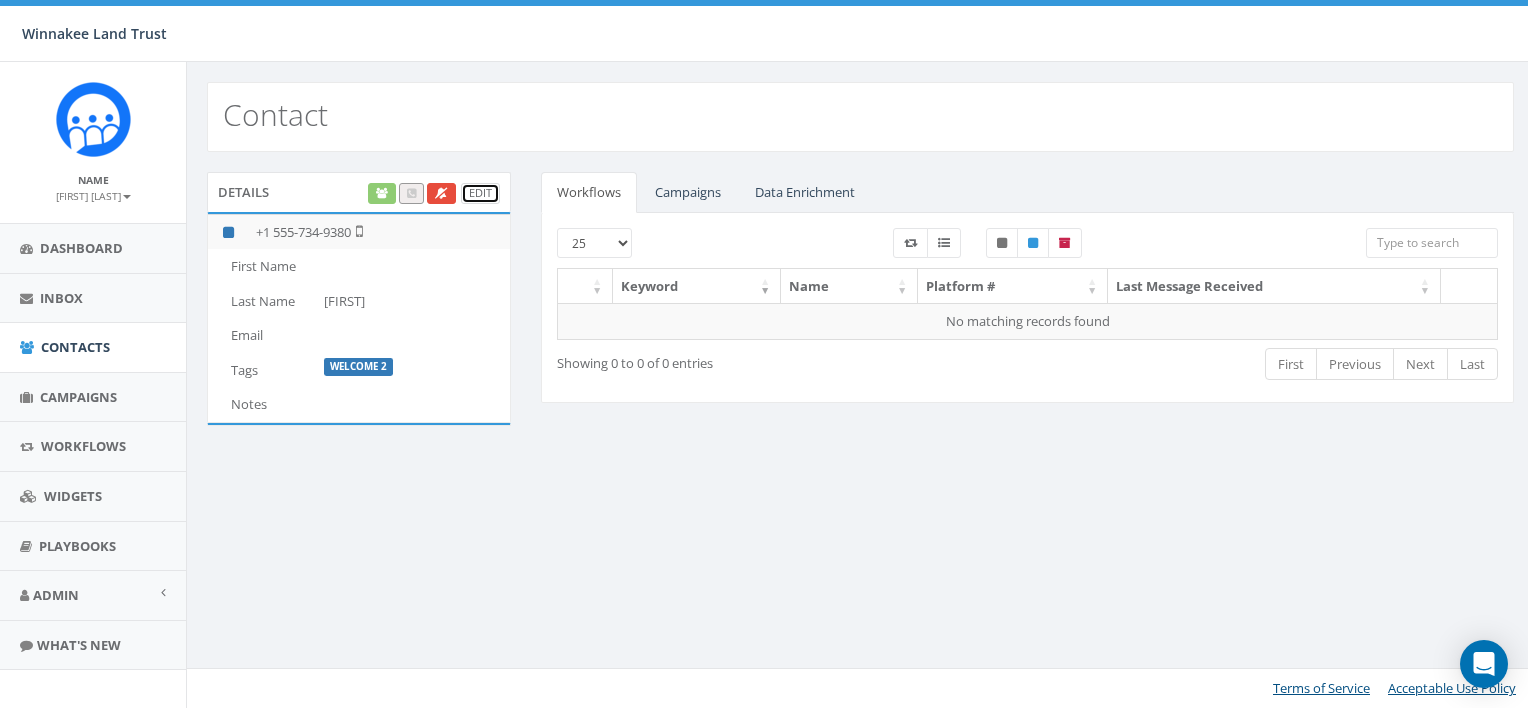 click on "Edit" at bounding box center (480, 193) 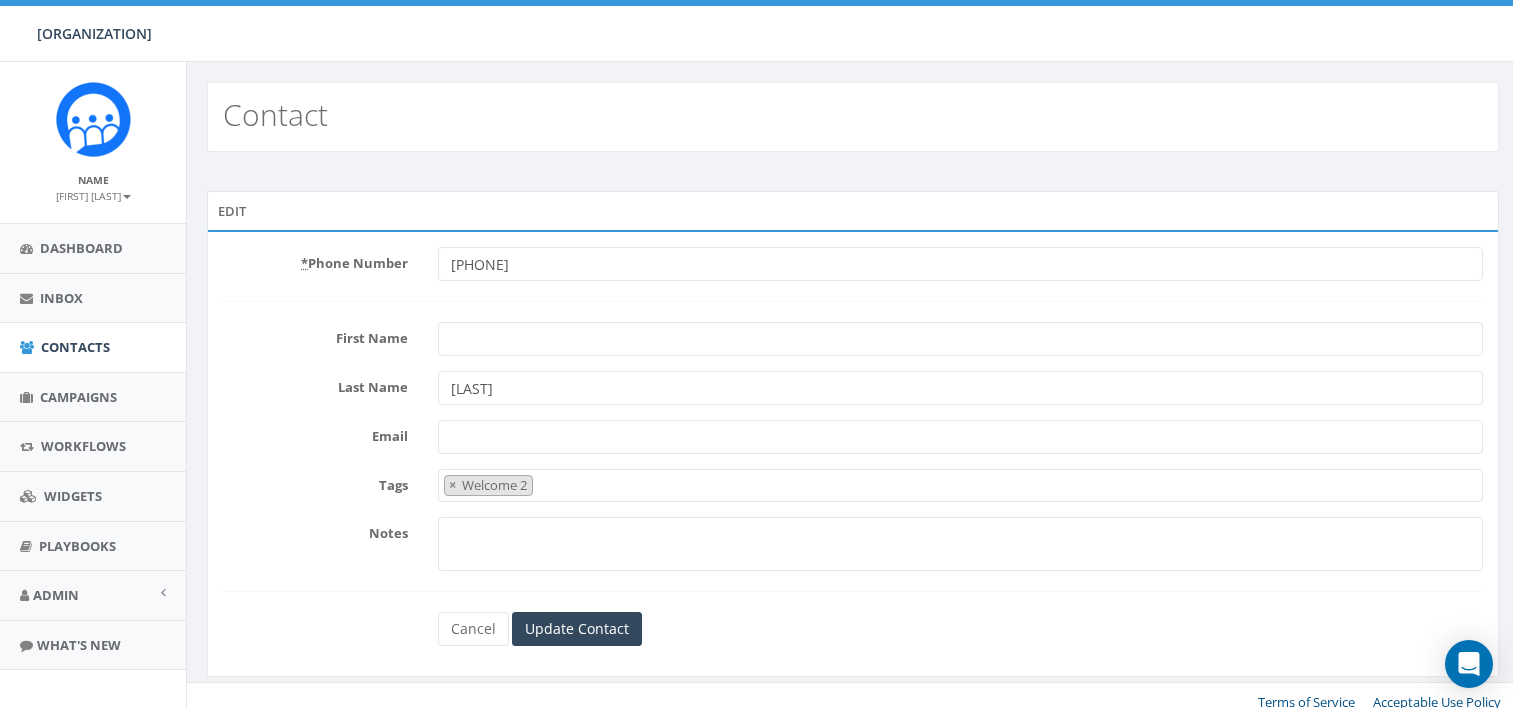 scroll, scrollTop: 0, scrollLeft: 0, axis: both 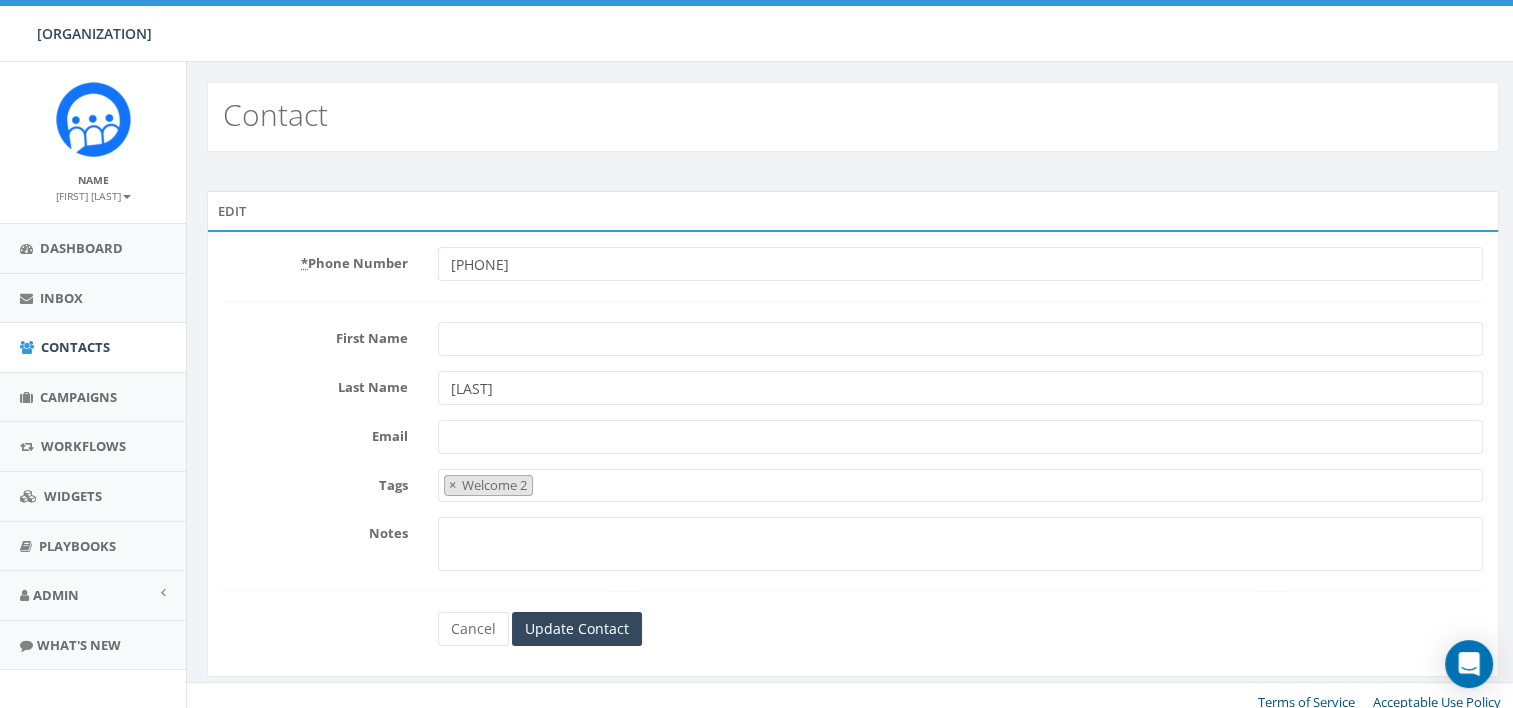 drag, startPoint x: 494, startPoint y: 387, endPoint x: 385, endPoint y: 389, distance: 109.01835 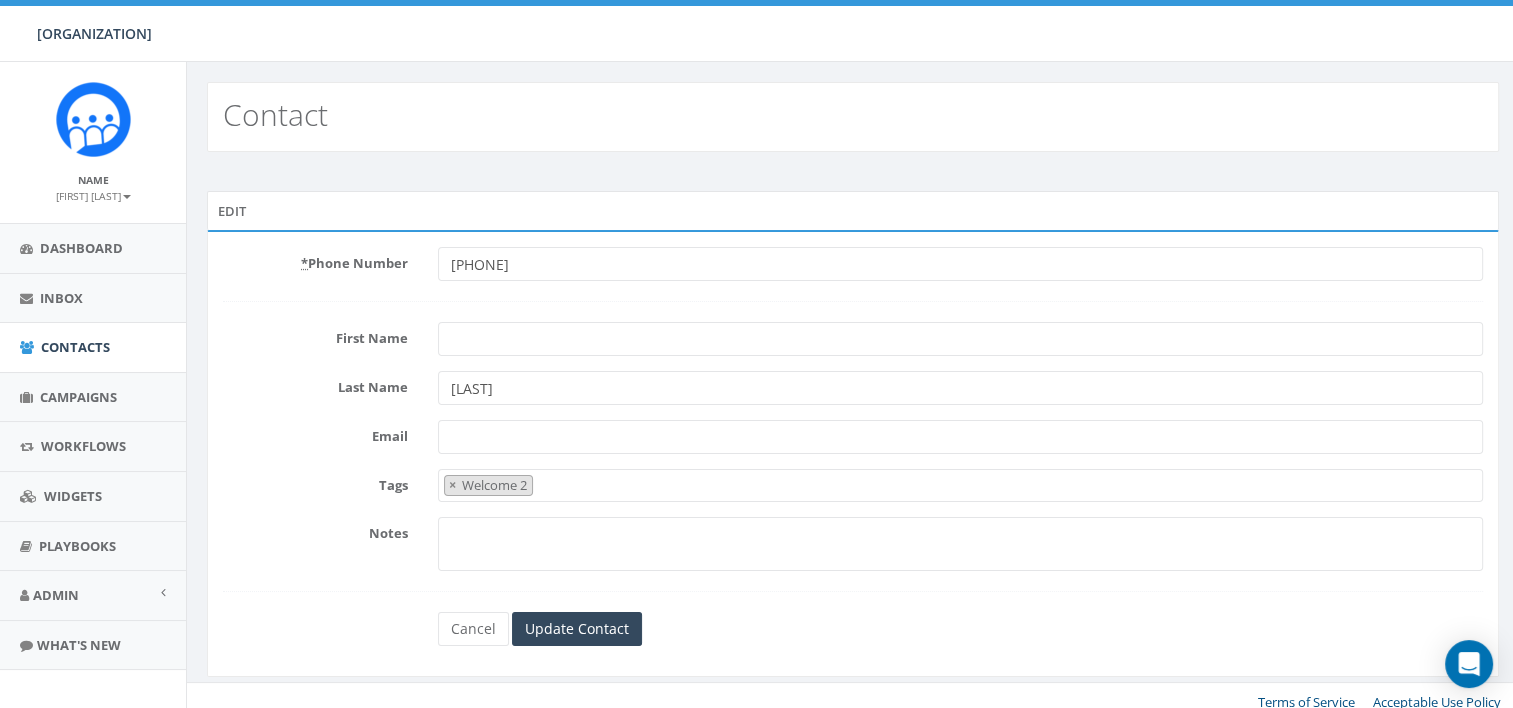 type on "[LAST]" 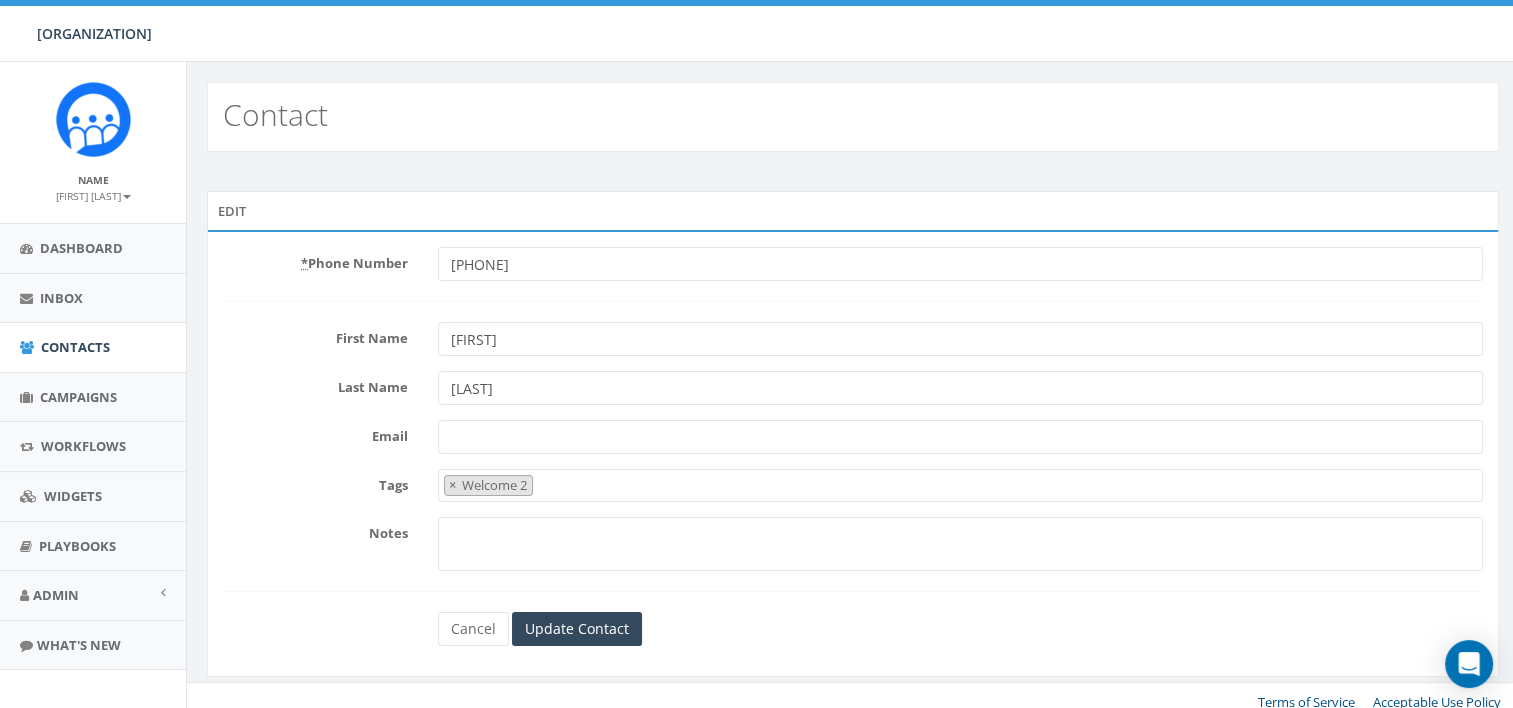 type on "[FIRST]" 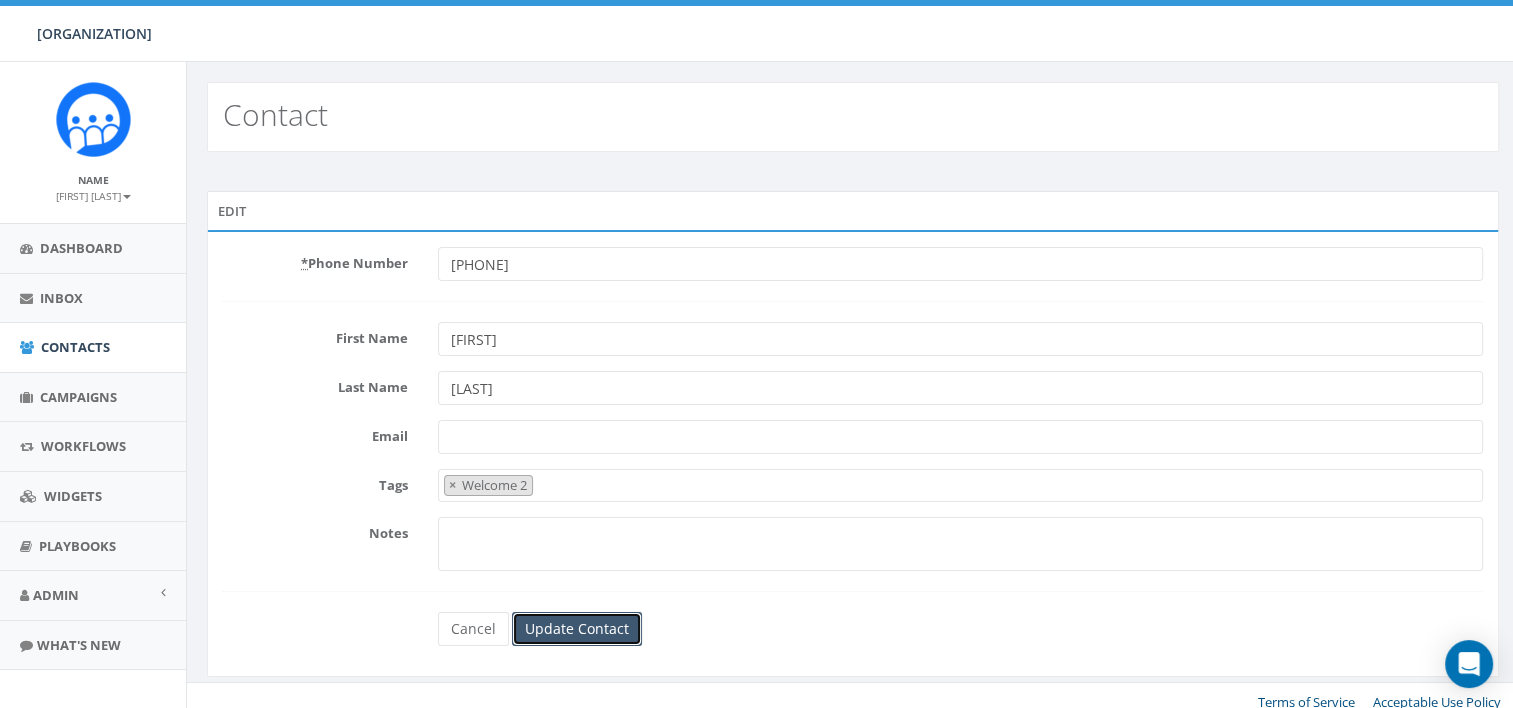 click on "Update Contact" at bounding box center [577, 629] 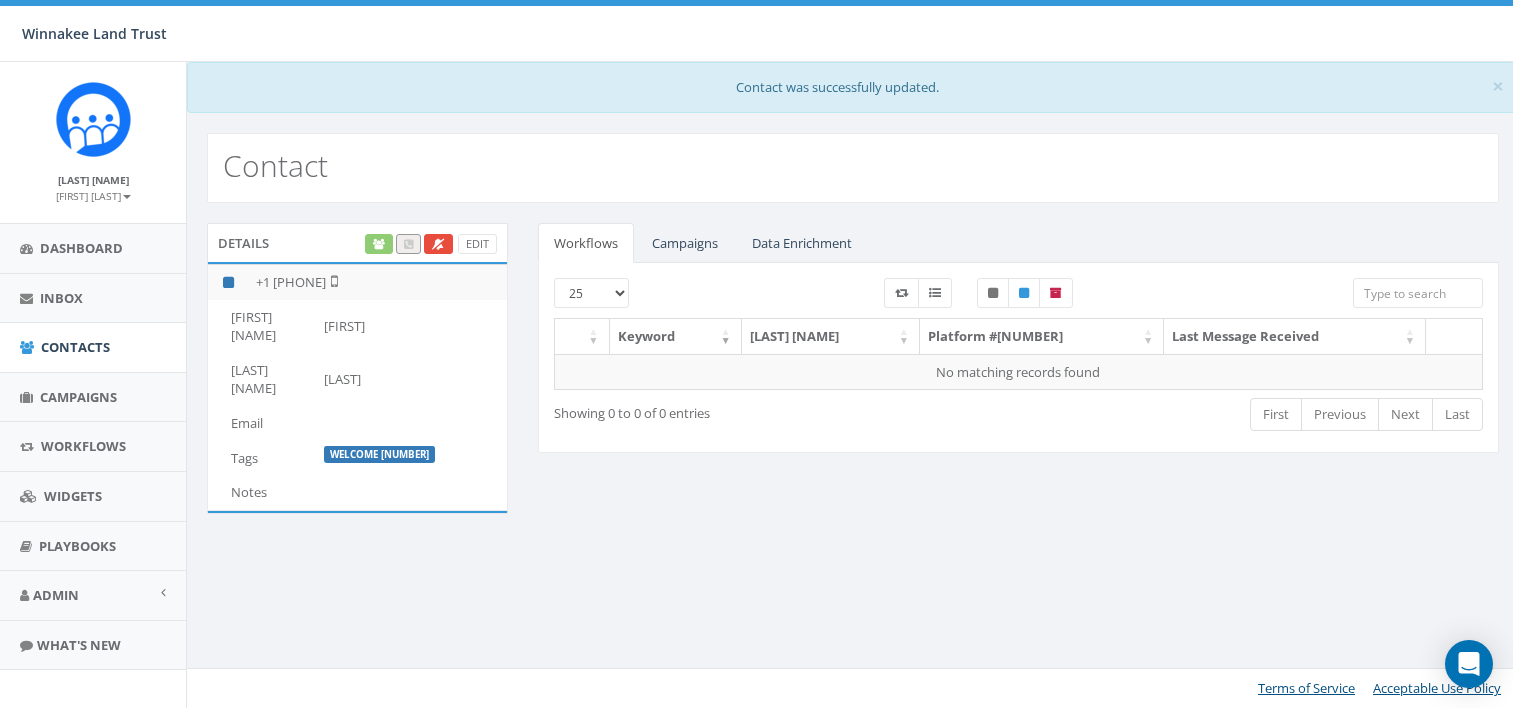 scroll, scrollTop: 0, scrollLeft: 0, axis: both 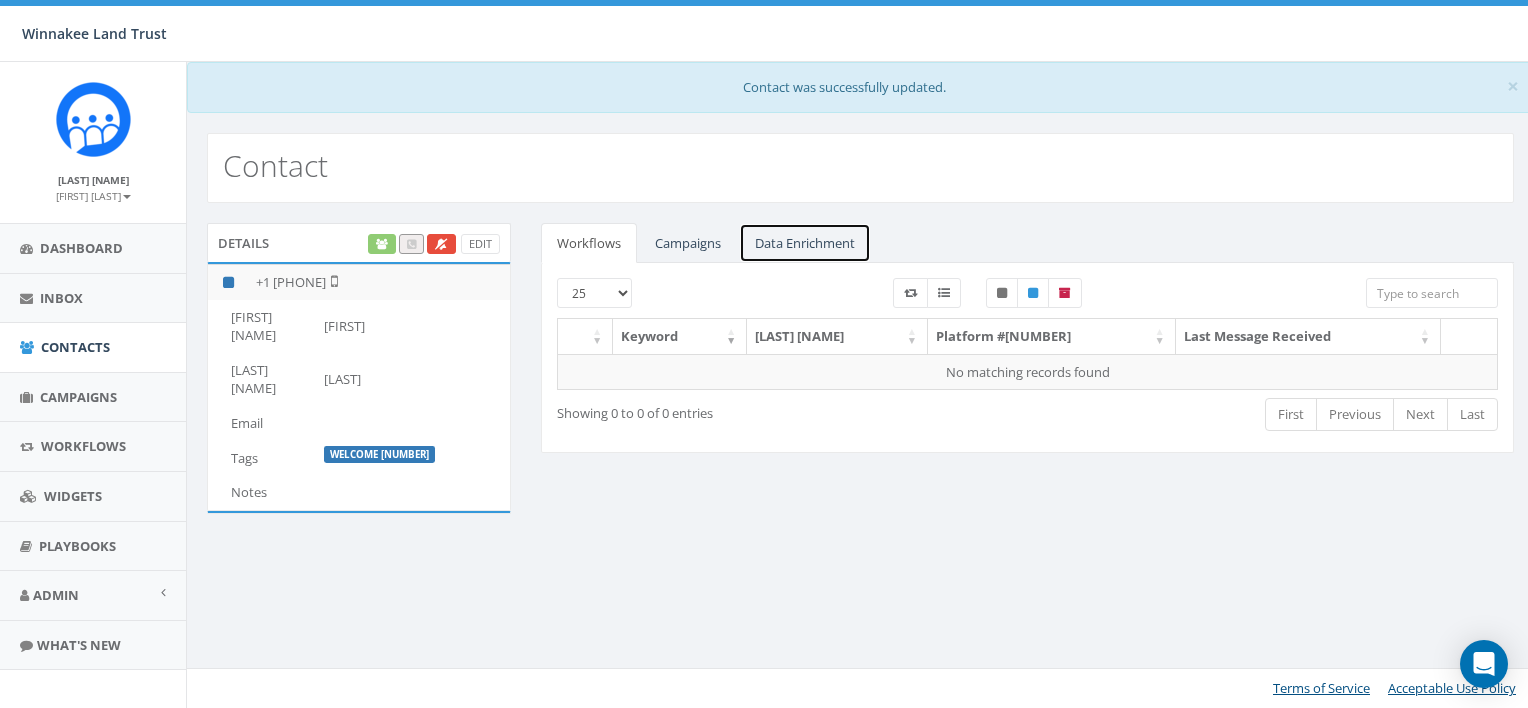 click on "Data Enrichment" at bounding box center (805, 243) 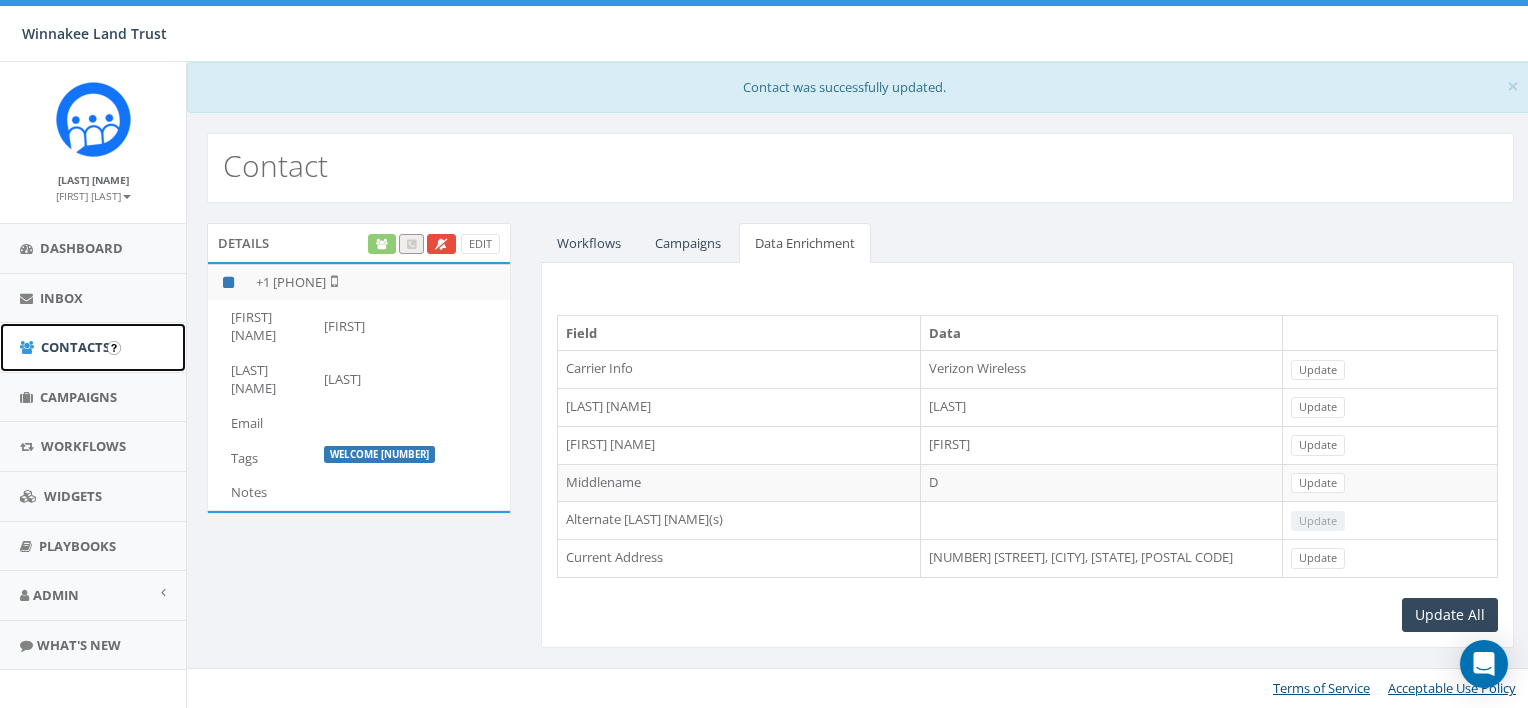click on "Contacts" at bounding box center (75, 347) 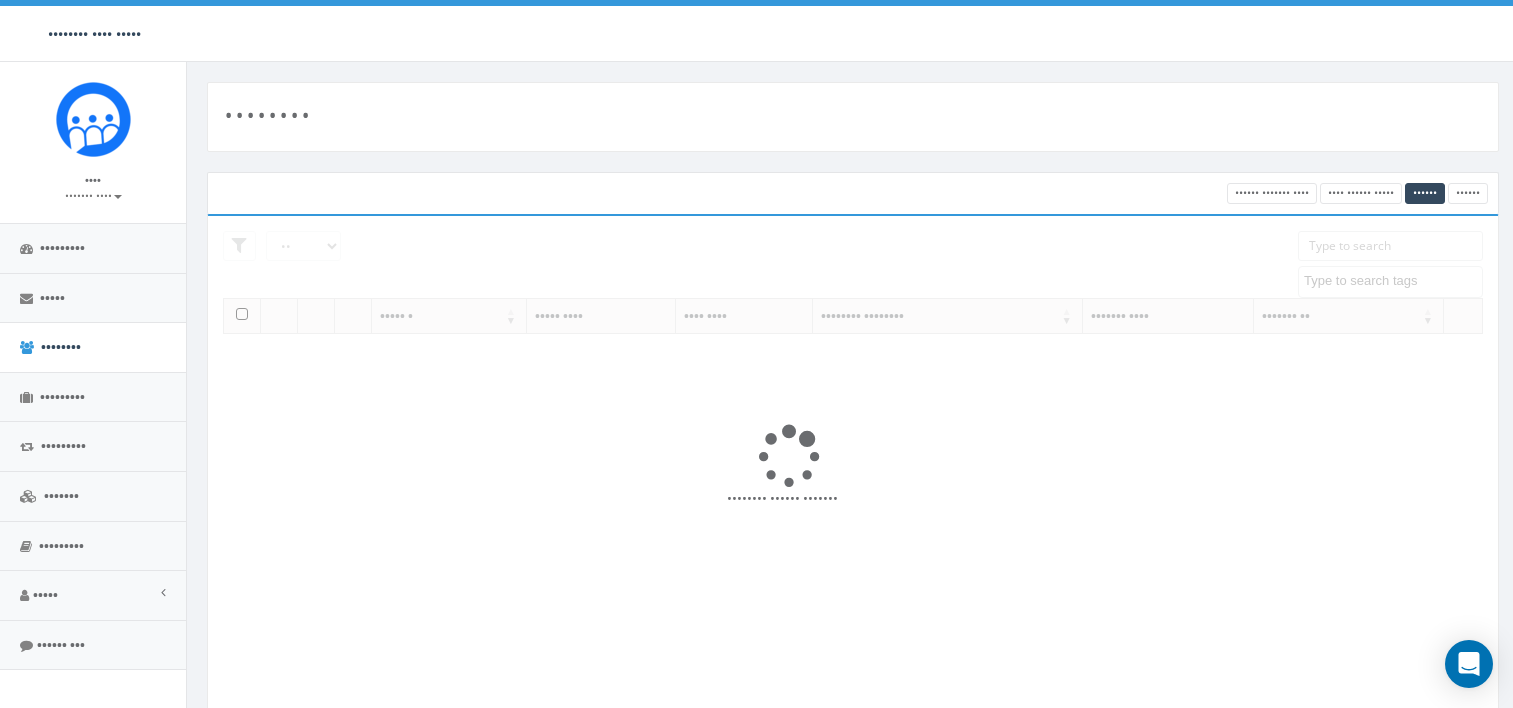 scroll, scrollTop: 0, scrollLeft: 0, axis: both 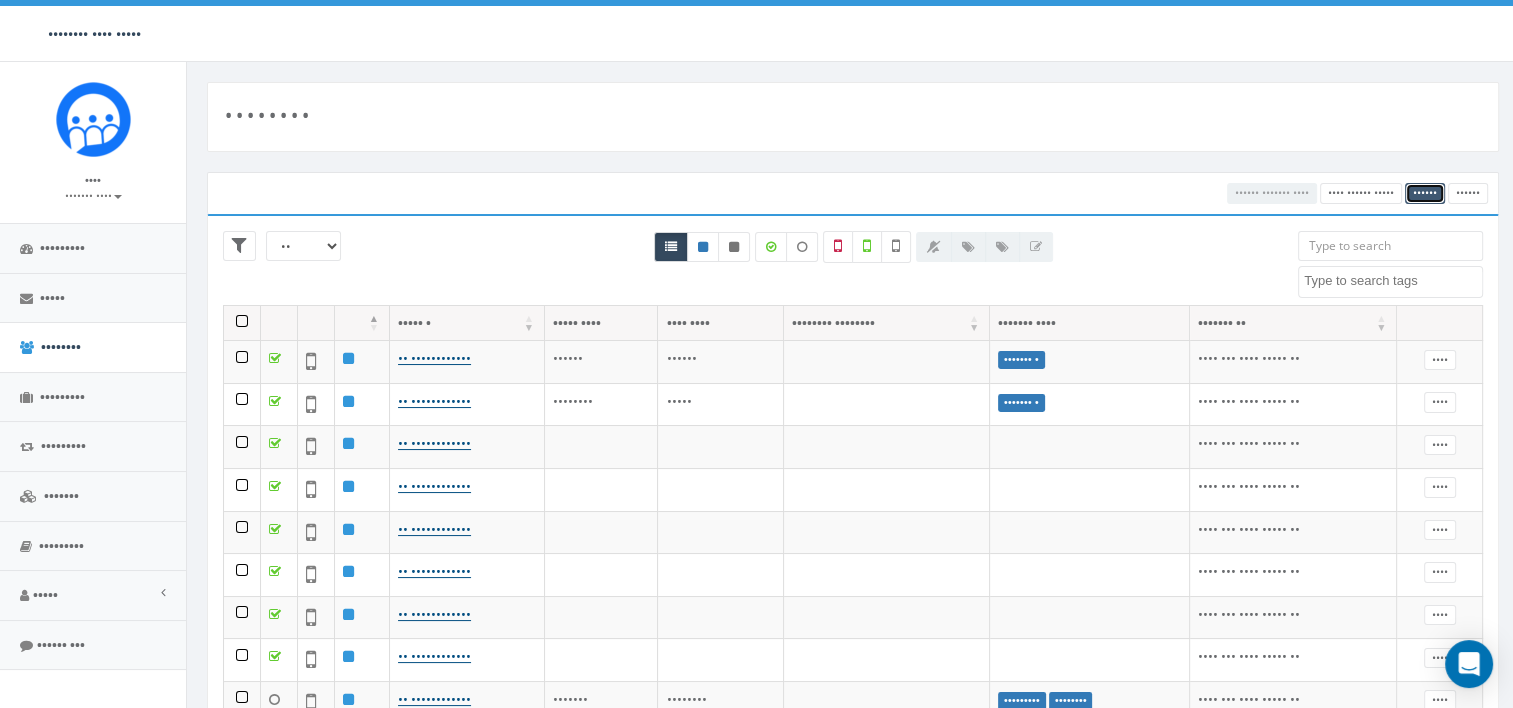 click on "Import" at bounding box center [1399, 192] 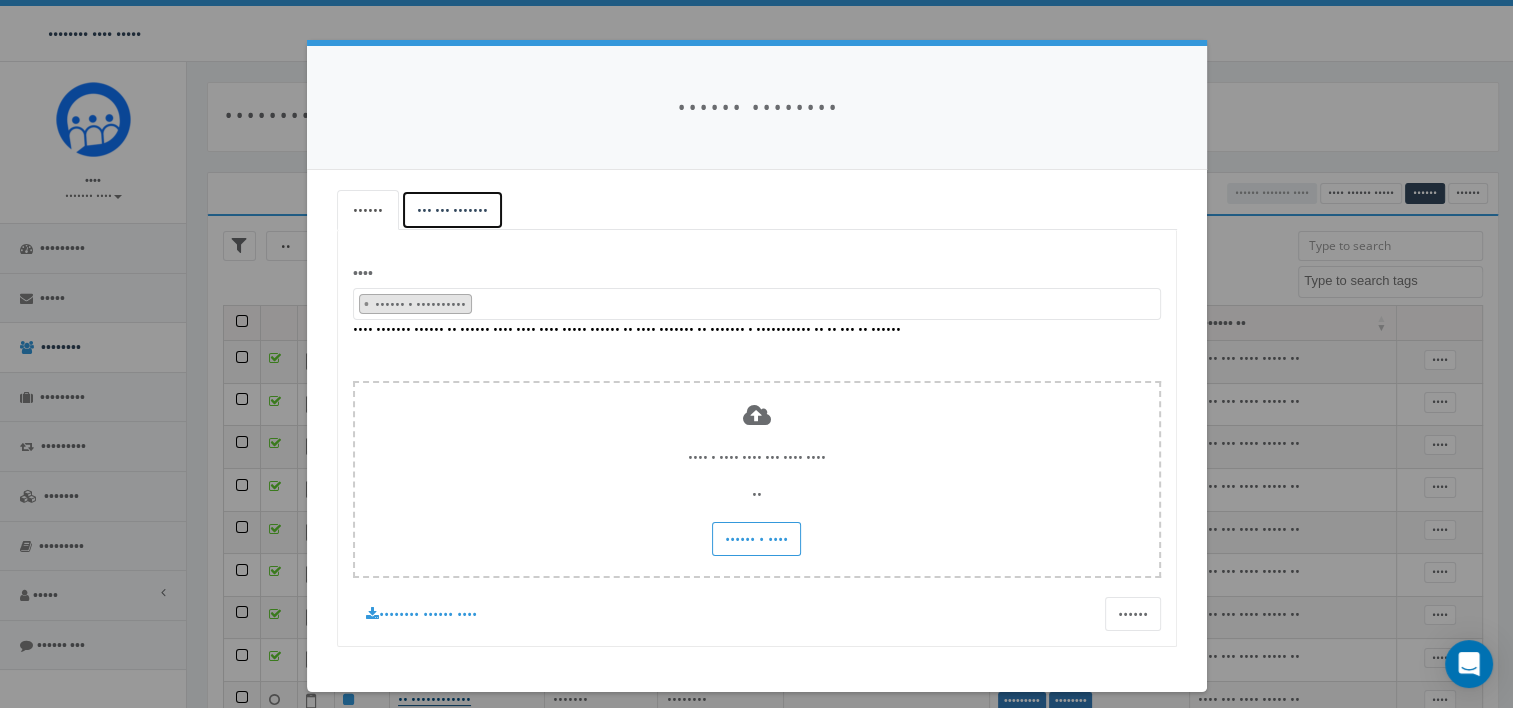 click on "Add New Contact" at bounding box center [481, 210] 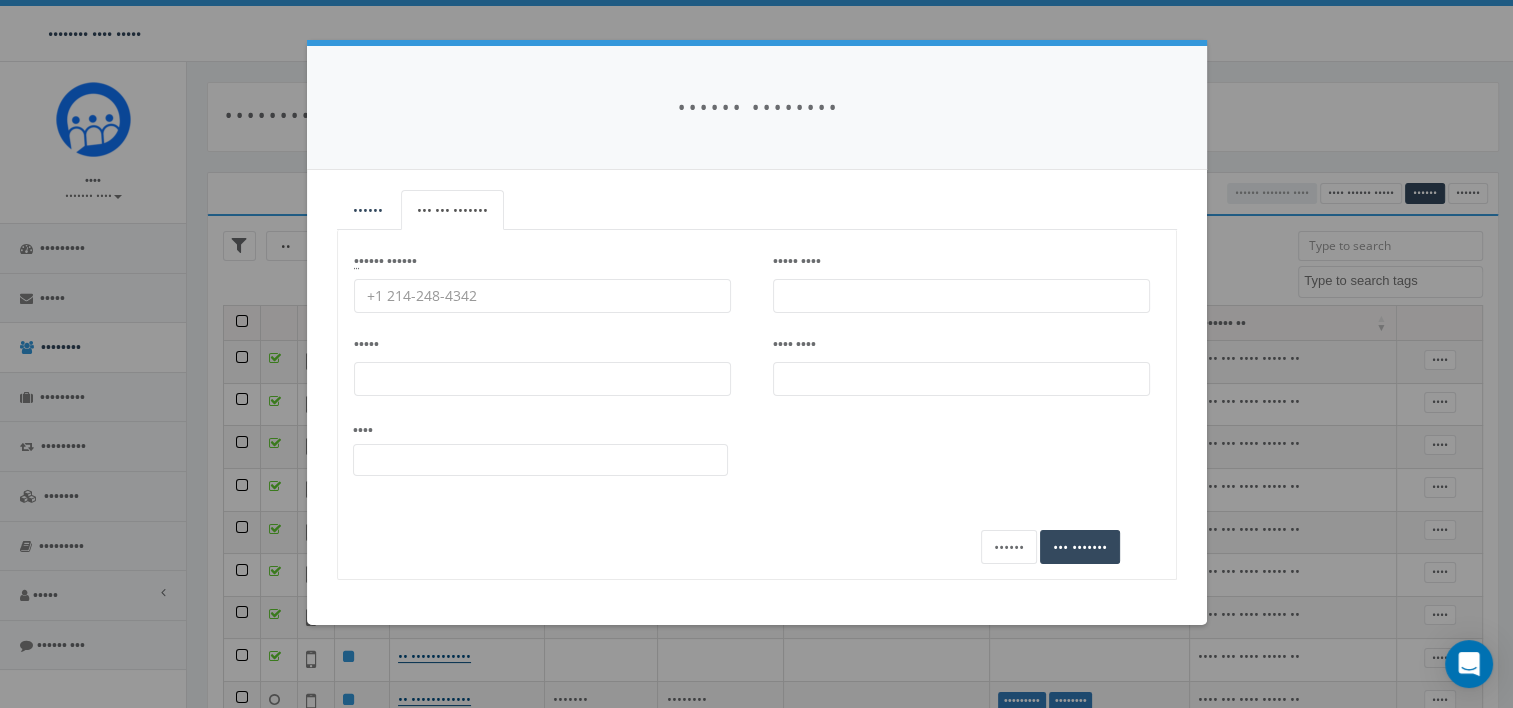 click on "*   Phone Number" at bounding box center [542, 296] 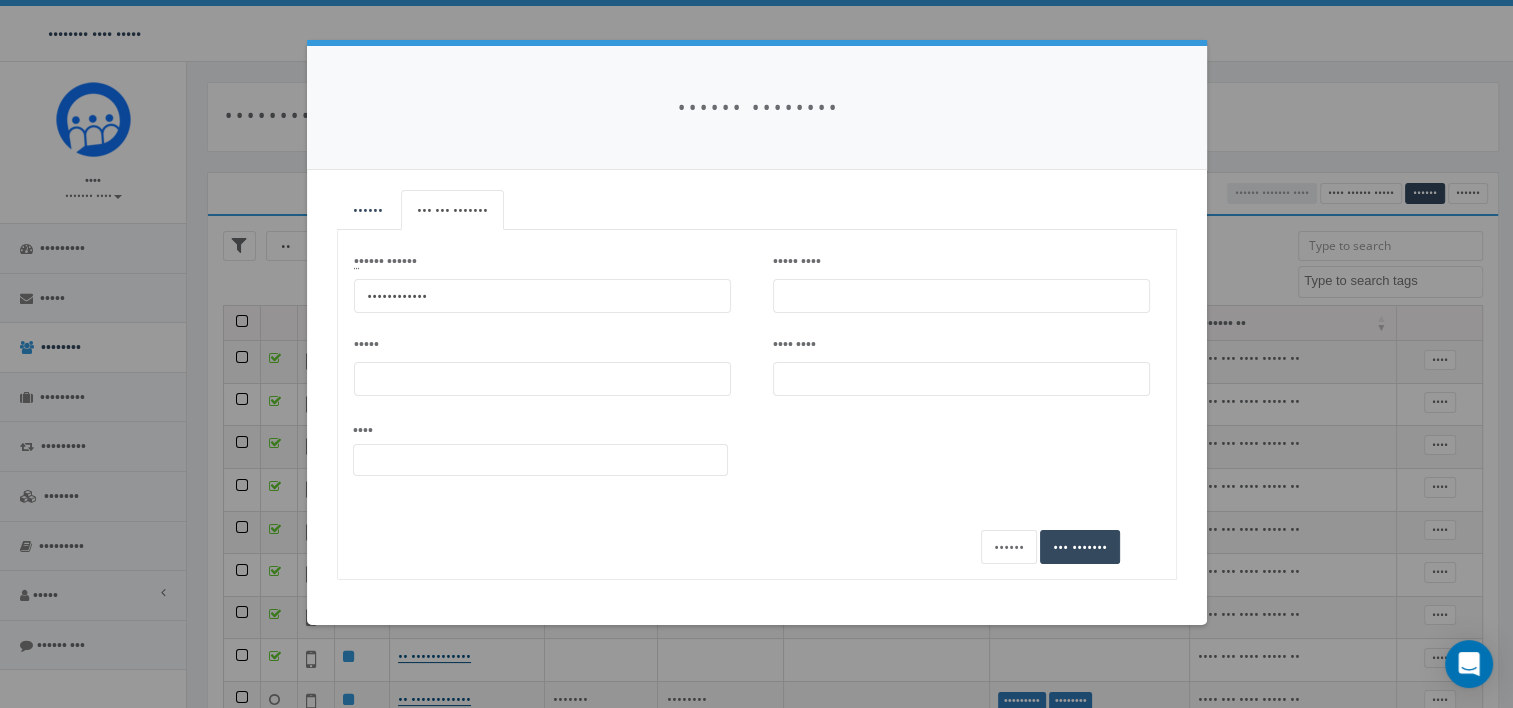 type on "845-242-5196" 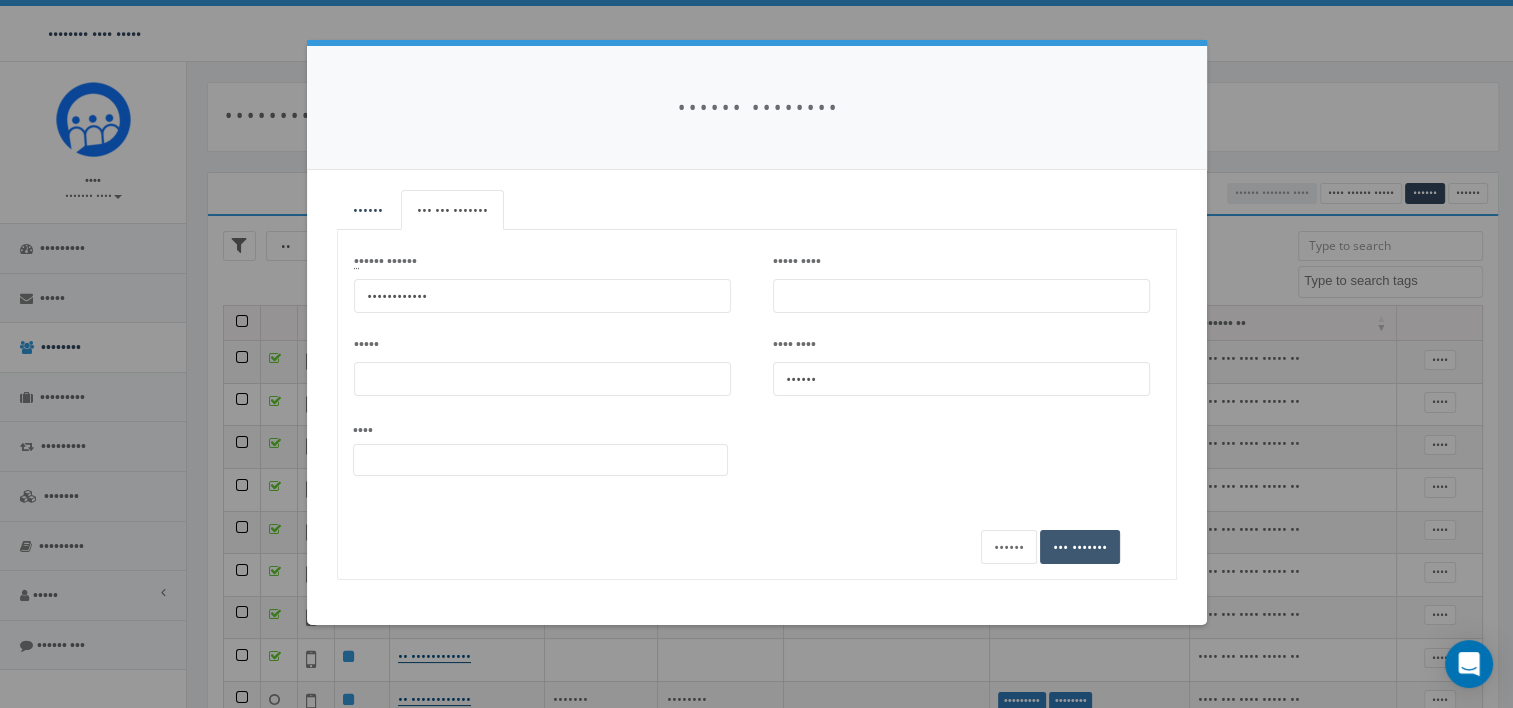 type on "[FIRST]" 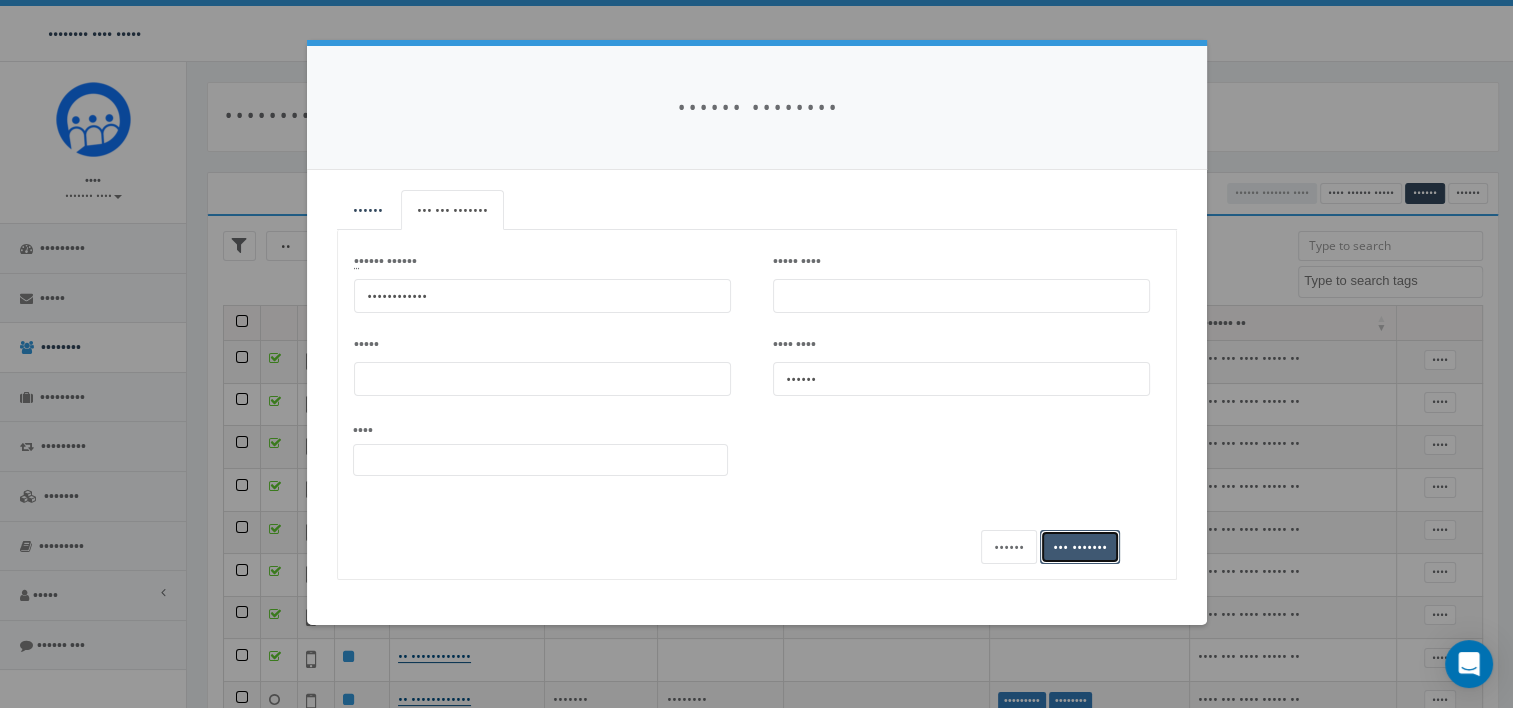 click on "Add Contact" at bounding box center [1035, 581] 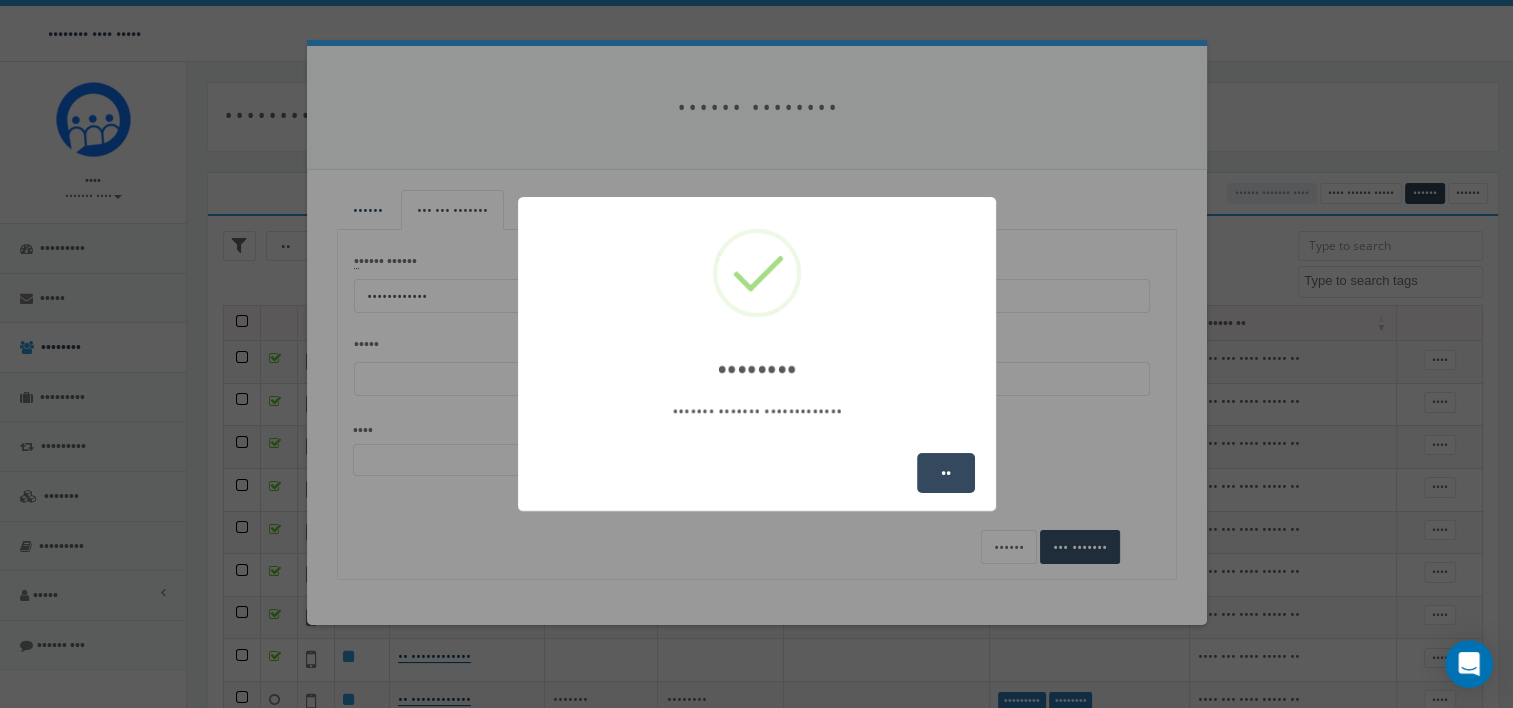 click on "OK" at bounding box center [941, 473] 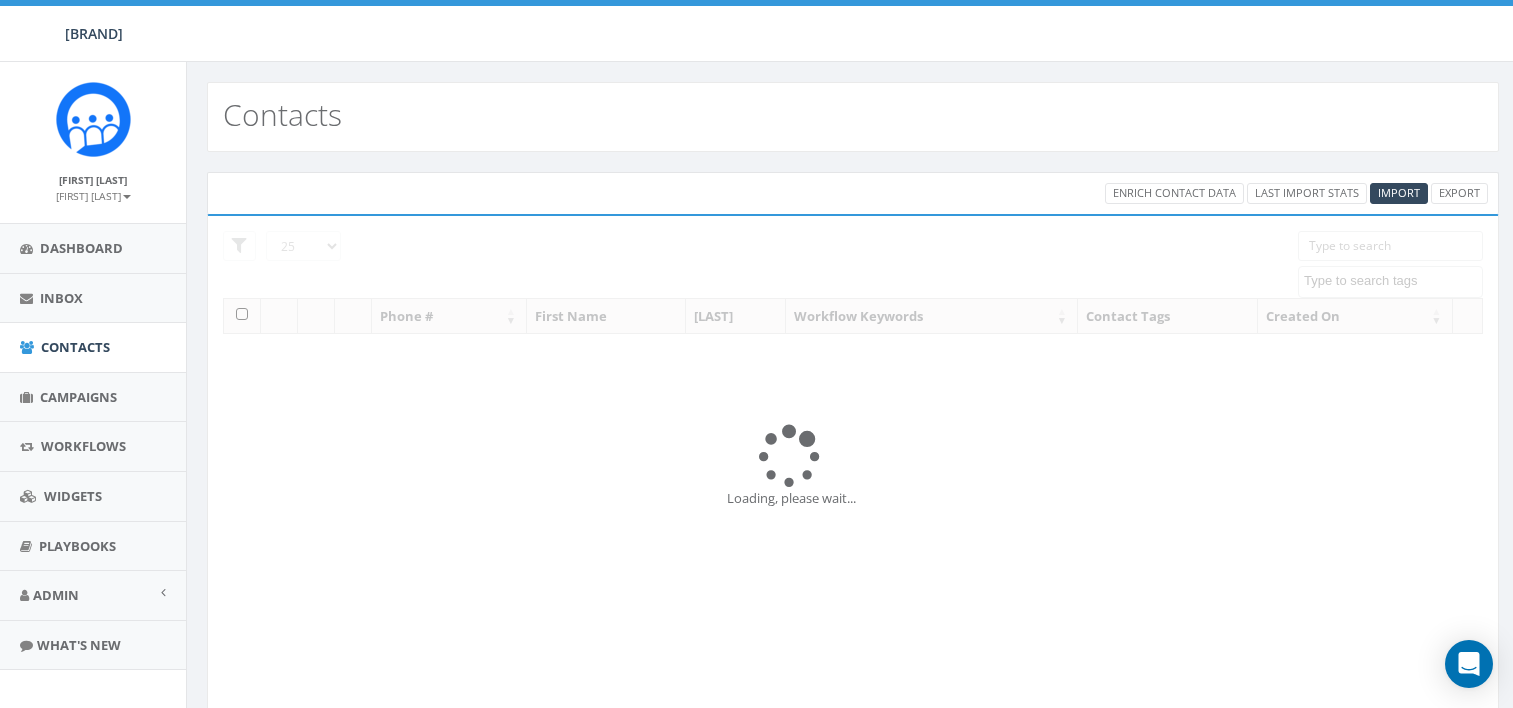 scroll, scrollTop: 0, scrollLeft: 0, axis: both 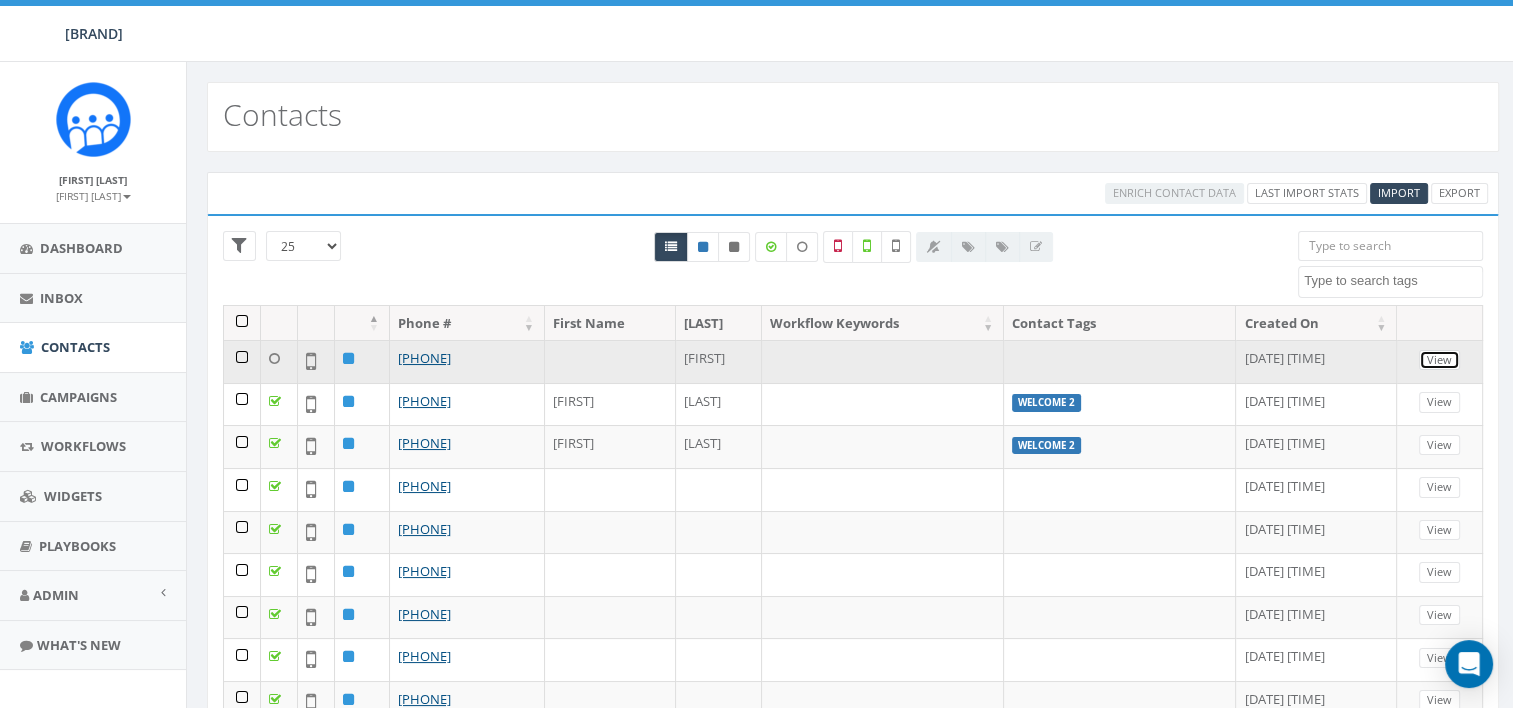 click on "View" at bounding box center (1451, 360) 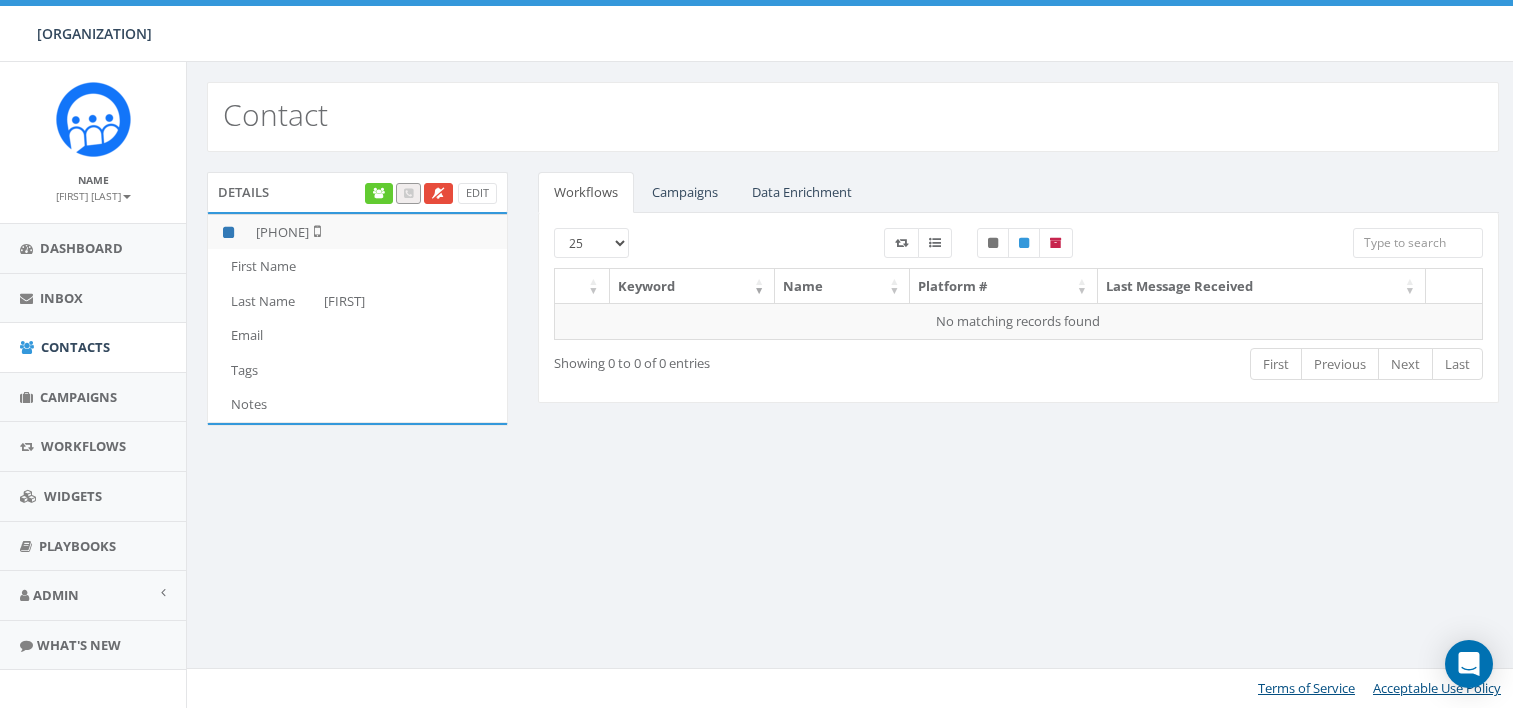 scroll, scrollTop: 0, scrollLeft: 0, axis: both 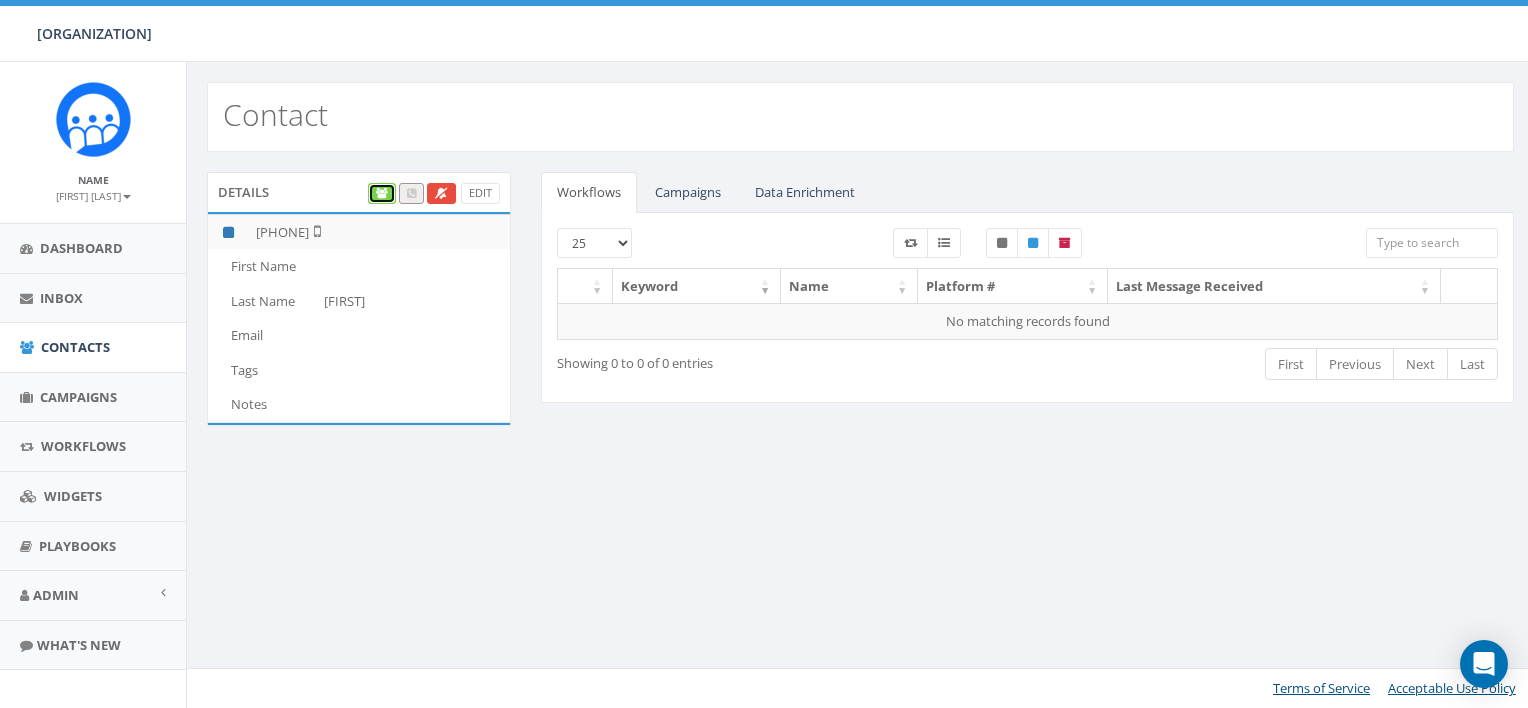 click at bounding box center (382, 193) 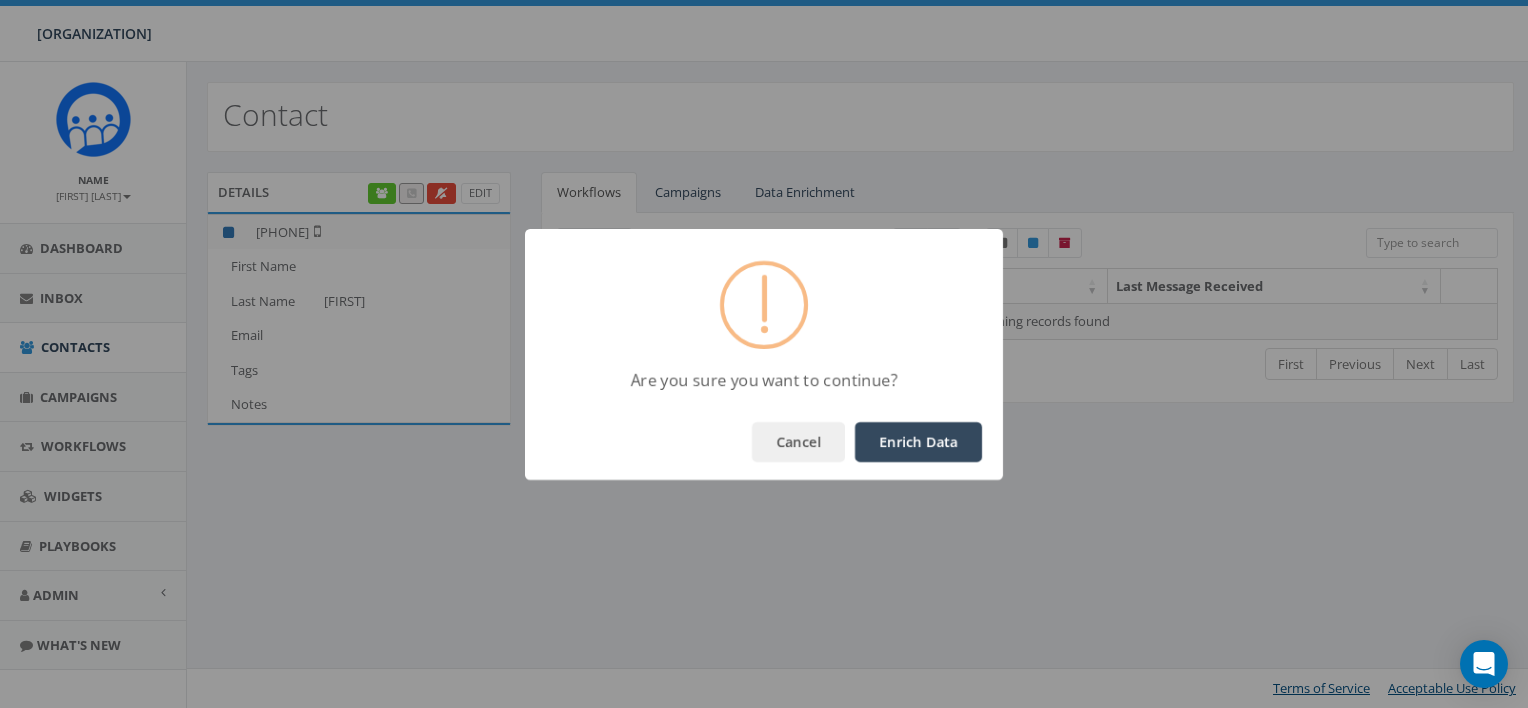click on "Enrich Data" at bounding box center [918, 442] 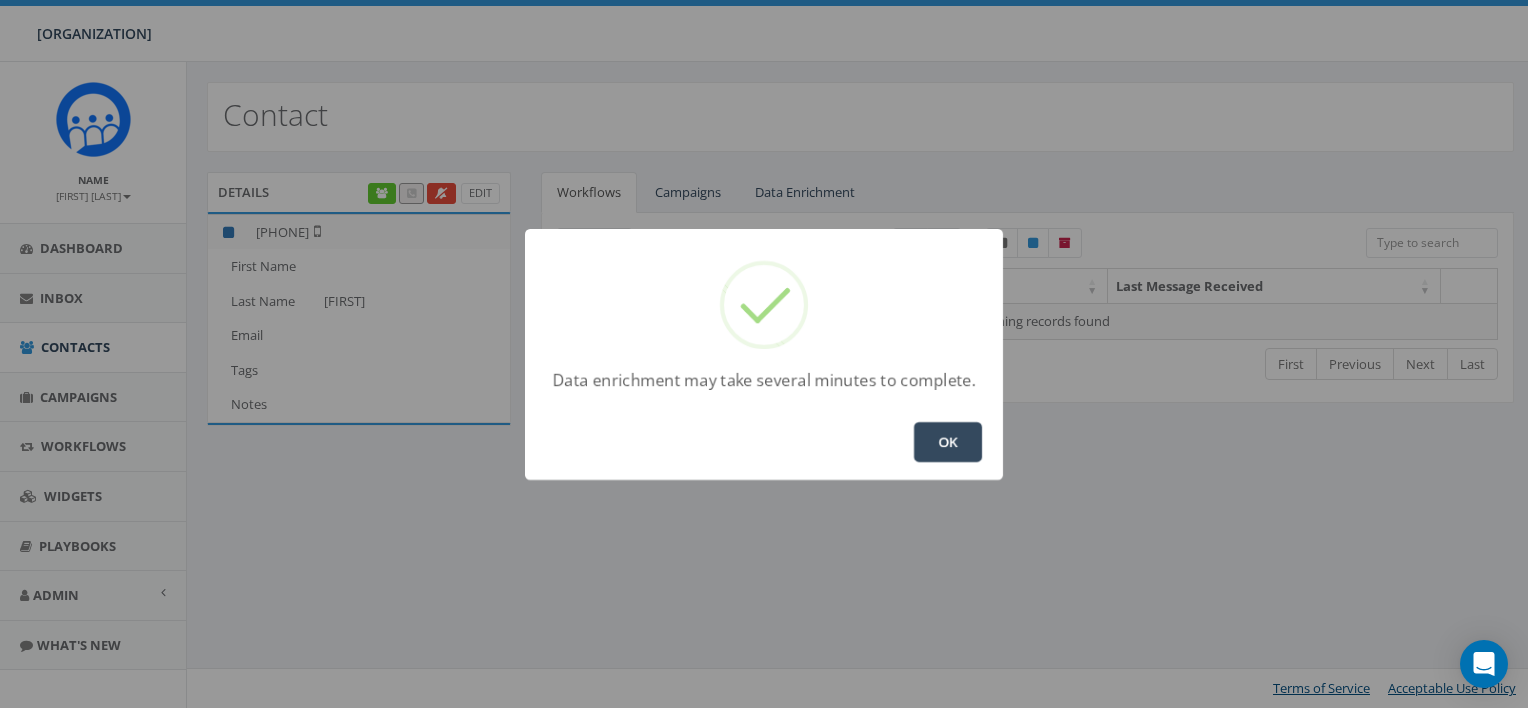click on "OK" at bounding box center (948, 442) 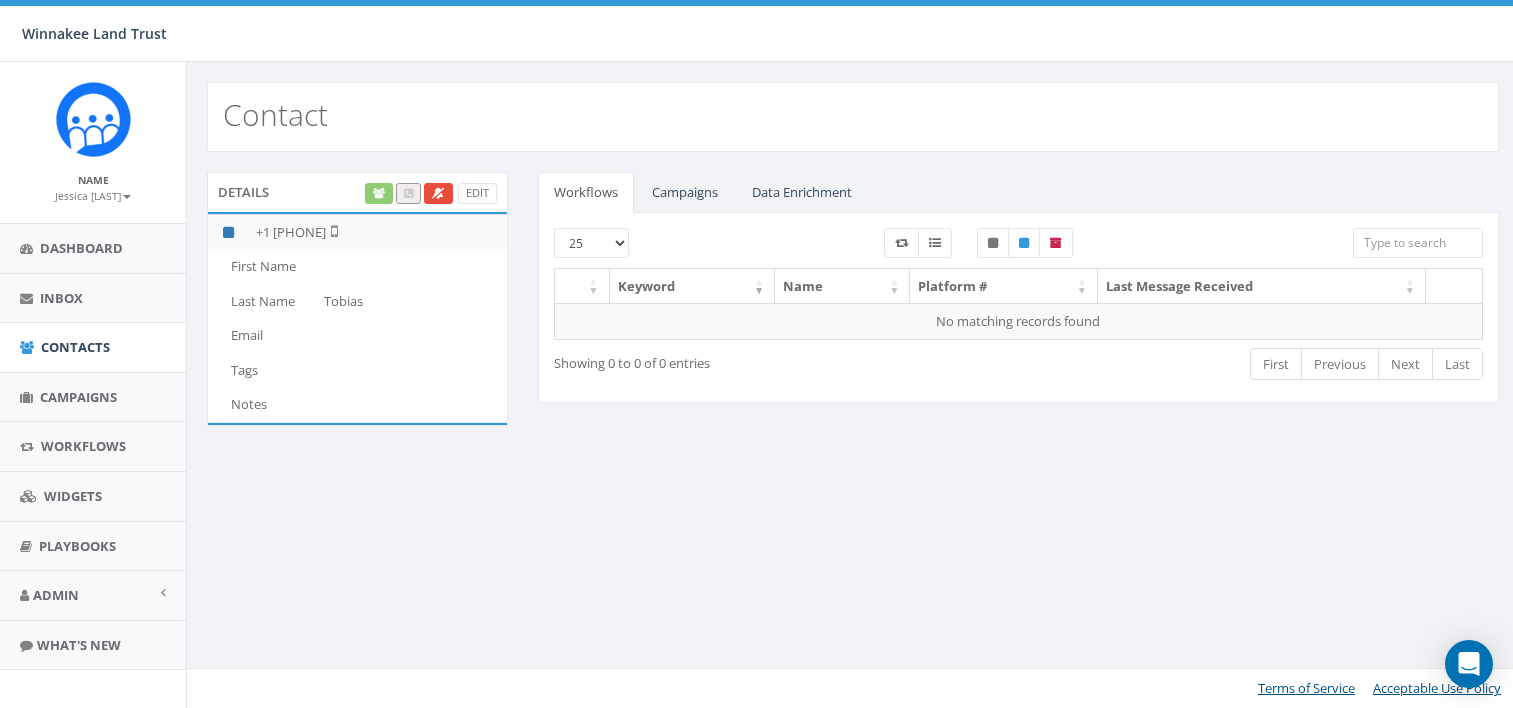 scroll, scrollTop: 0, scrollLeft: 0, axis: both 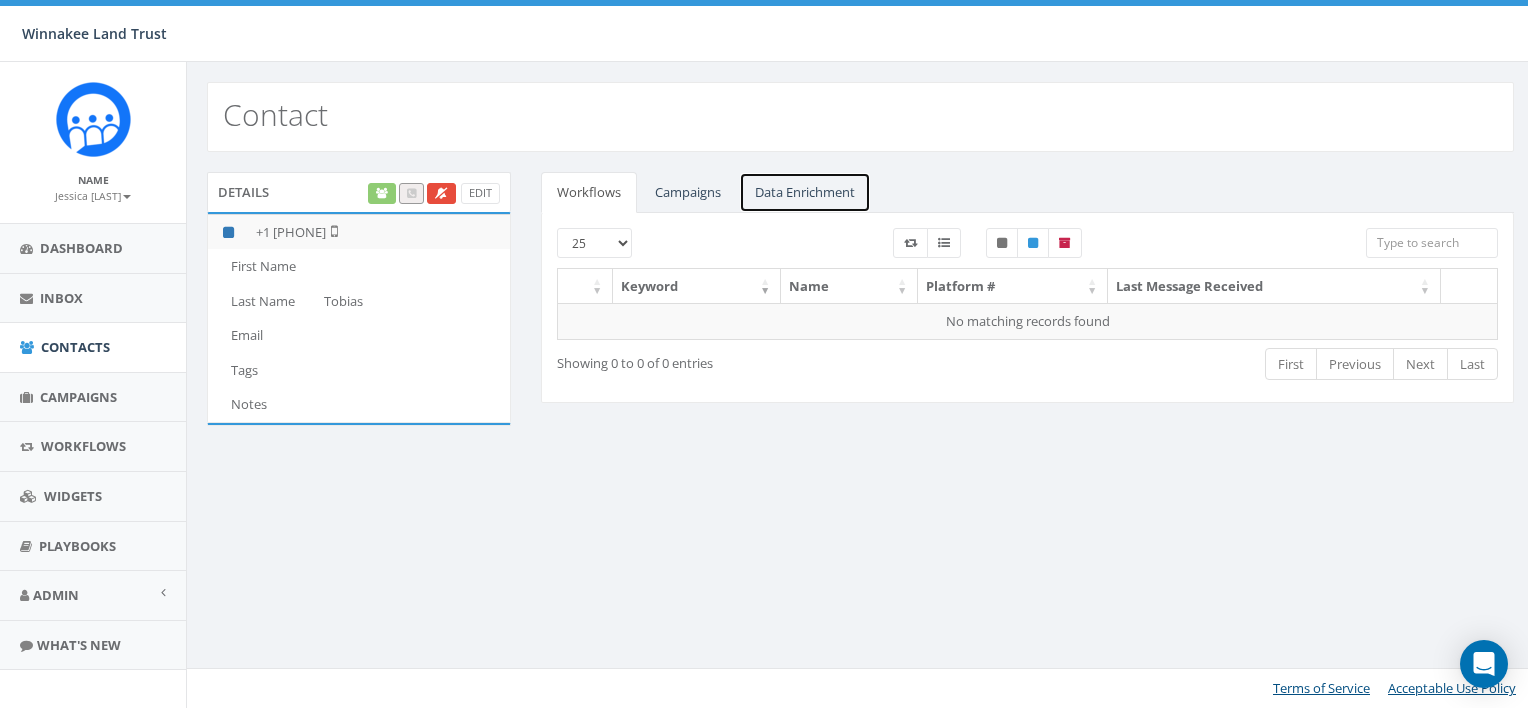 click on "Data Enrichment" at bounding box center (805, 192) 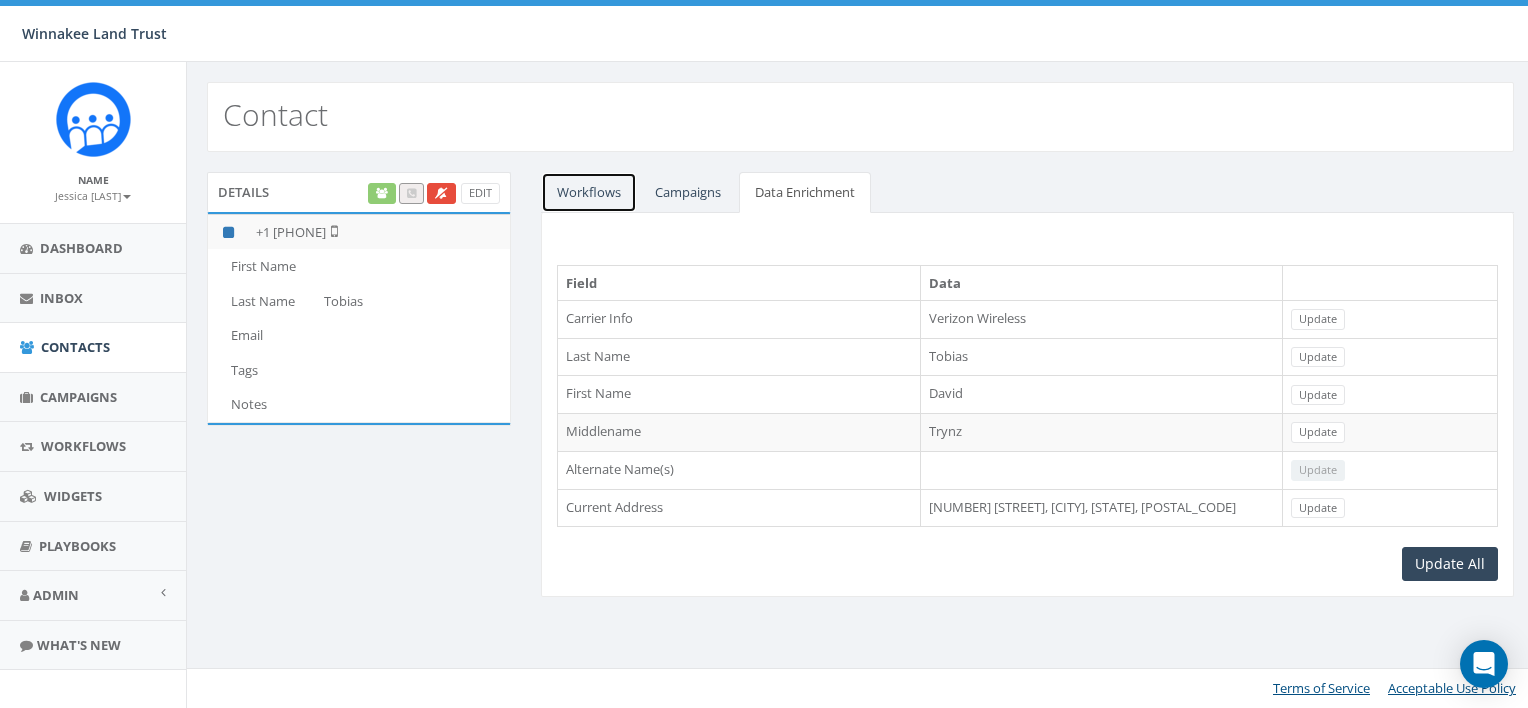 click on "Workflows" at bounding box center [589, 192] 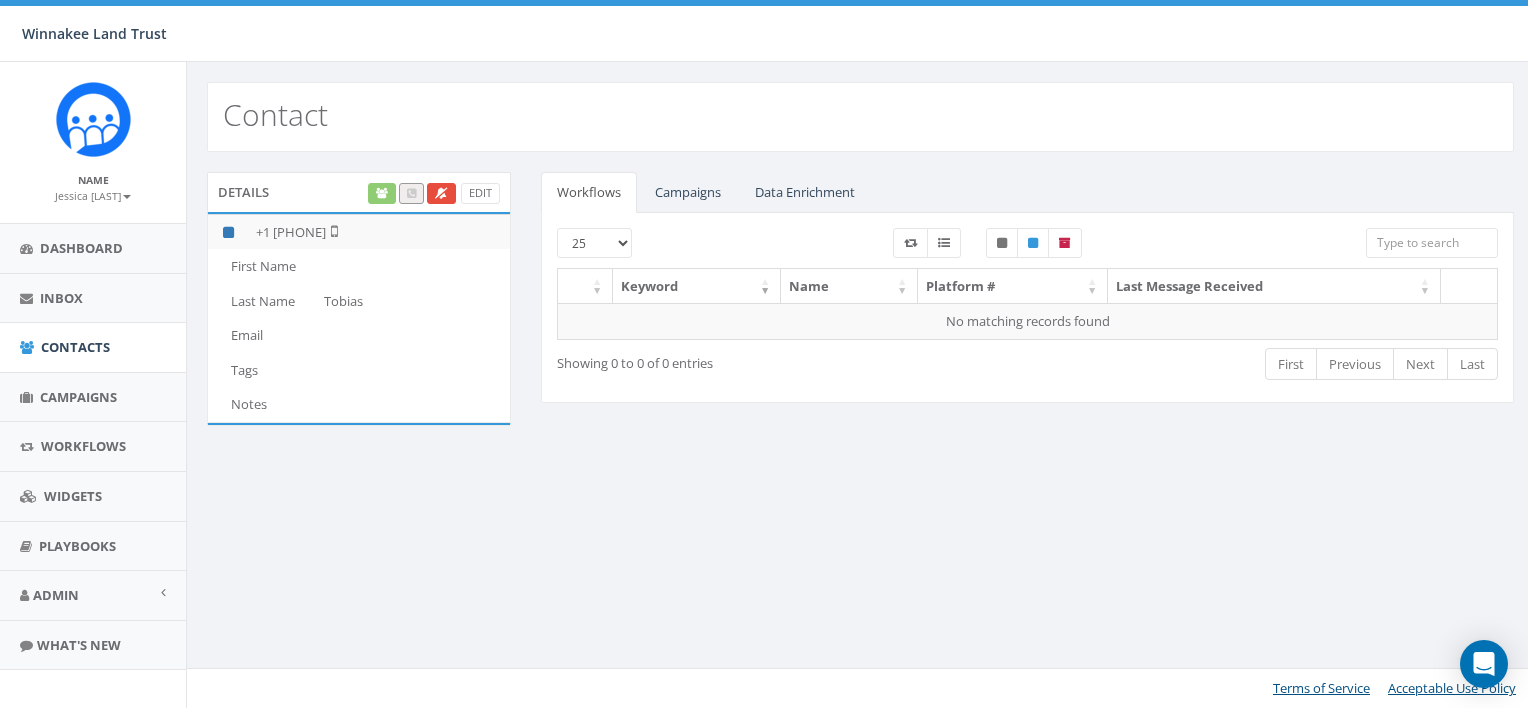 click on "Edit" at bounding box center (432, 193) 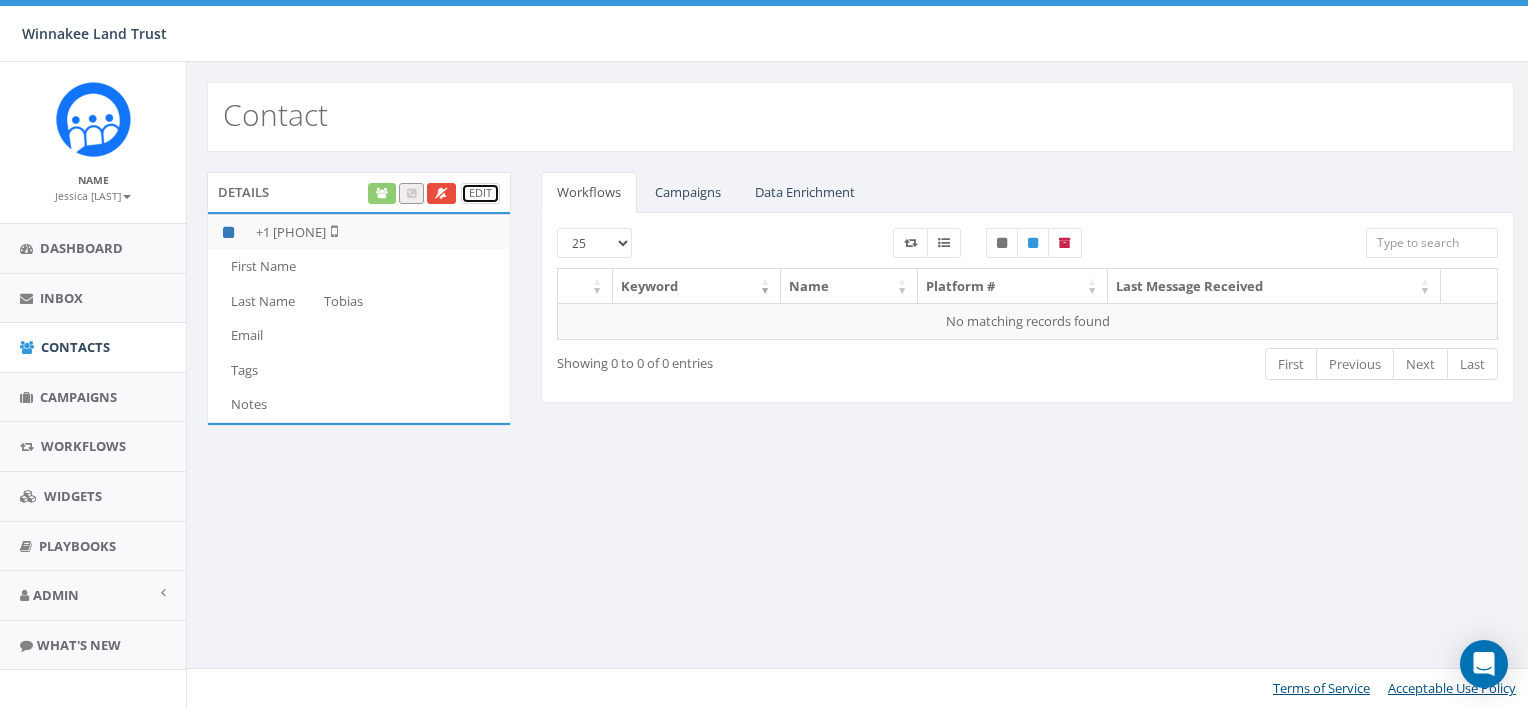 click on "Edit" at bounding box center (480, 193) 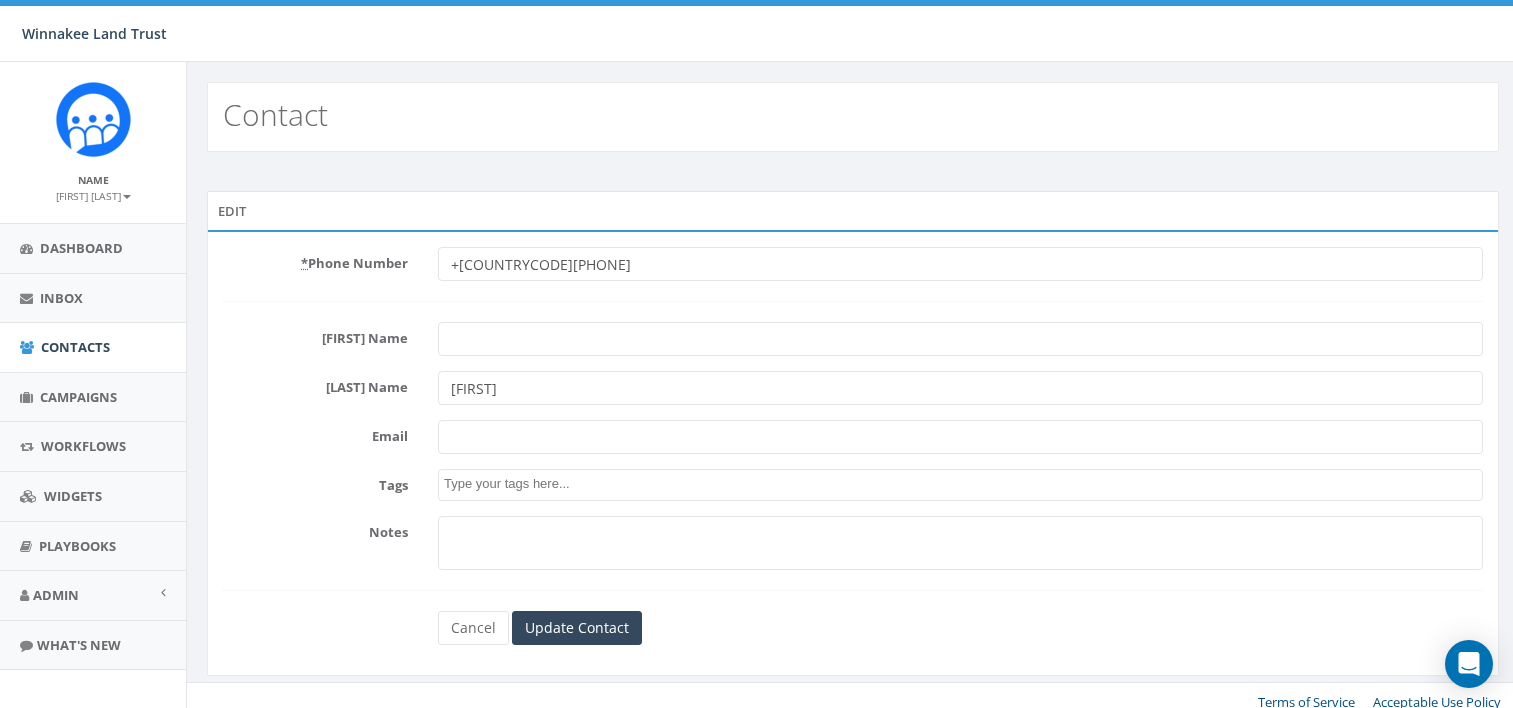 scroll, scrollTop: 0, scrollLeft: 0, axis: both 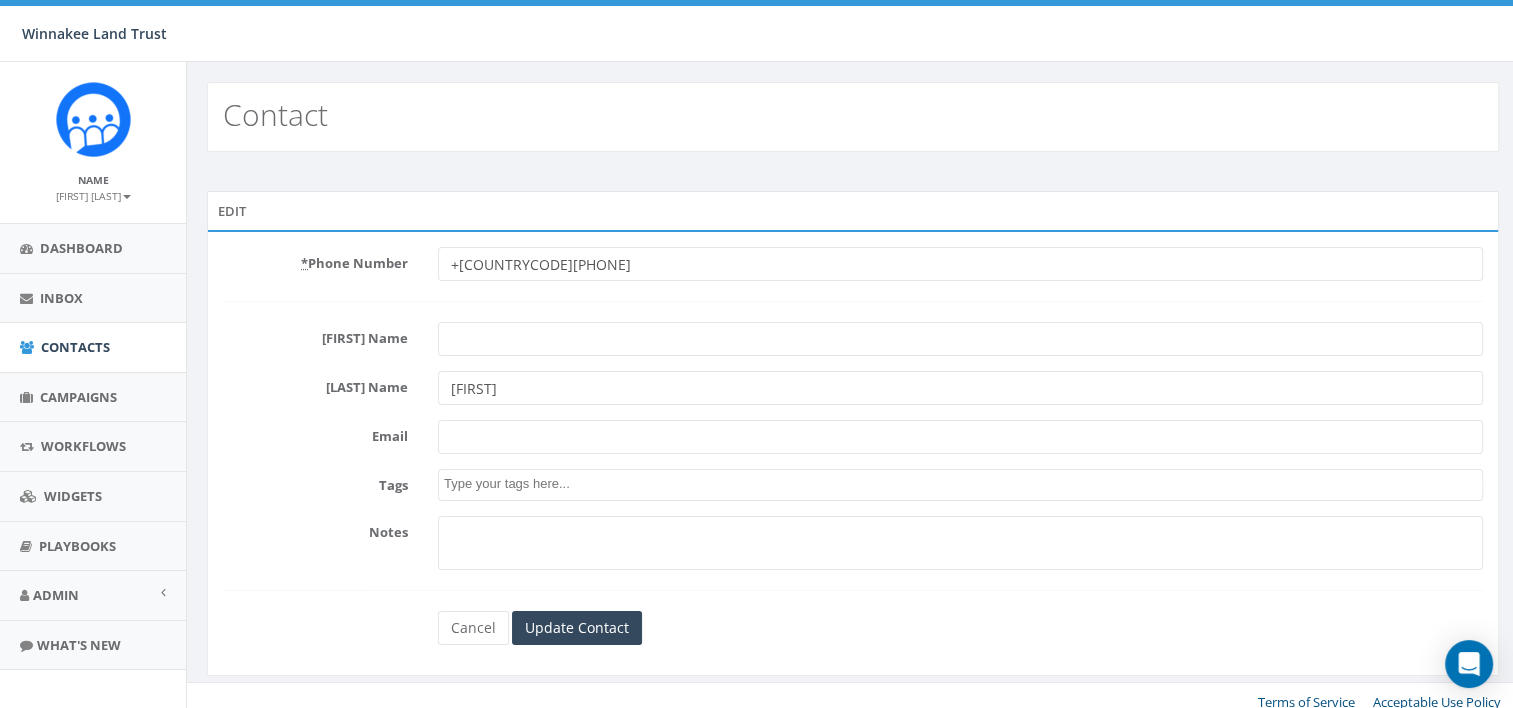 click on "[FIRST] [LAST]" at bounding box center (960, 339) 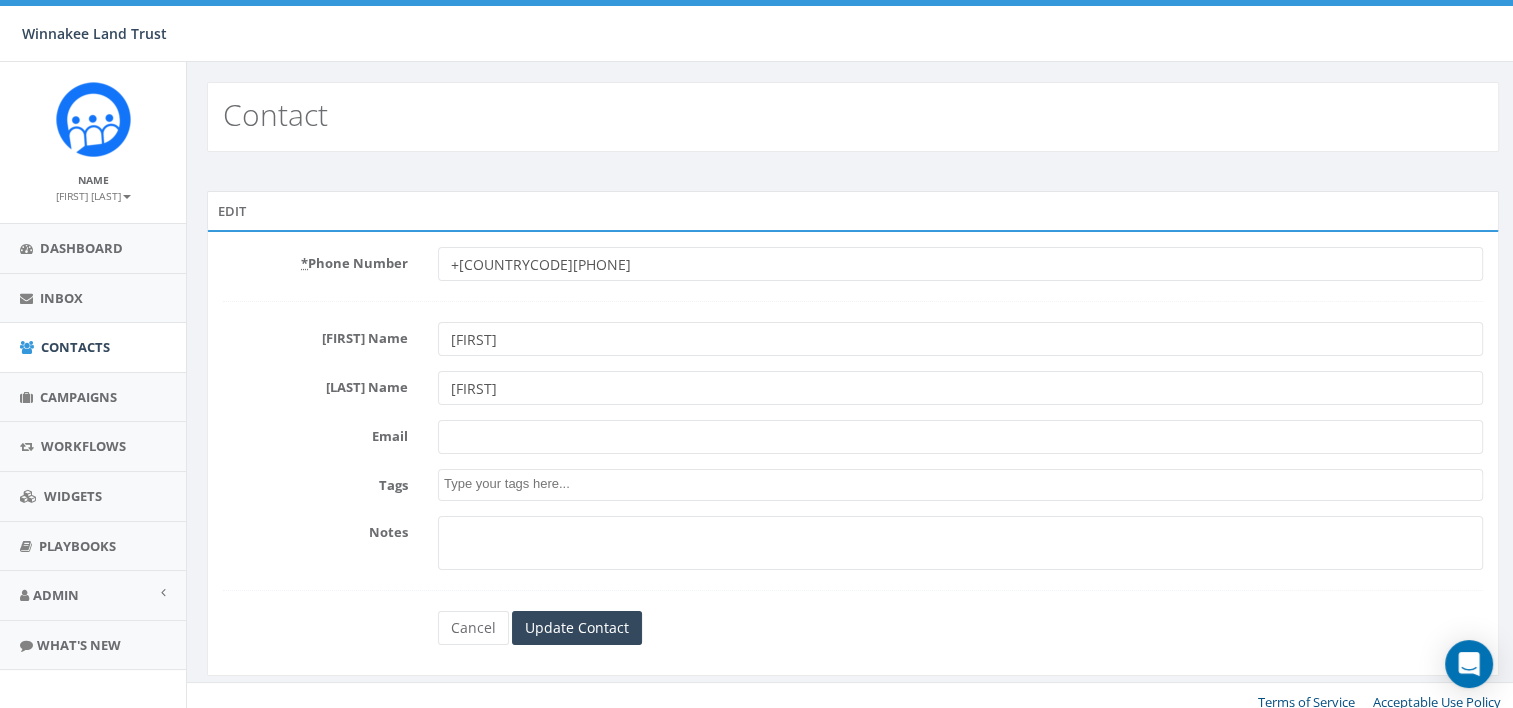 type on "[FIRST]" 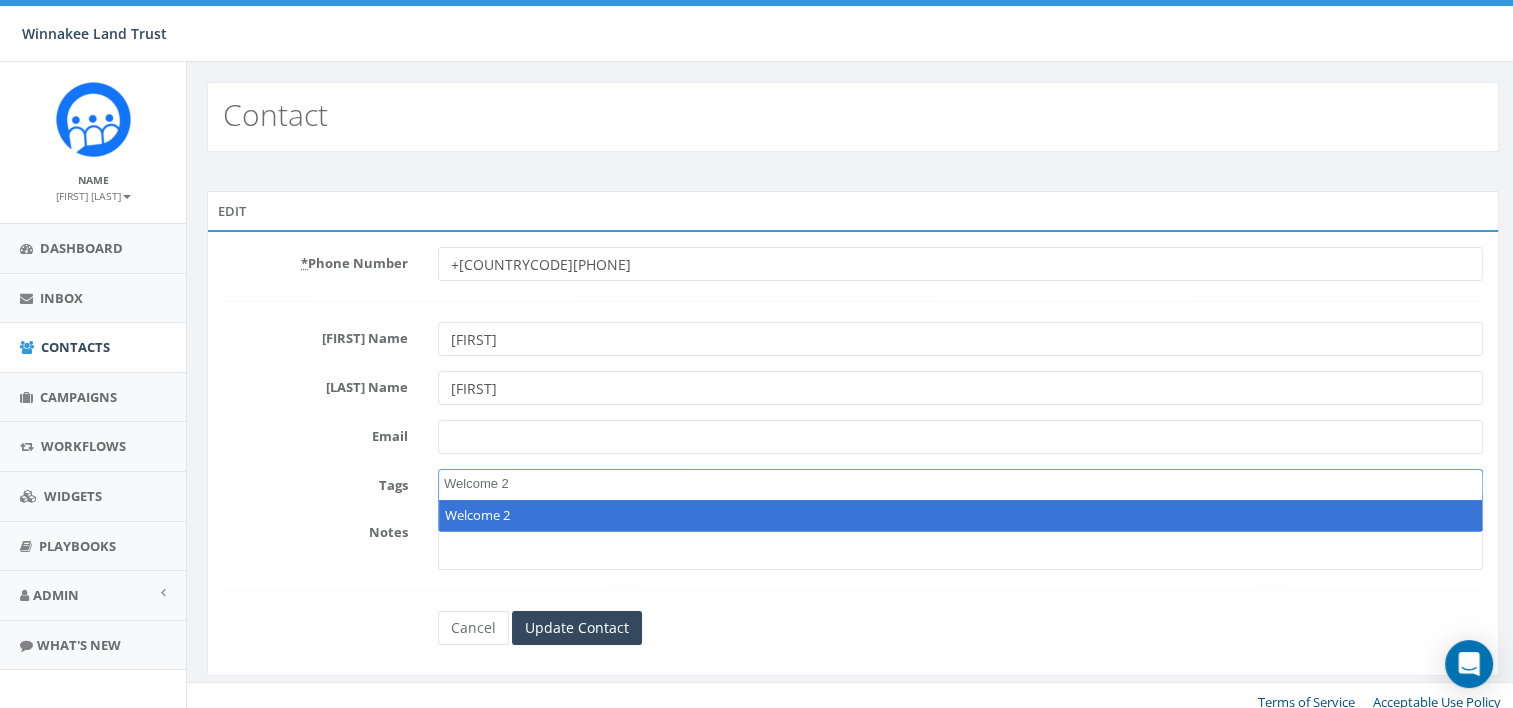 type on "Welcome 2" 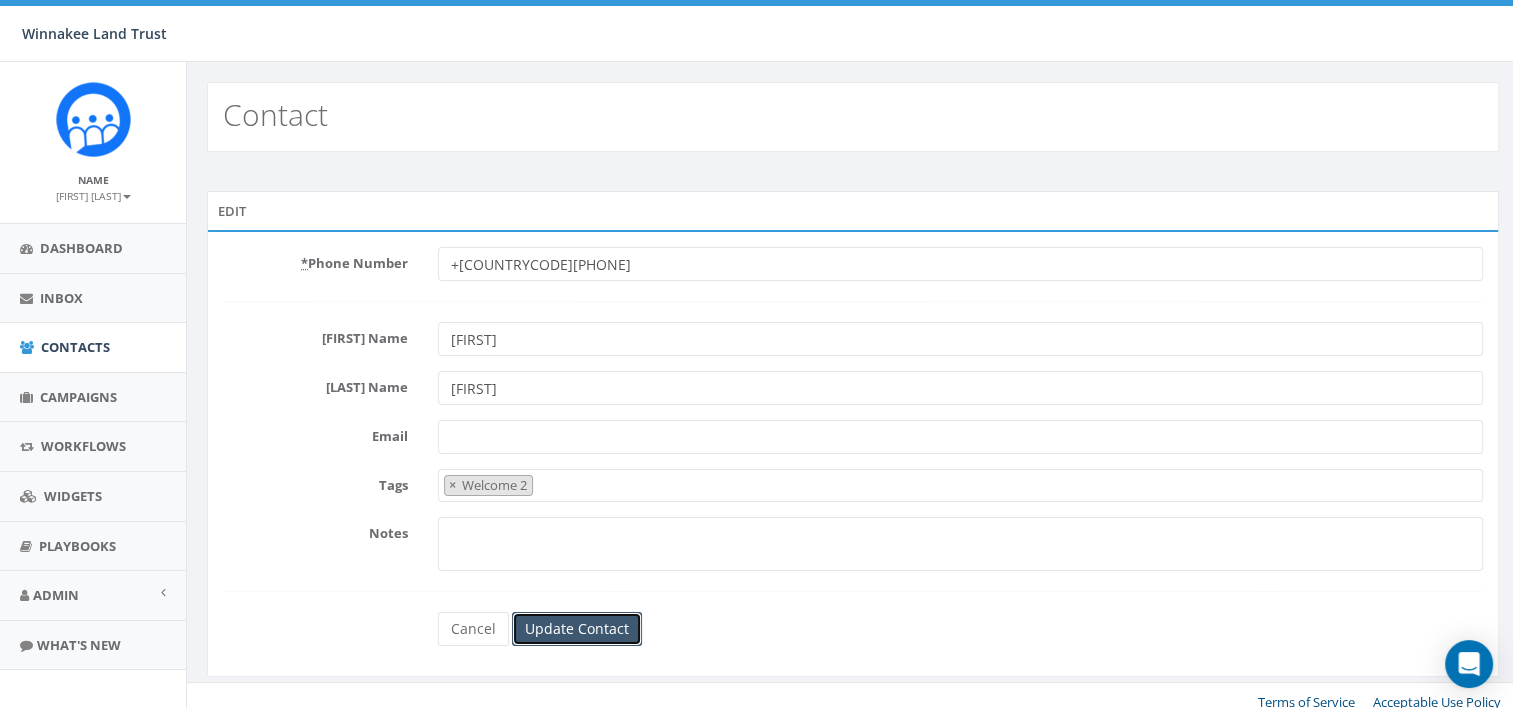 click on "Update Contact" at bounding box center (577, 629) 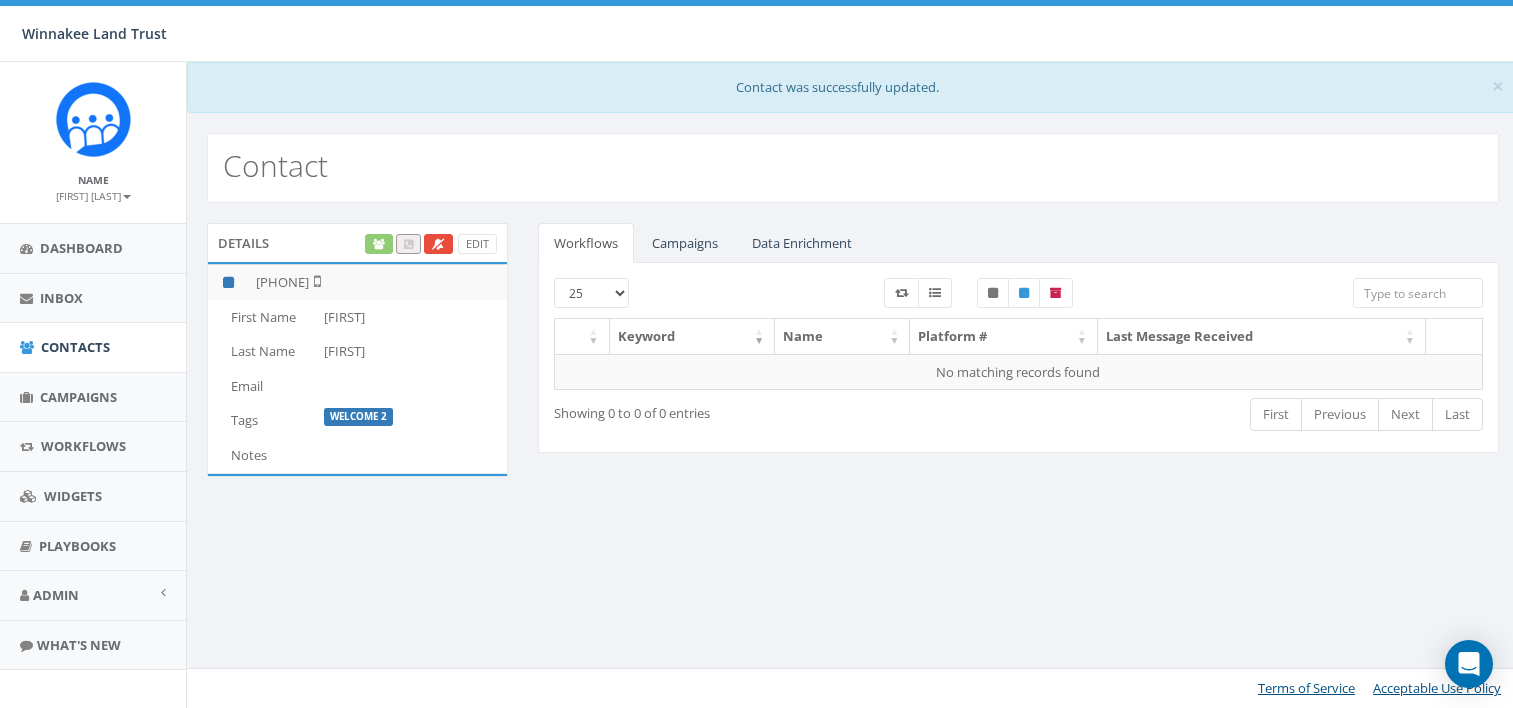 scroll, scrollTop: 0, scrollLeft: 0, axis: both 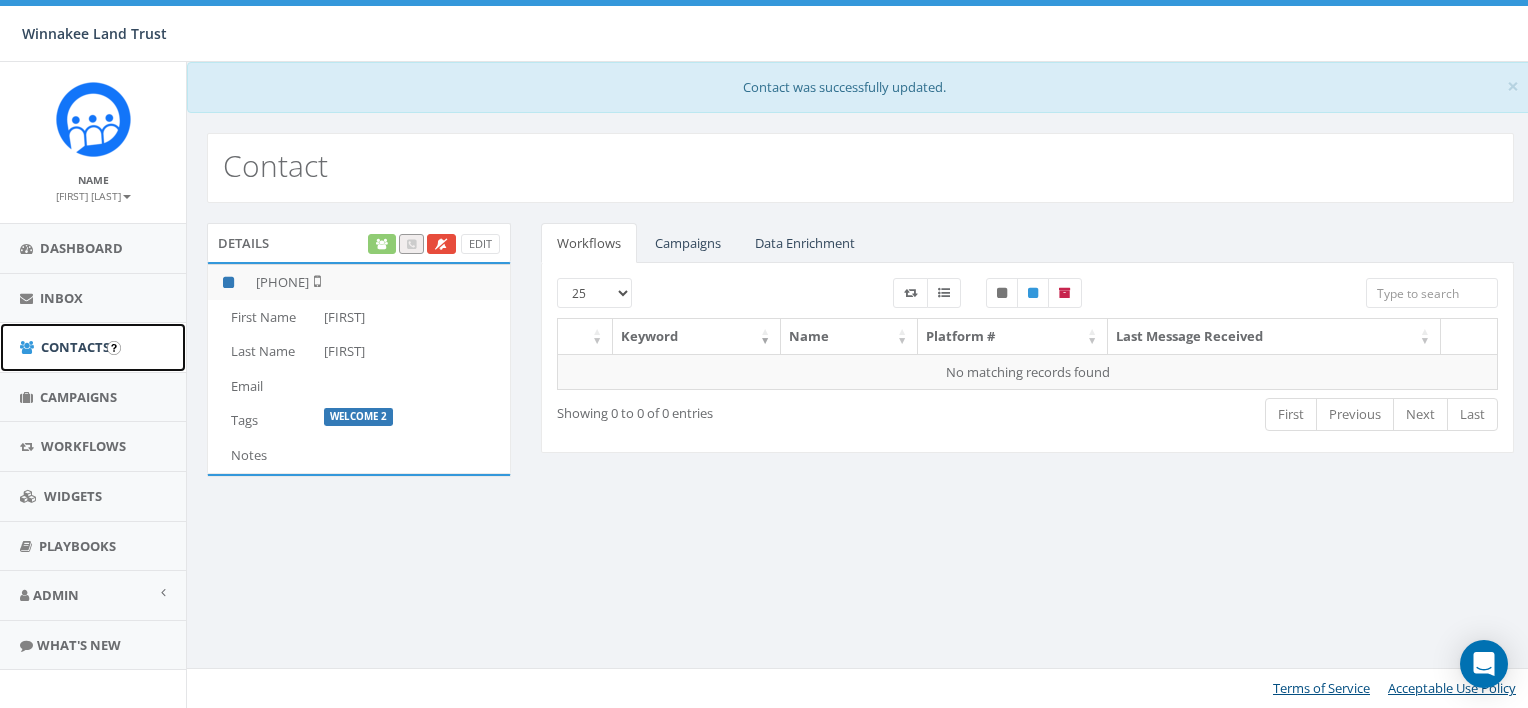 click on "Contacts" at bounding box center (75, 347) 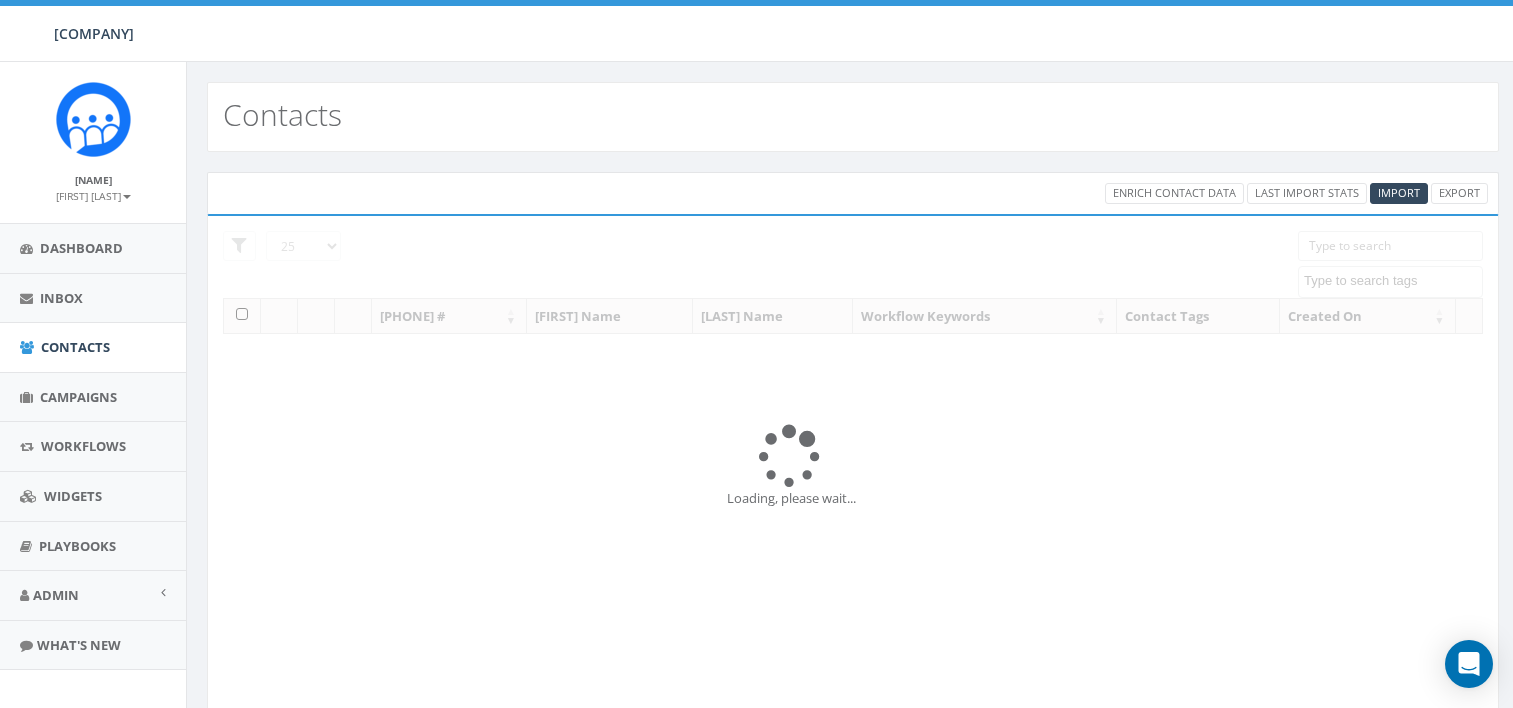 scroll, scrollTop: 0, scrollLeft: 0, axis: both 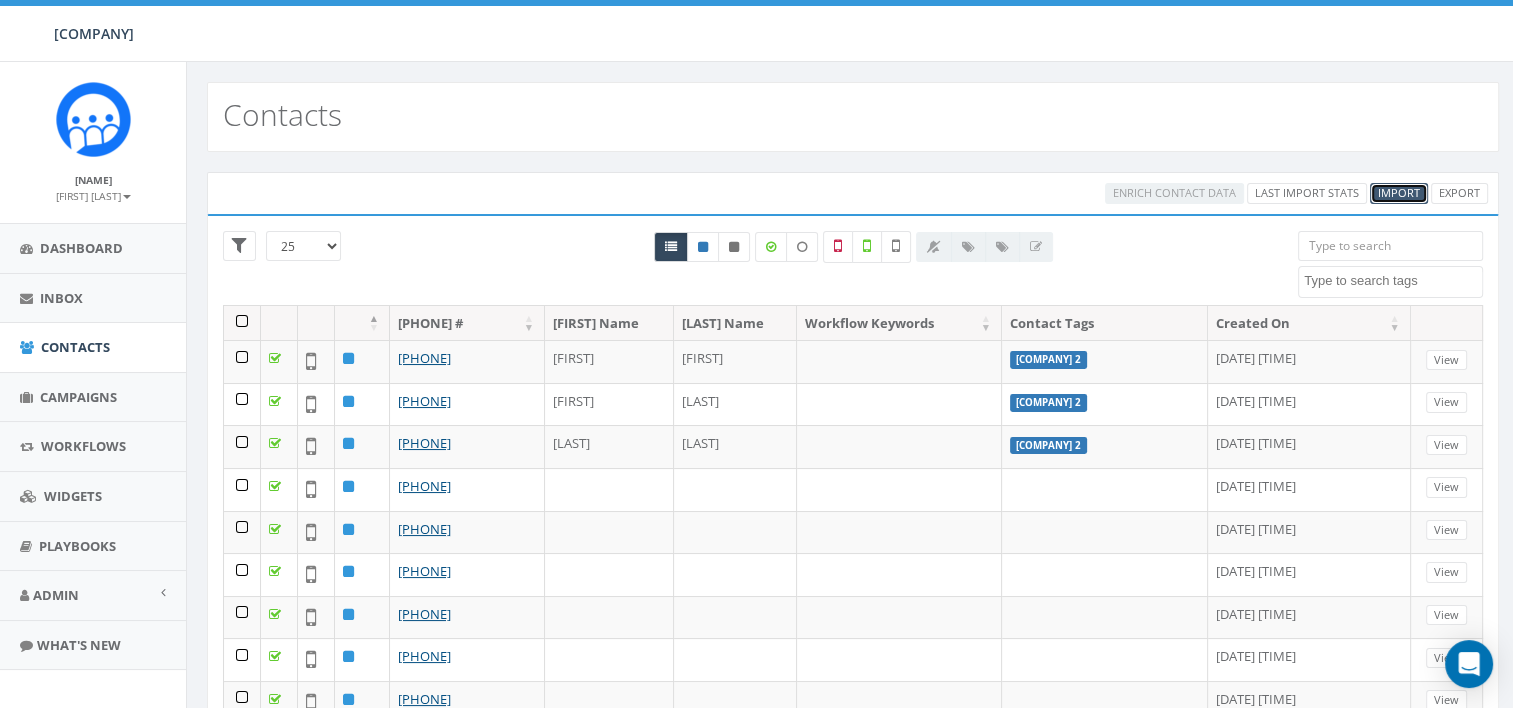 click on "Import" at bounding box center [1399, 192] 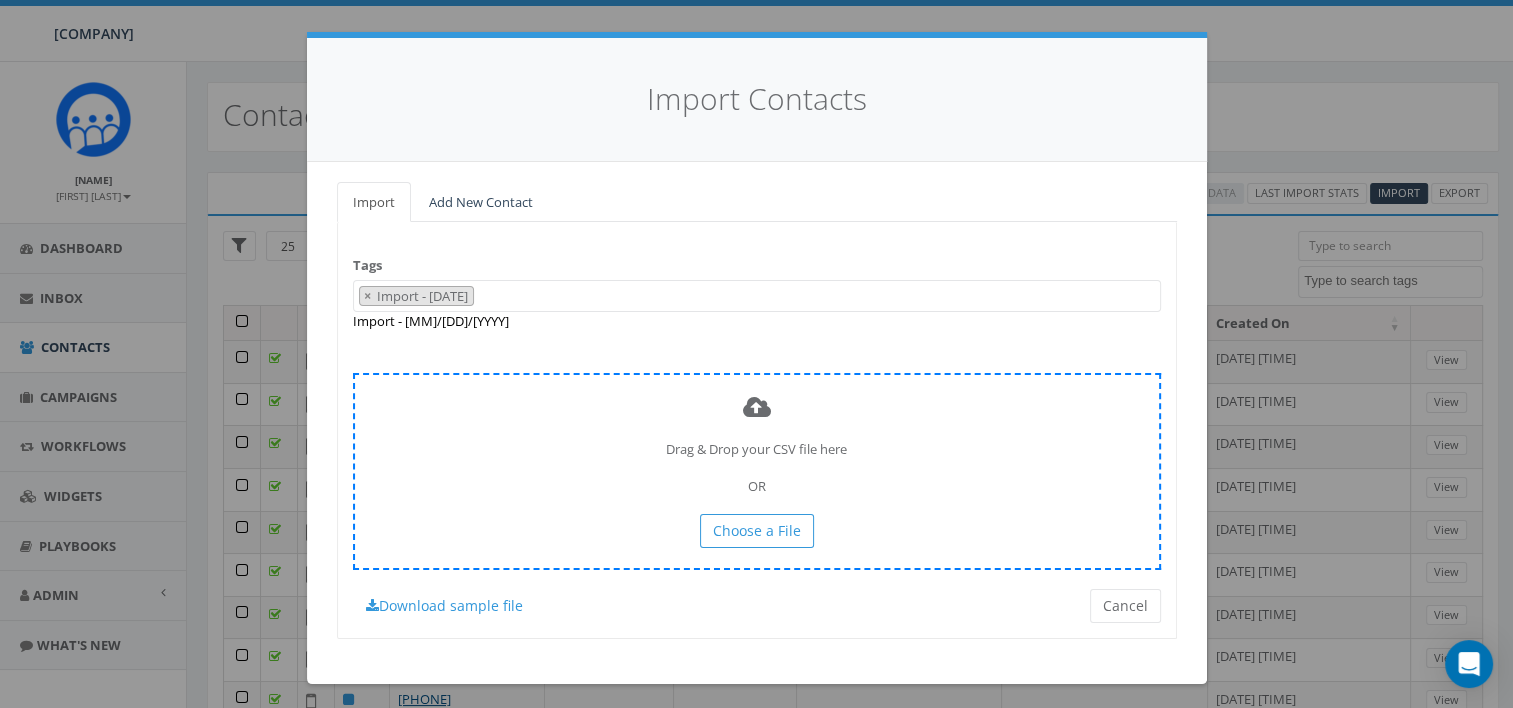 scroll, scrollTop: 10, scrollLeft: 0, axis: vertical 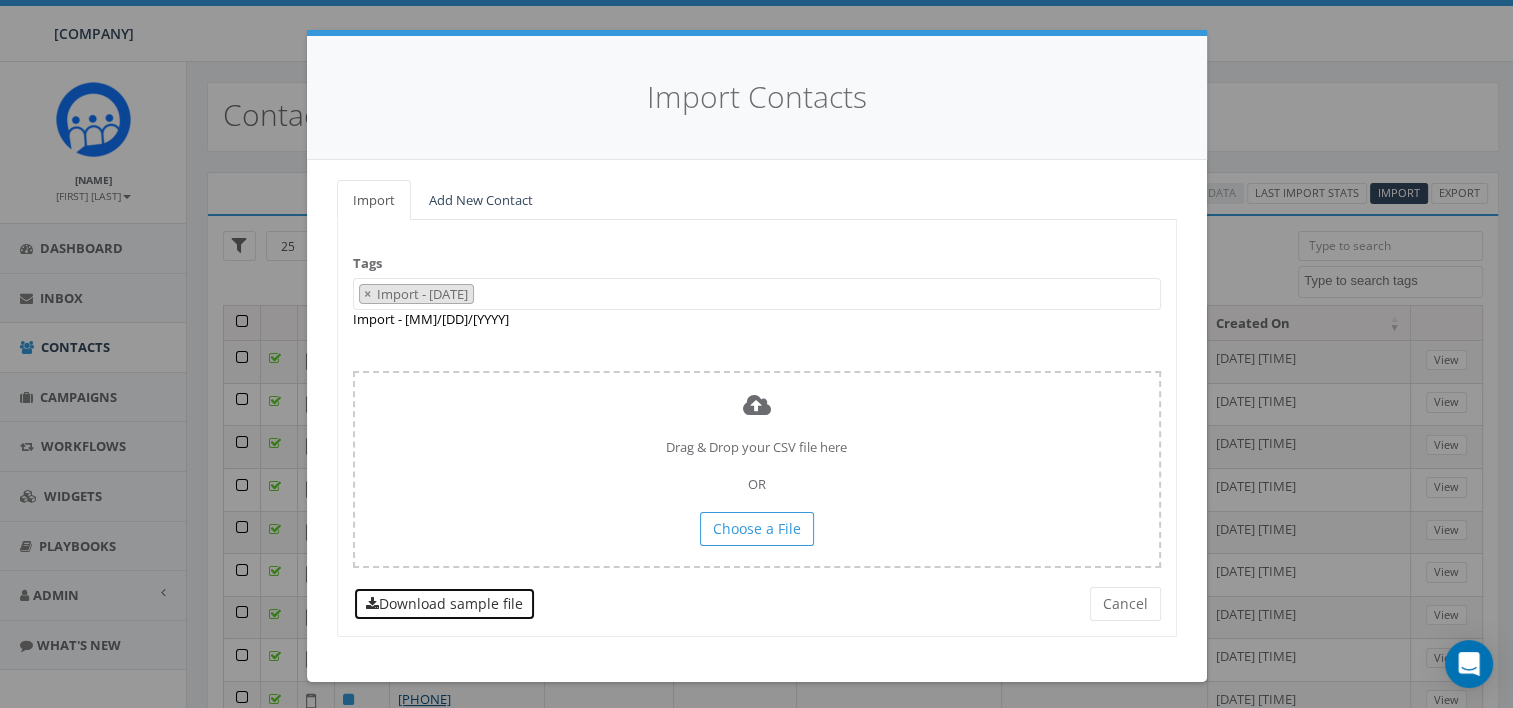 click on "Download sample file" at bounding box center [444, 604] 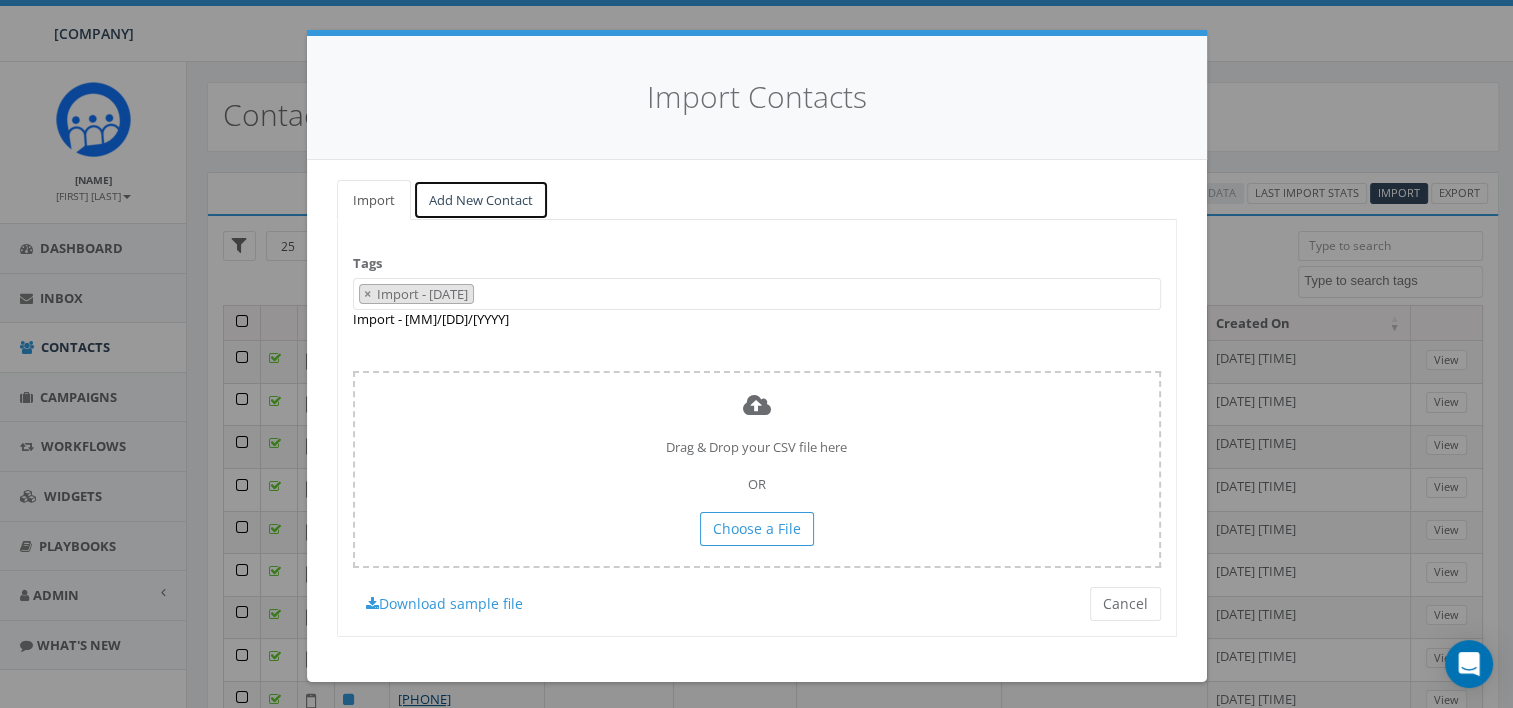 click on "Add New Contact" at bounding box center (481, 200) 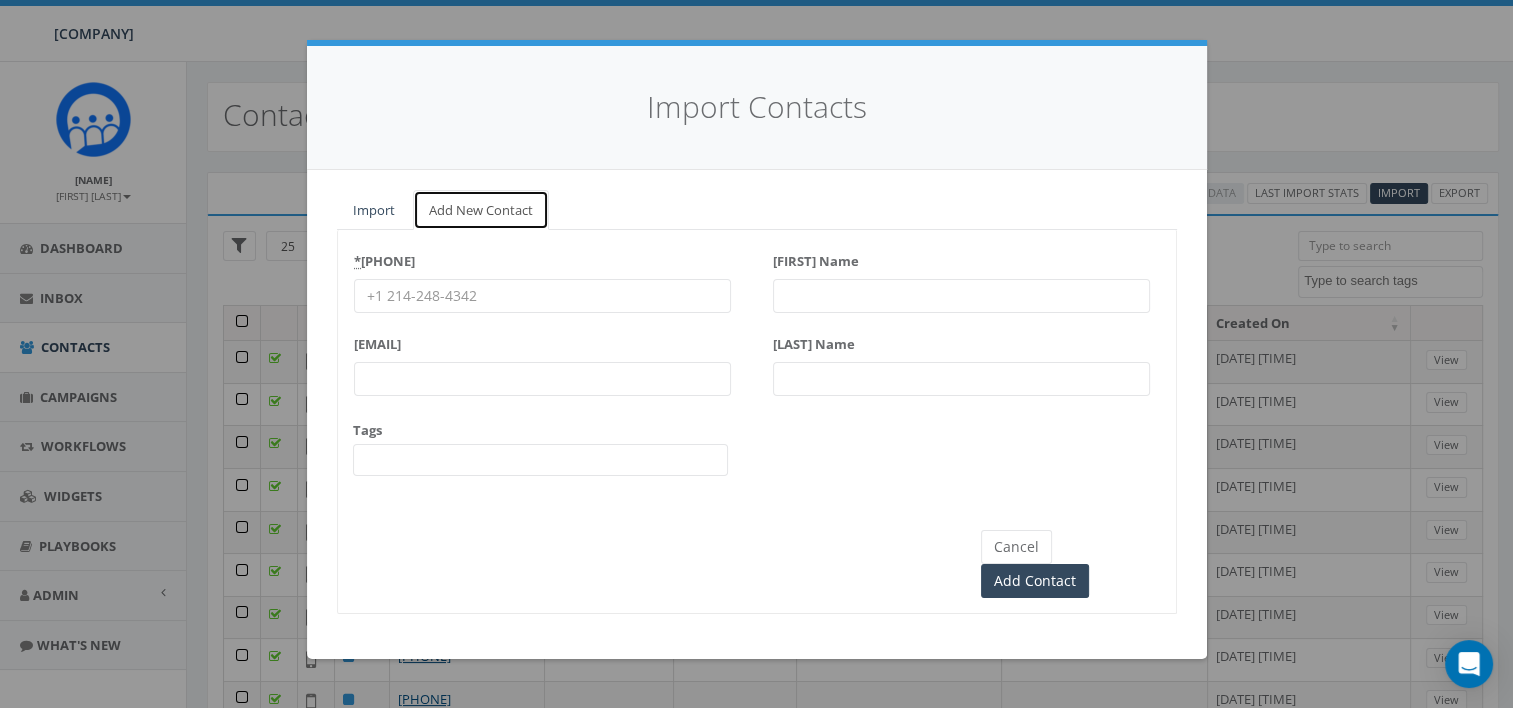 scroll, scrollTop: 0, scrollLeft: 0, axis: both 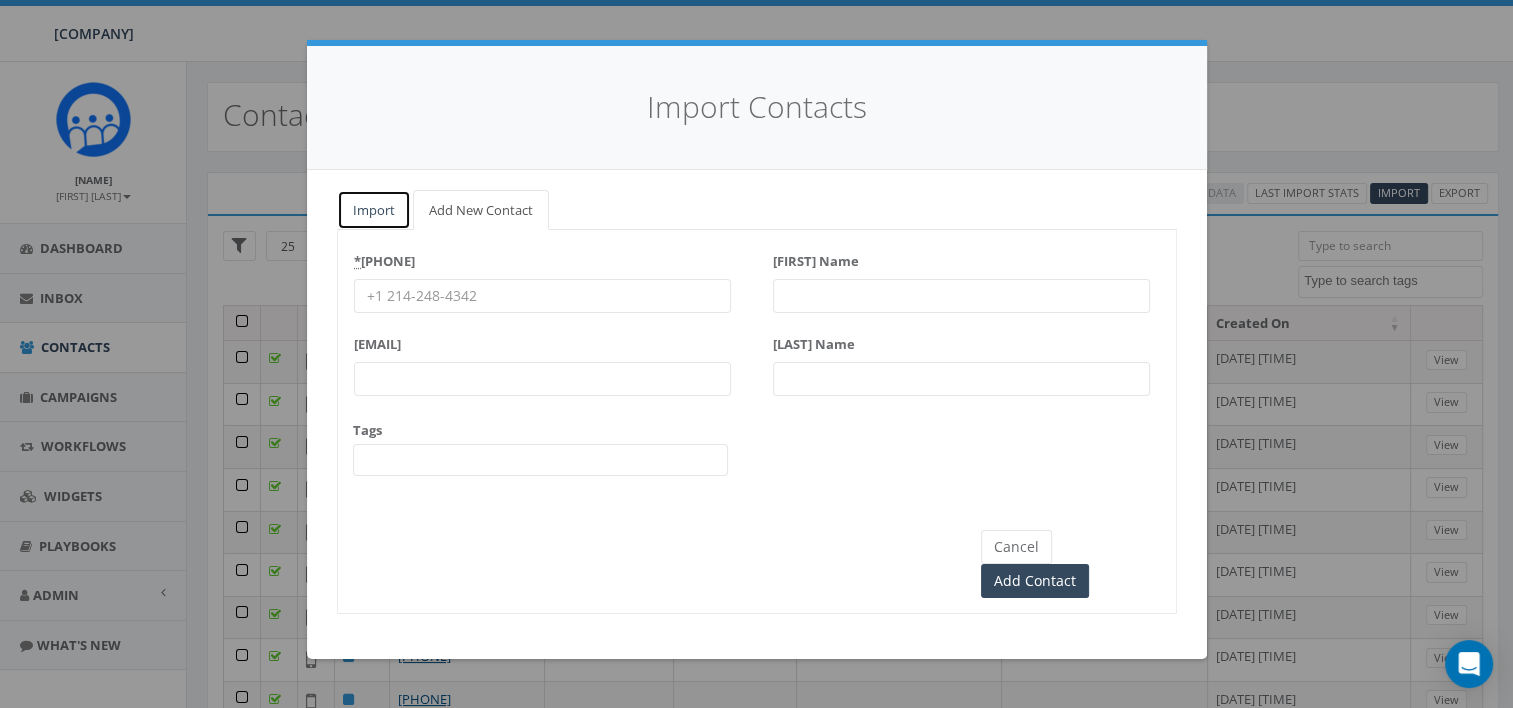 click on "Import" at bounding box center [374, 210] 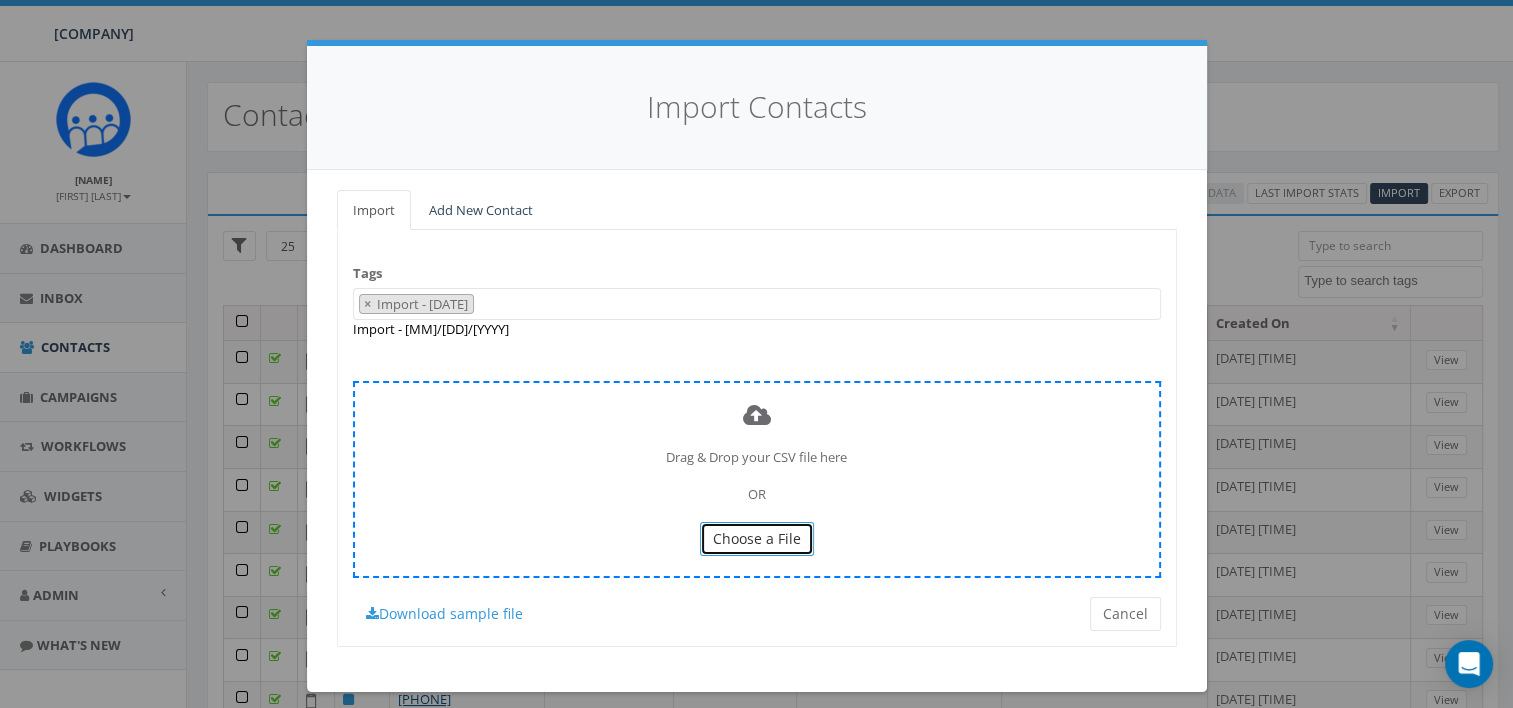 click on "Choose a File" at bounding box center [757, 539] 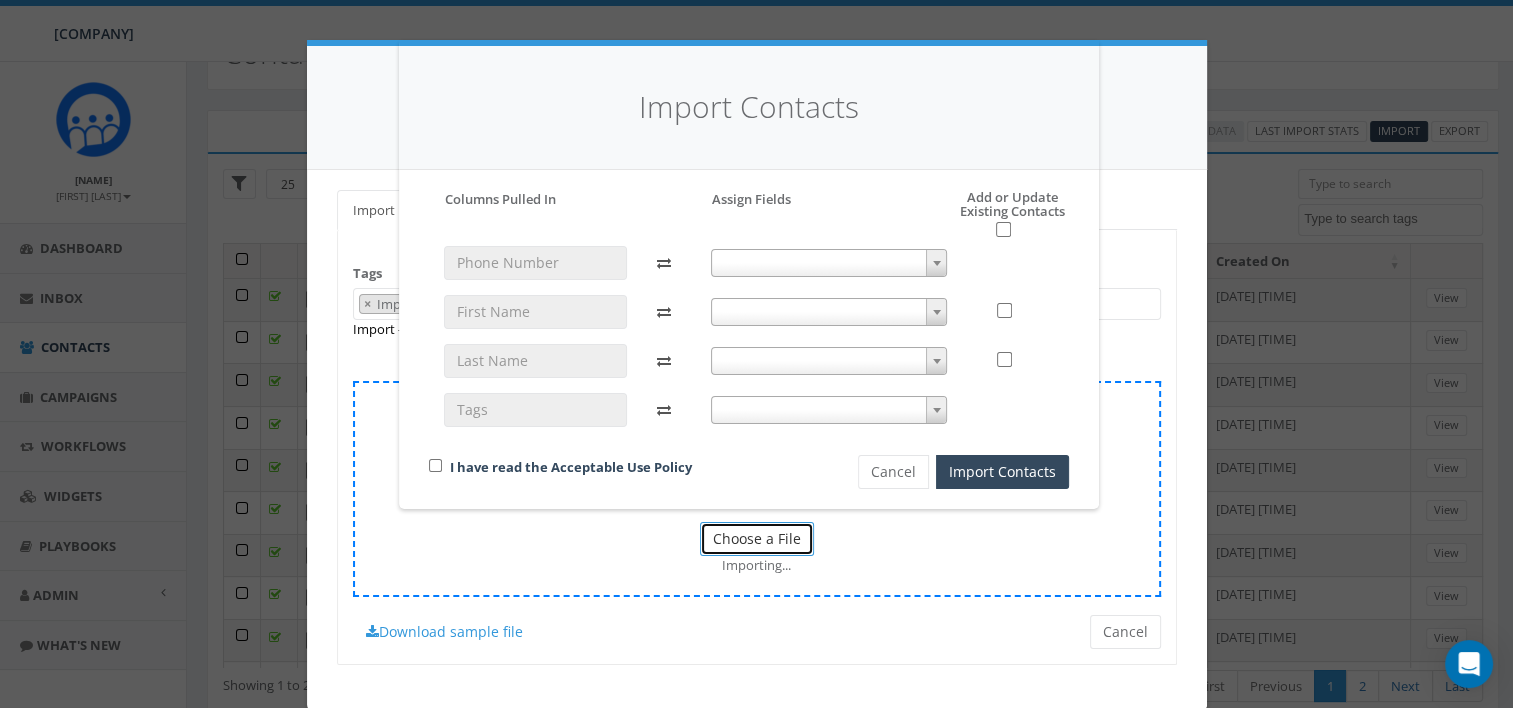 scroll, scrollTop: 120, scrollLeft: 0, axis: vertical 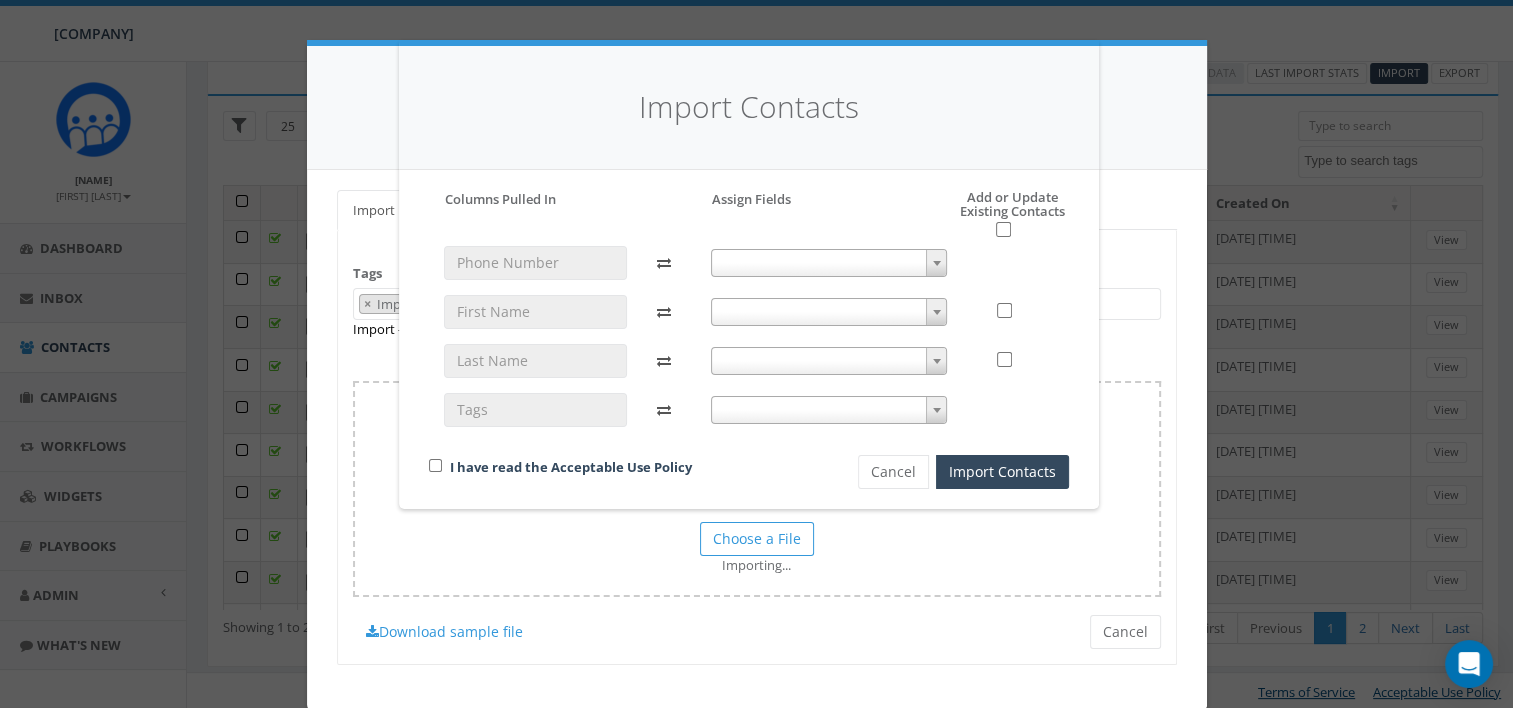 click at bounding box center [829, 263] 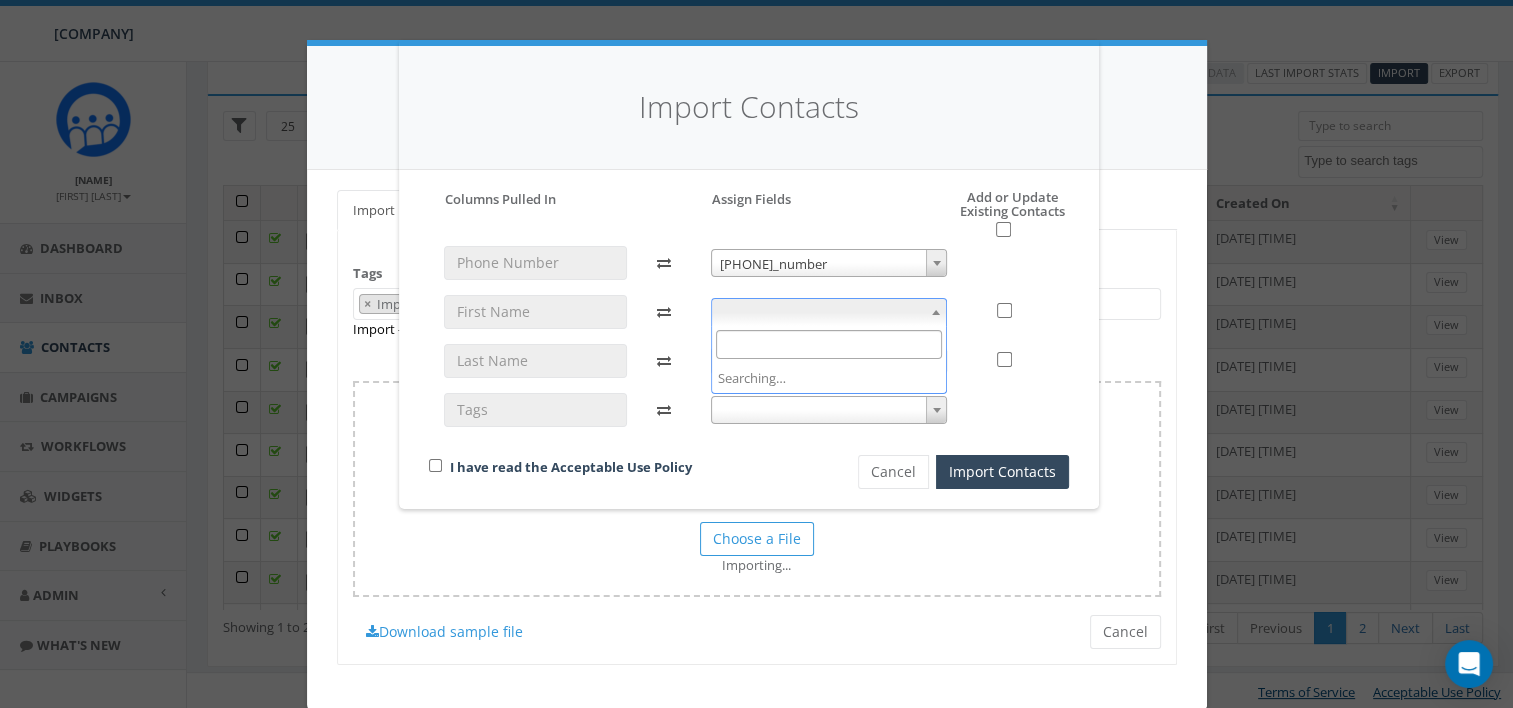 click at bounding box center [829, 312] 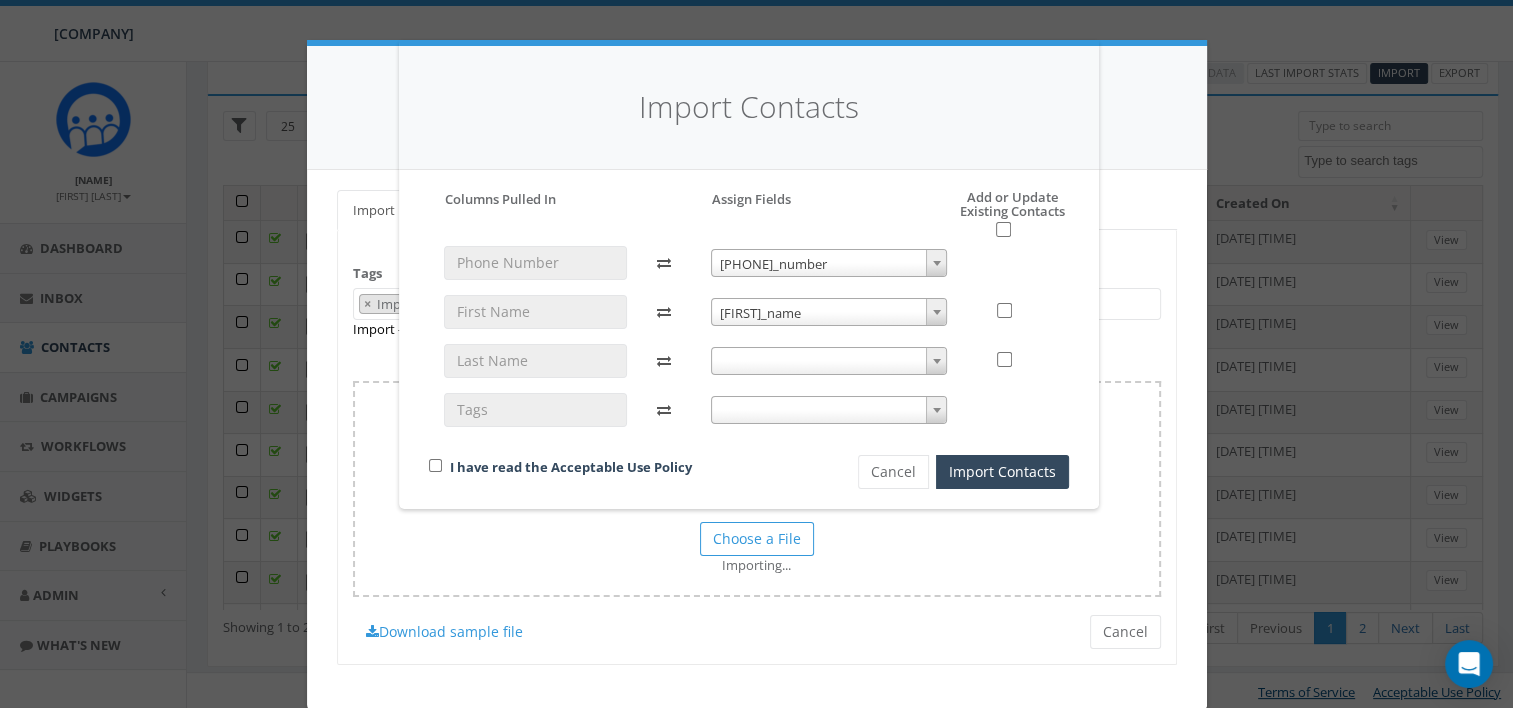 click at bounding box center (829, 361) 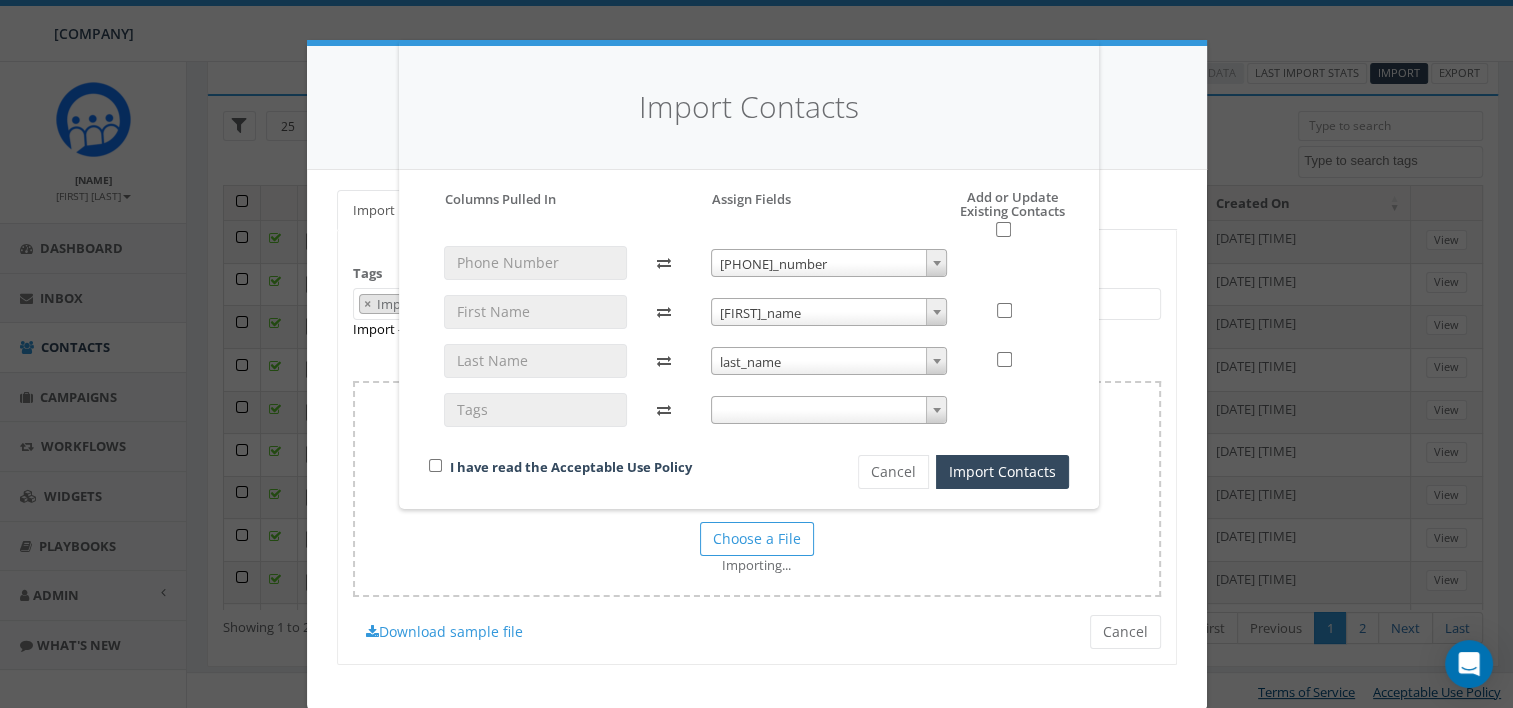 click at bounding box center (829, 410) 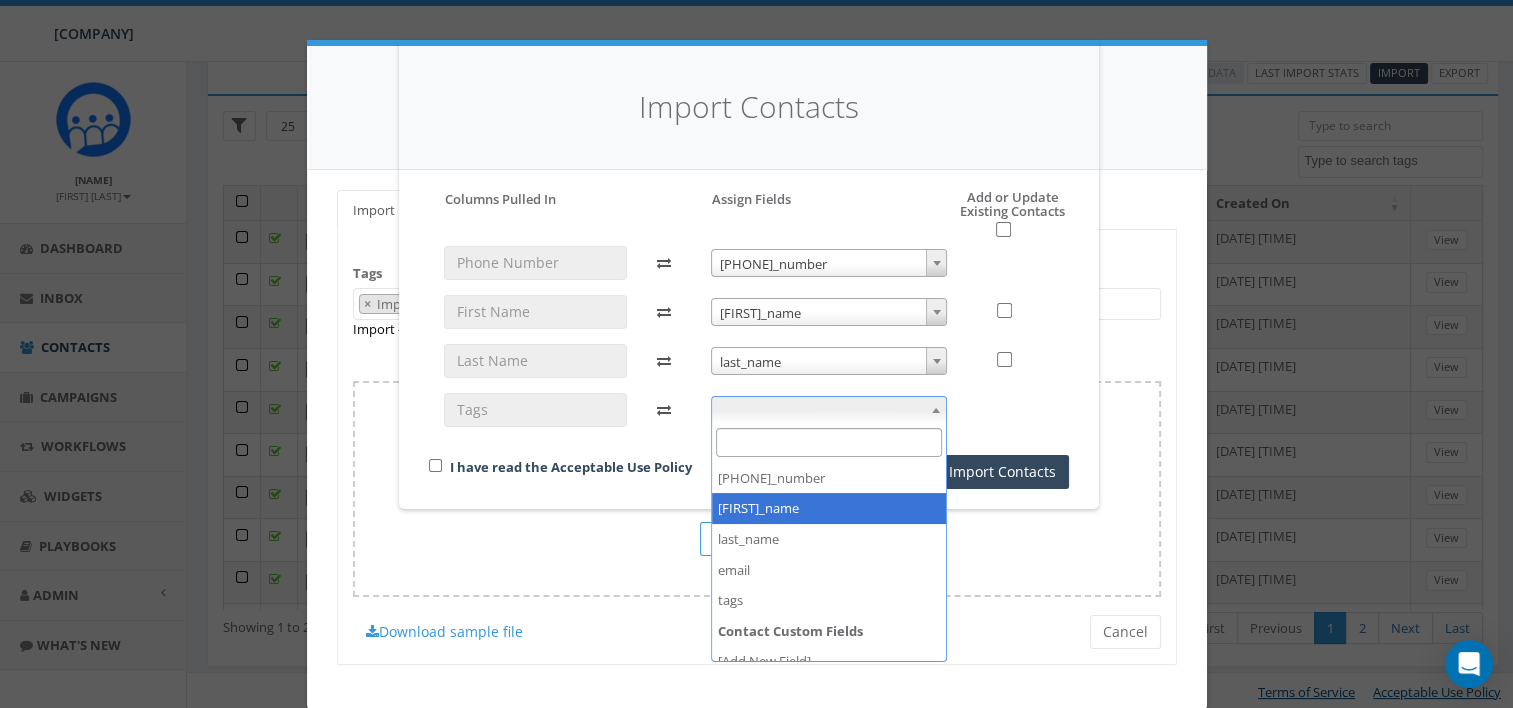 scroll, scrollTop: 75, scrollLeft: 0, axis: vertical 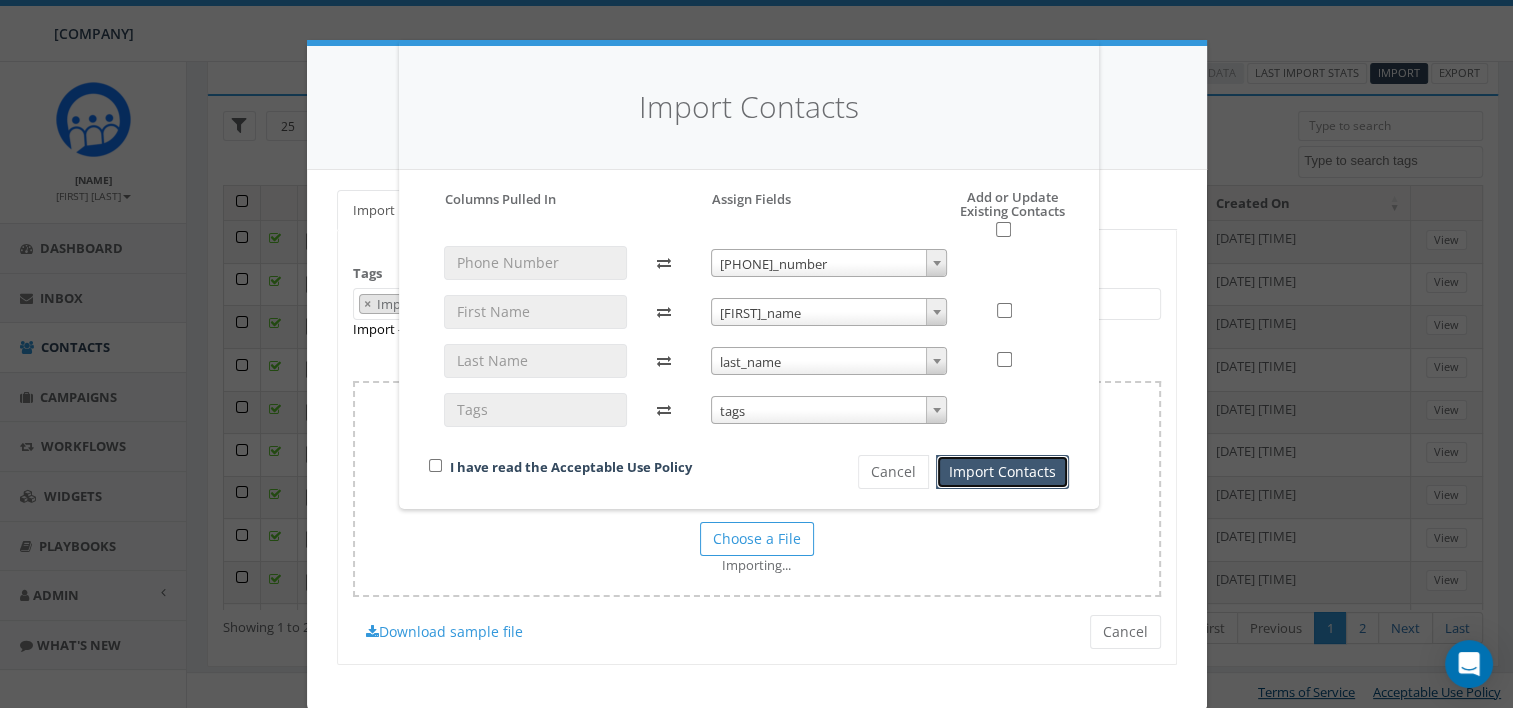 click on "Import Contacts" at bounding box center [1002, 472] 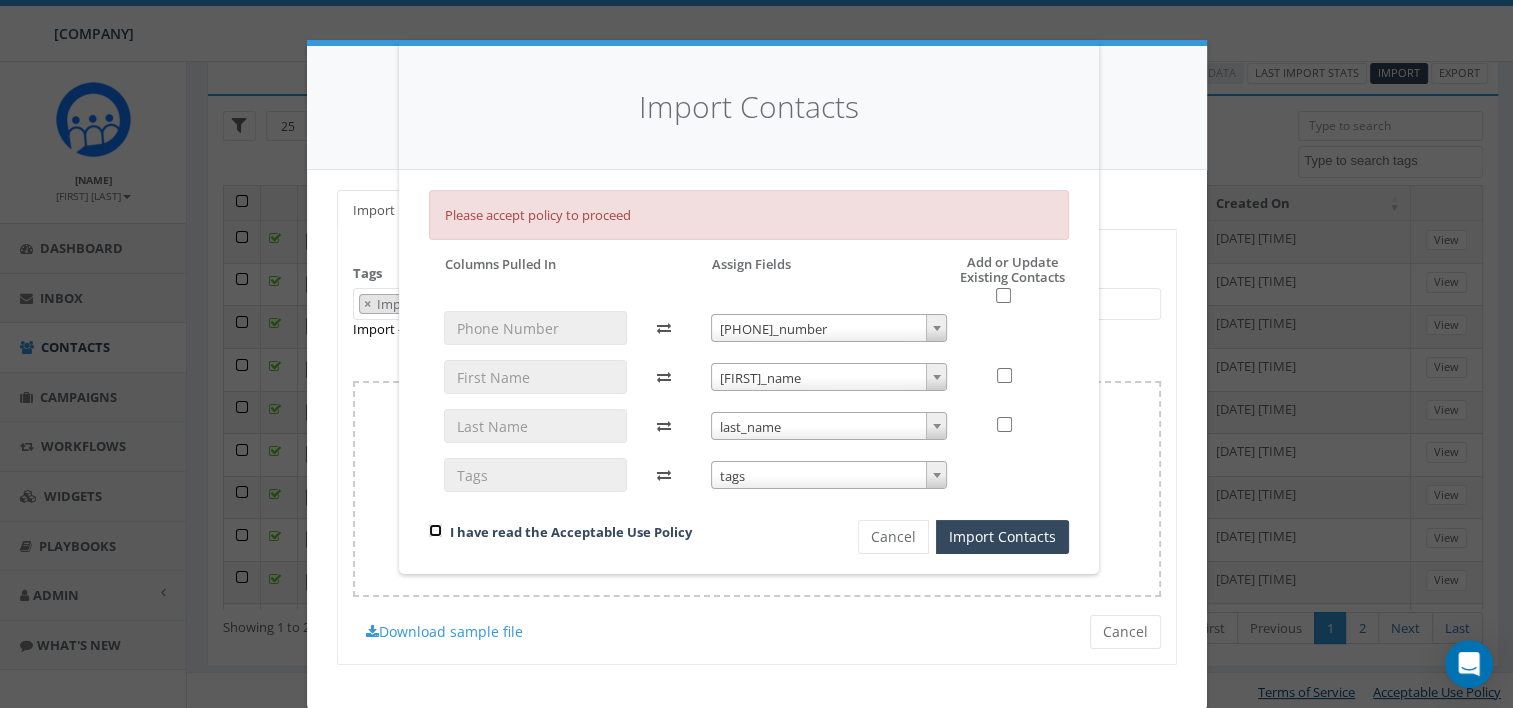 drag, startPoint x: 428, startPoint y: 525, endPoint x: 439, endPoint y: 525, distance: 11 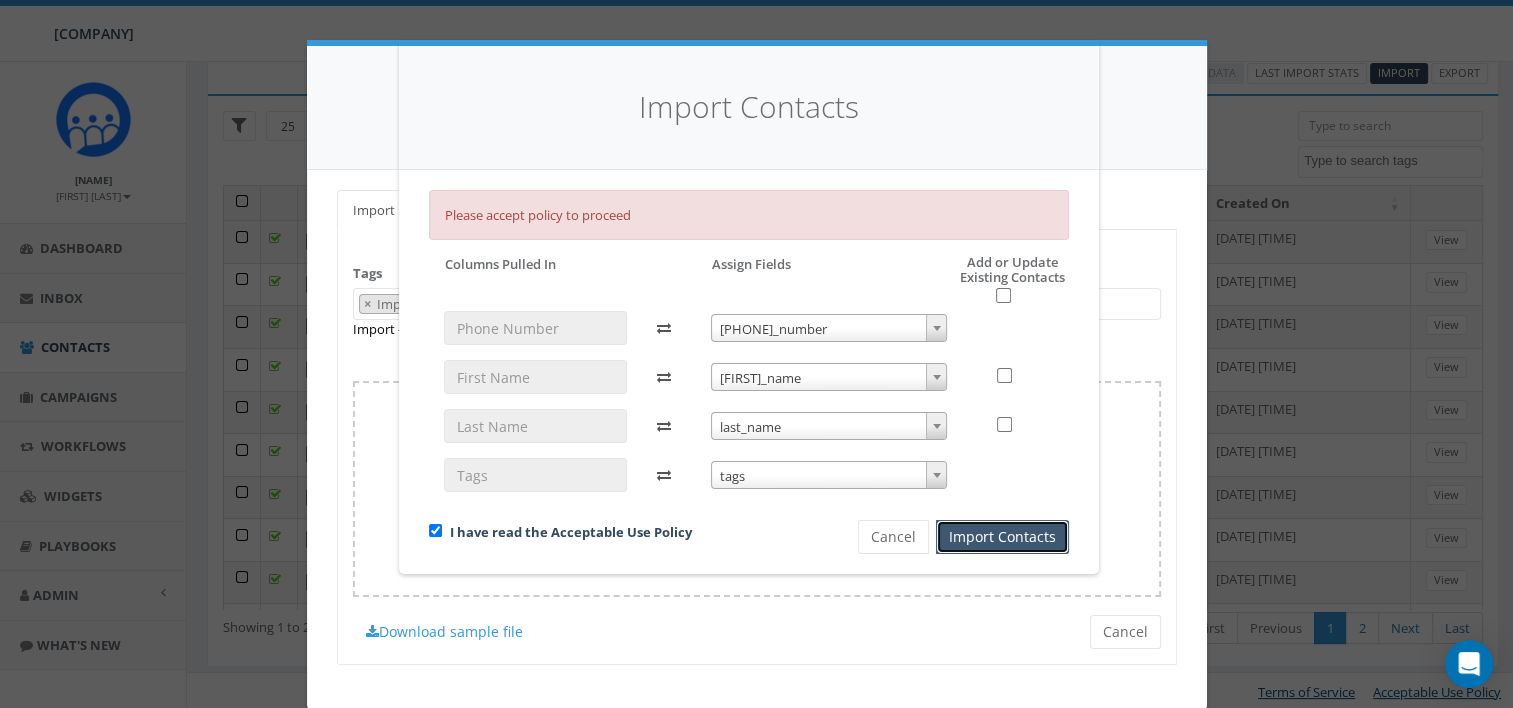 click on "Import Contacts" at bounding box center [1002, 537] 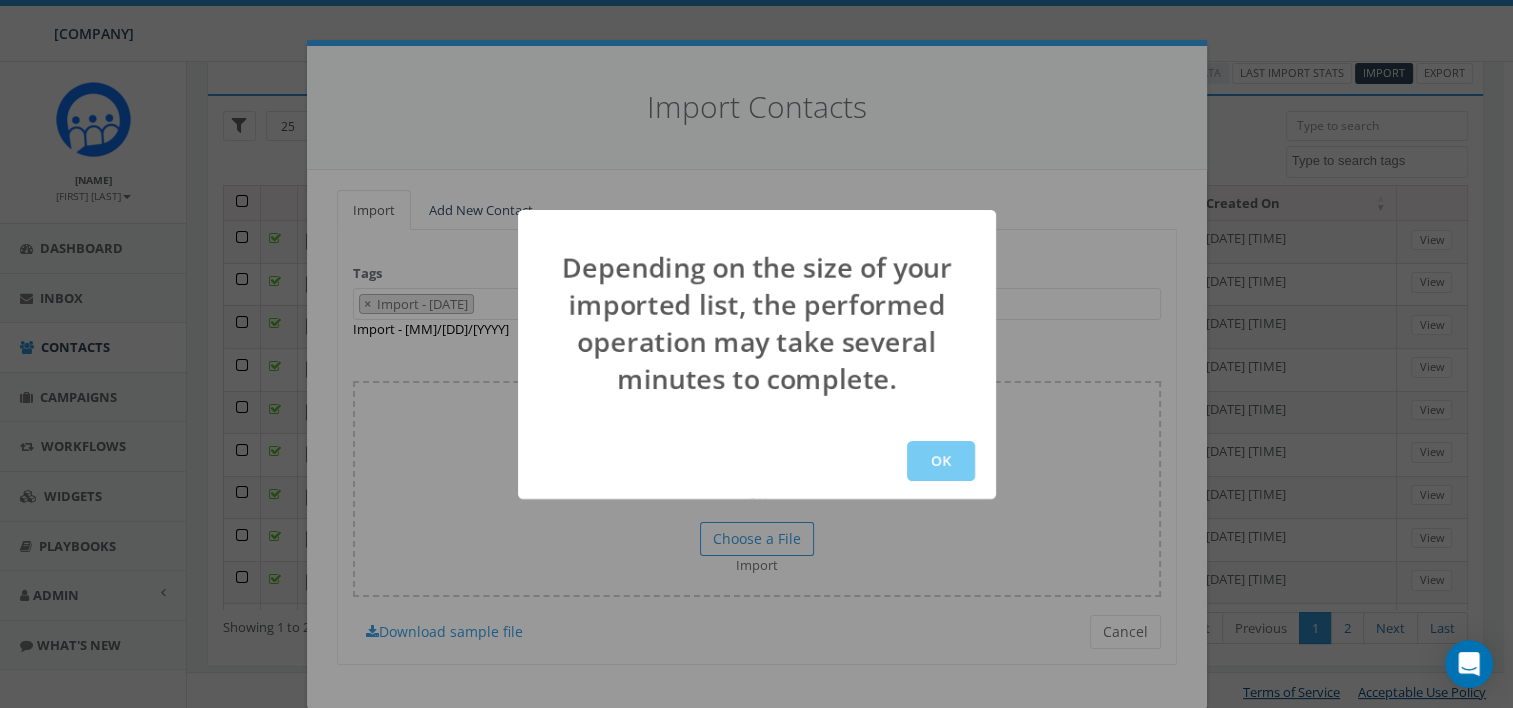 click on "OK" at bounding box center (941, 461) 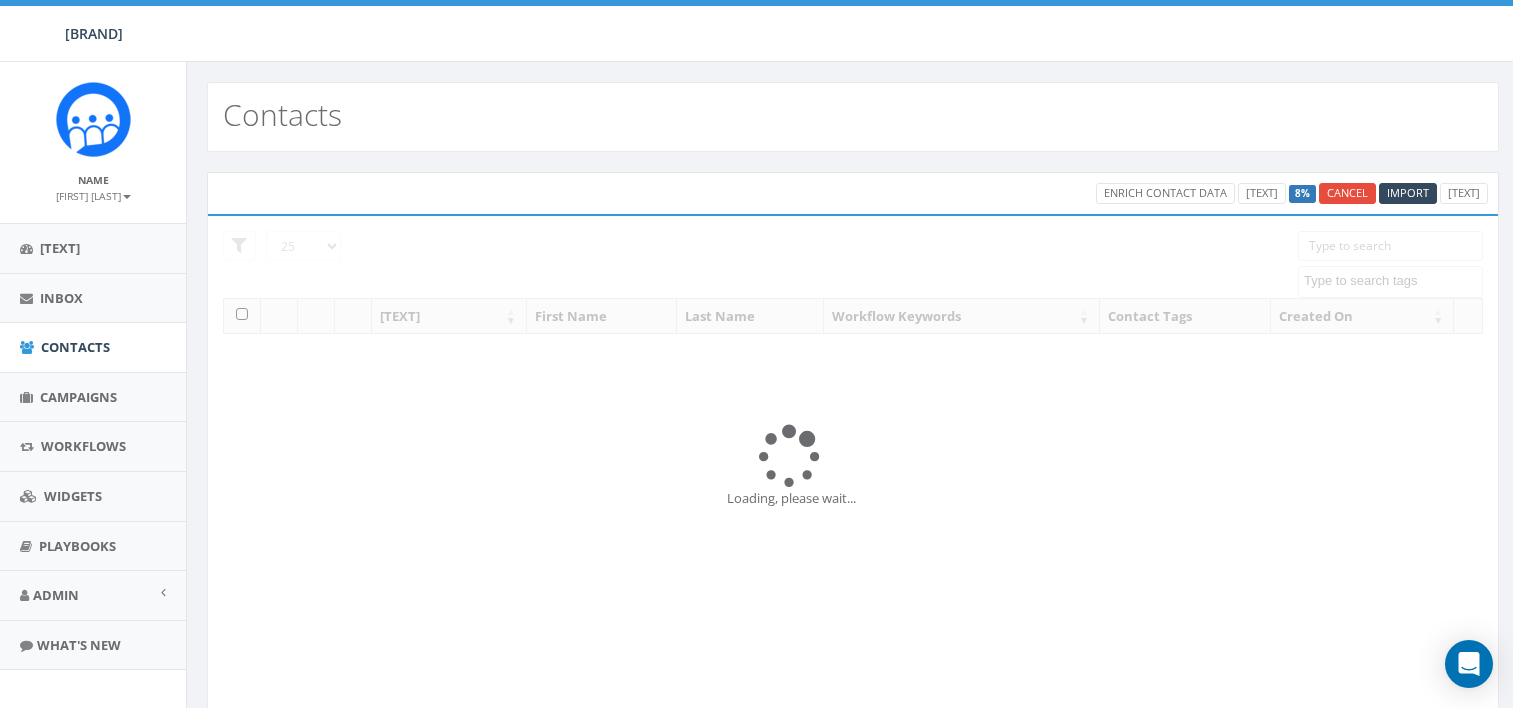 scroll, scrollTop: 66, scrollLeft: 0, axis: vertical 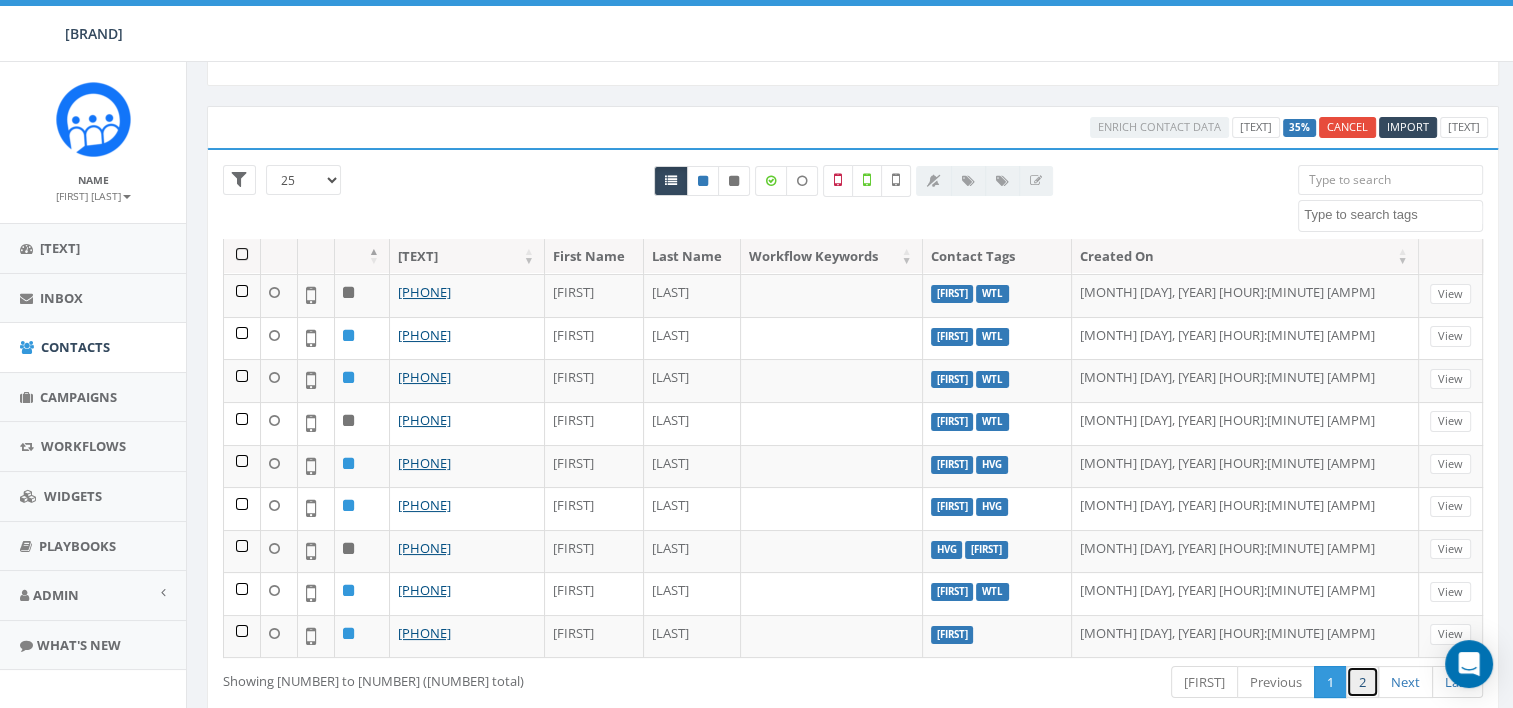 click on "2" at bounding box center (1318, 682) 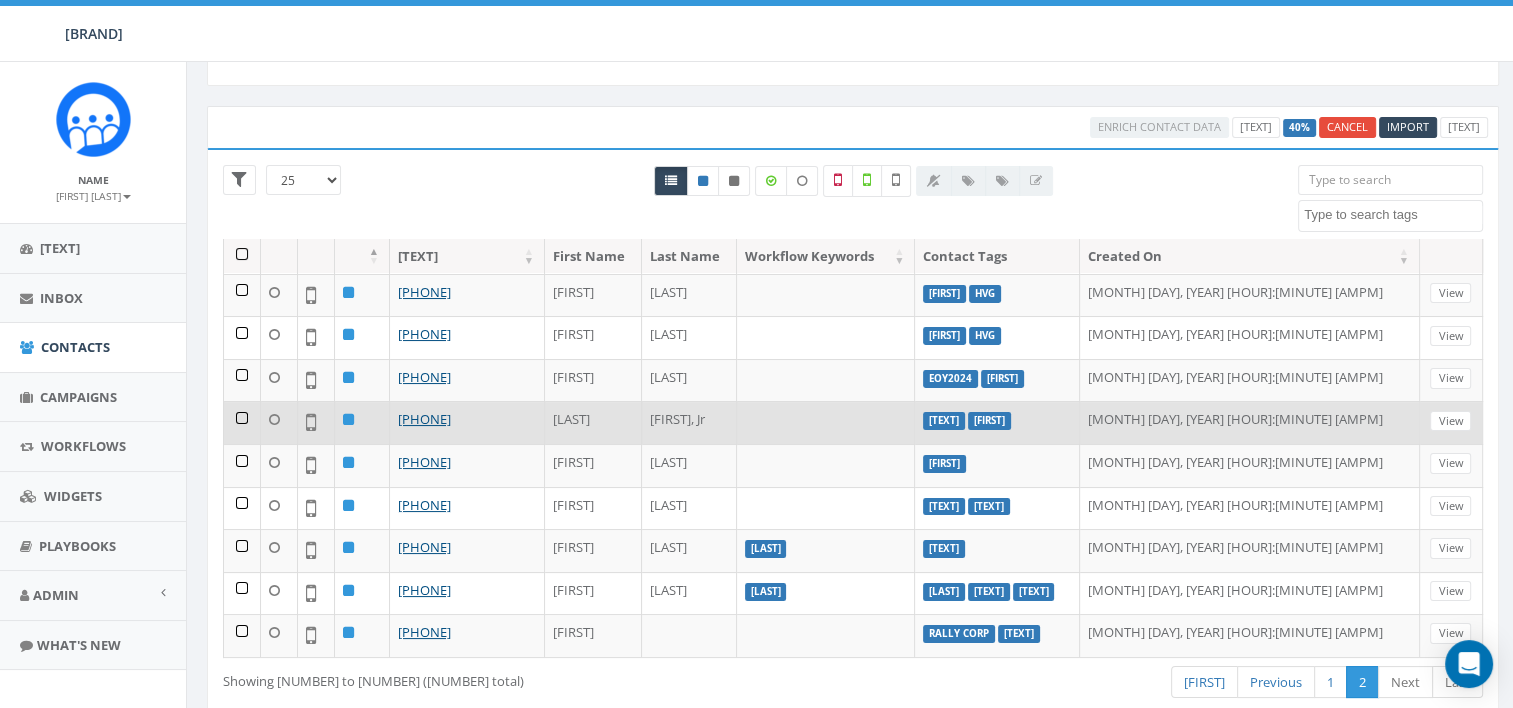 scroll, scrollTop: 256, scrollLeft: 0, axis: vertical 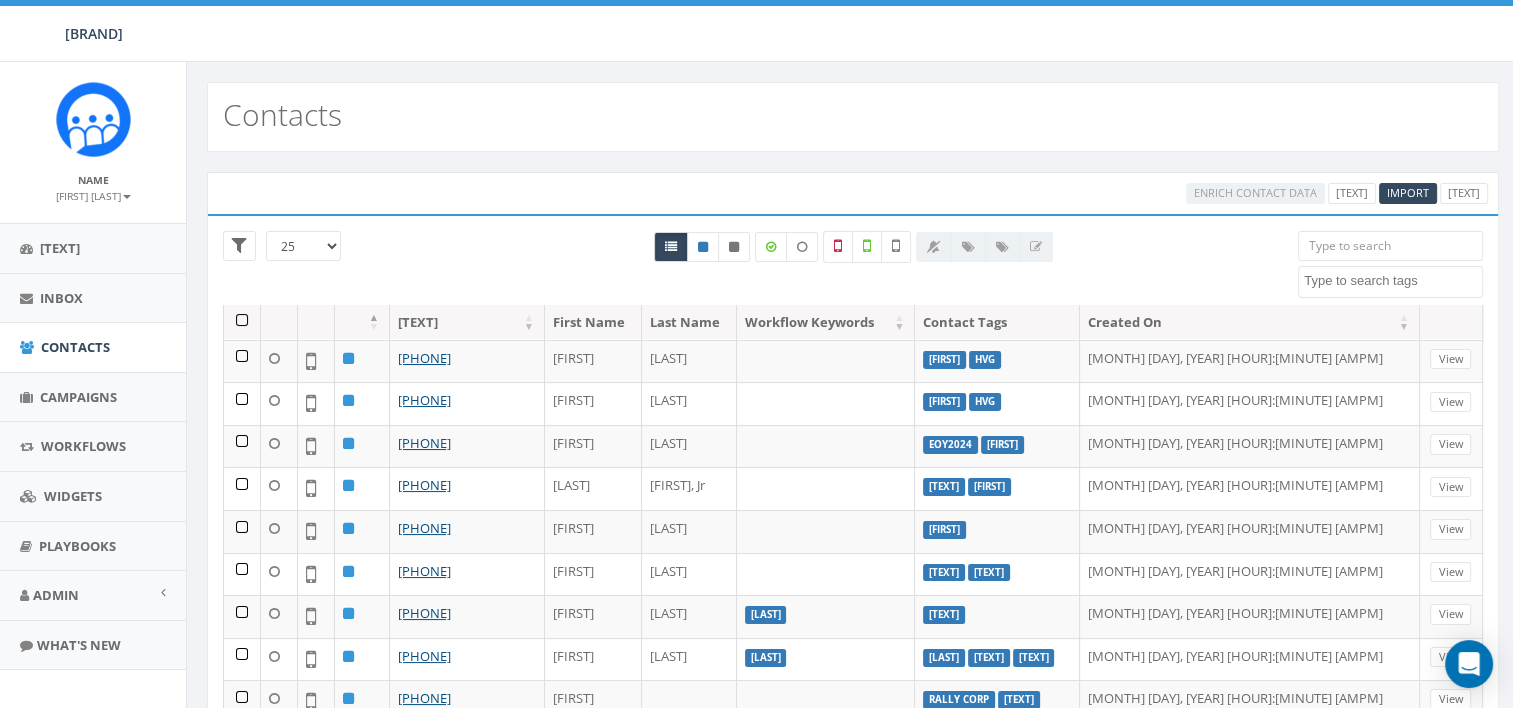 click at bounding box center [1390, 246] 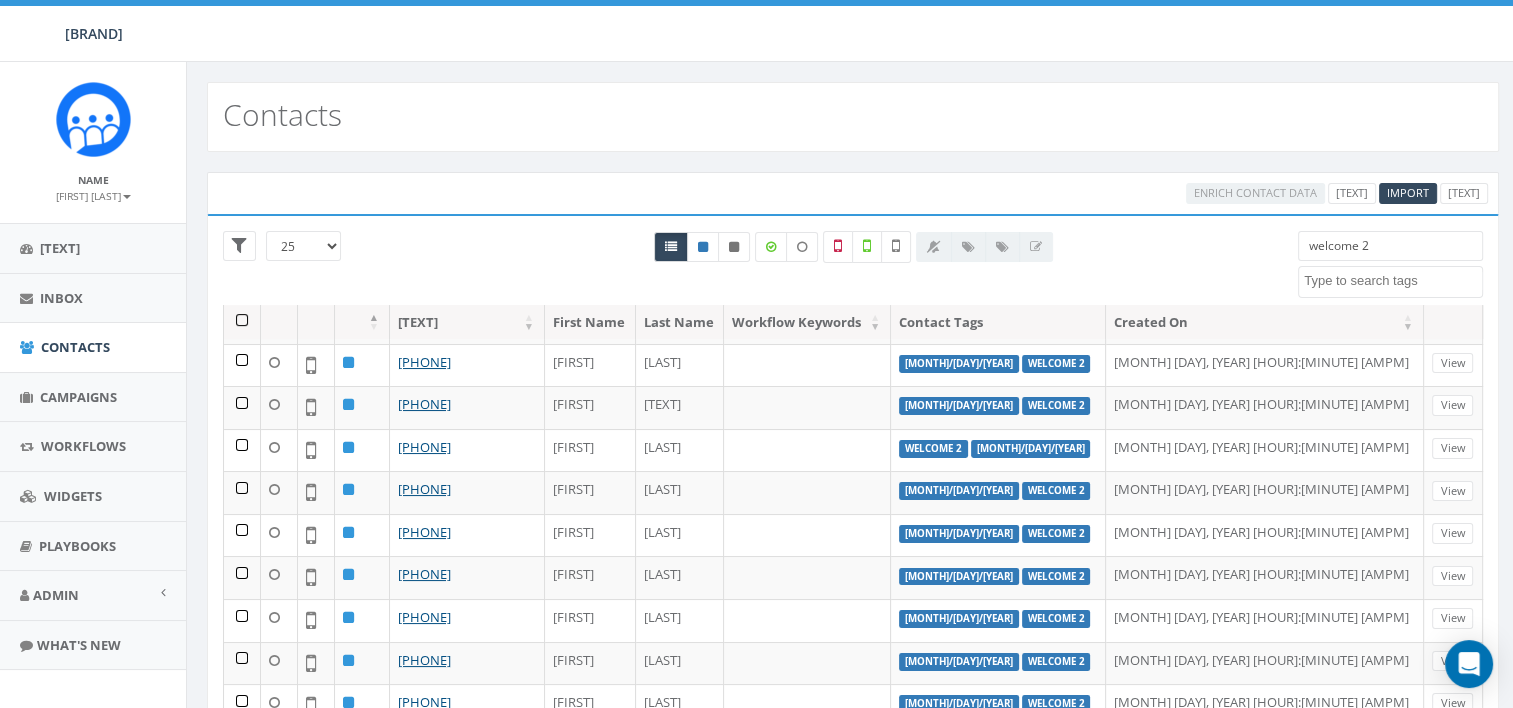 scroll, scrollTop: 681, scrollLeft: 0, axis: vertical 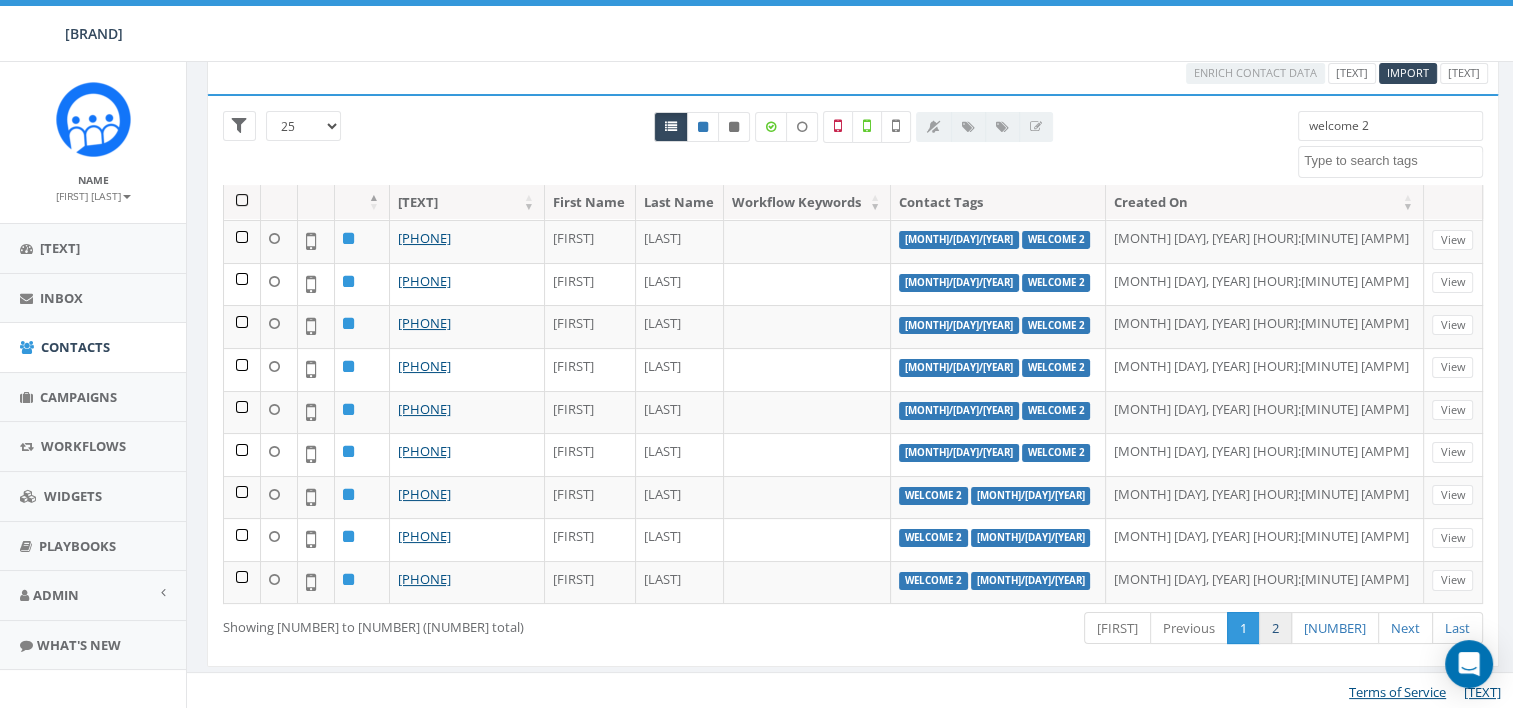 type on "welcome 2" 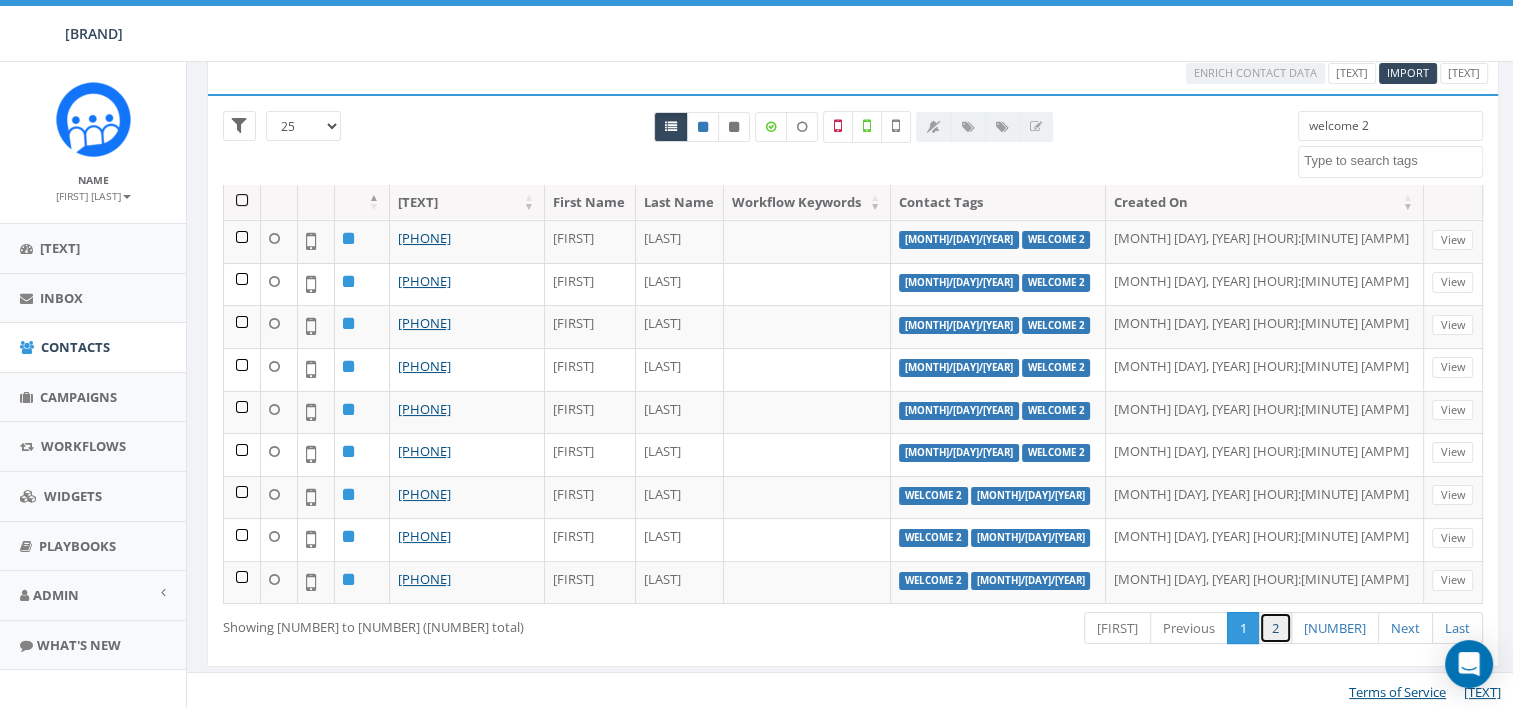 click on "2" at bounding box center (1286, 628) 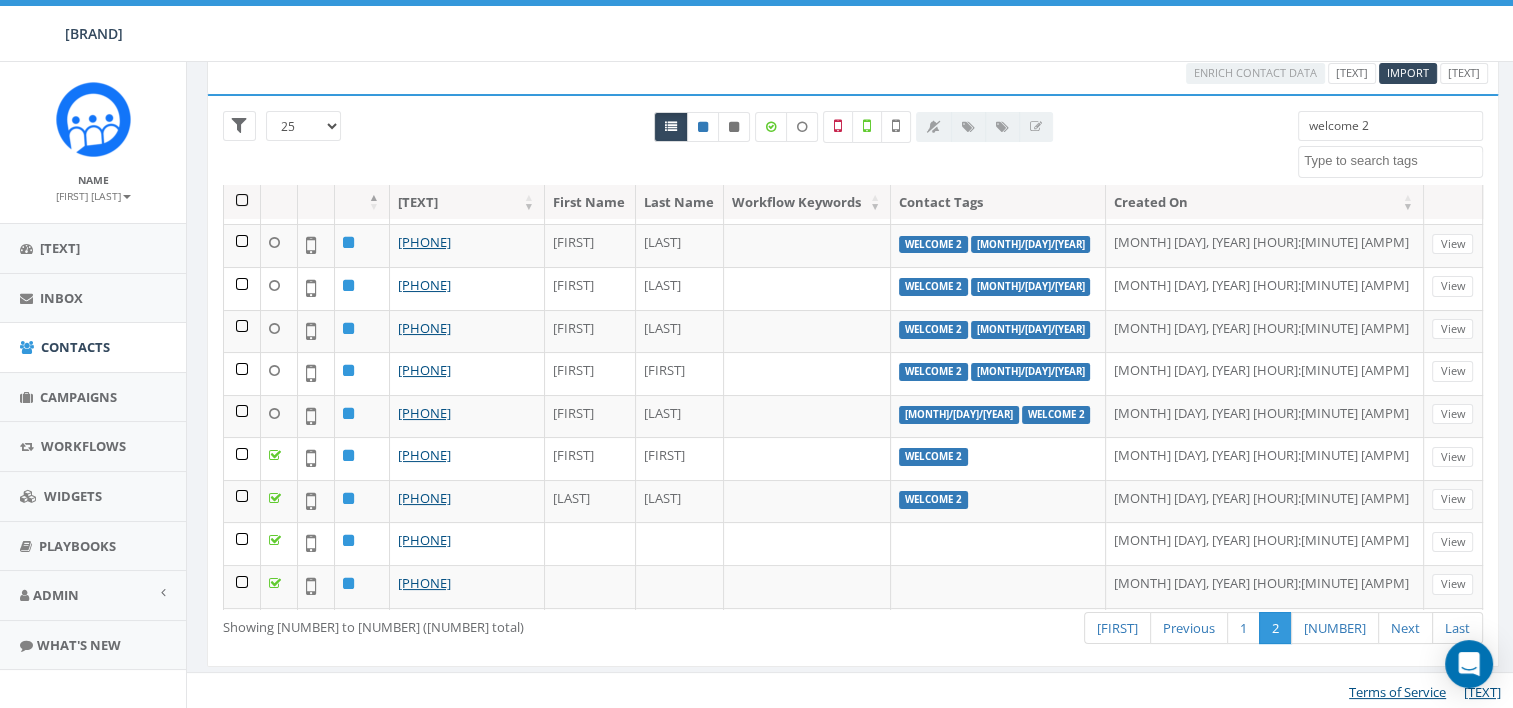 scroll, scrollTop: 0, scrollLeft: 0, axis: both 